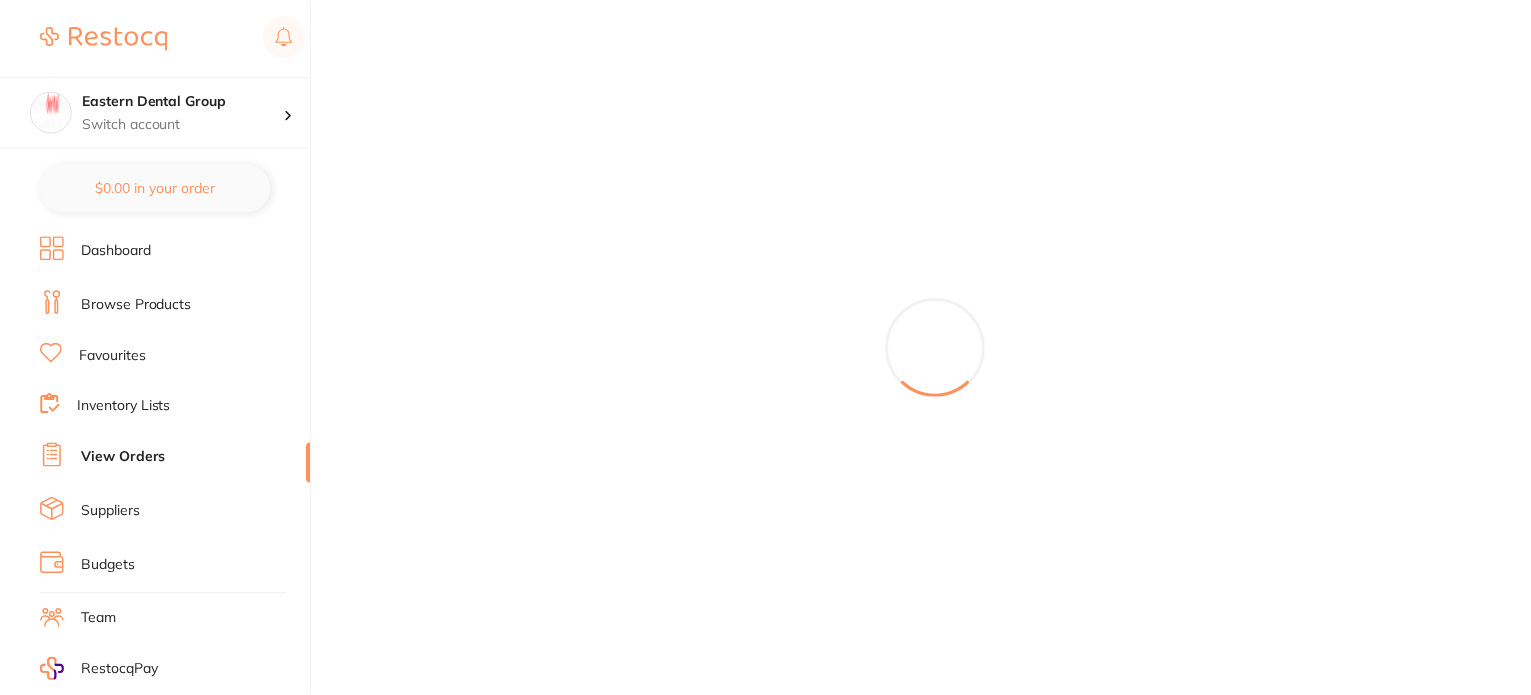 scroll, scrollTop: 0, scrollLeft: 0, axis: both 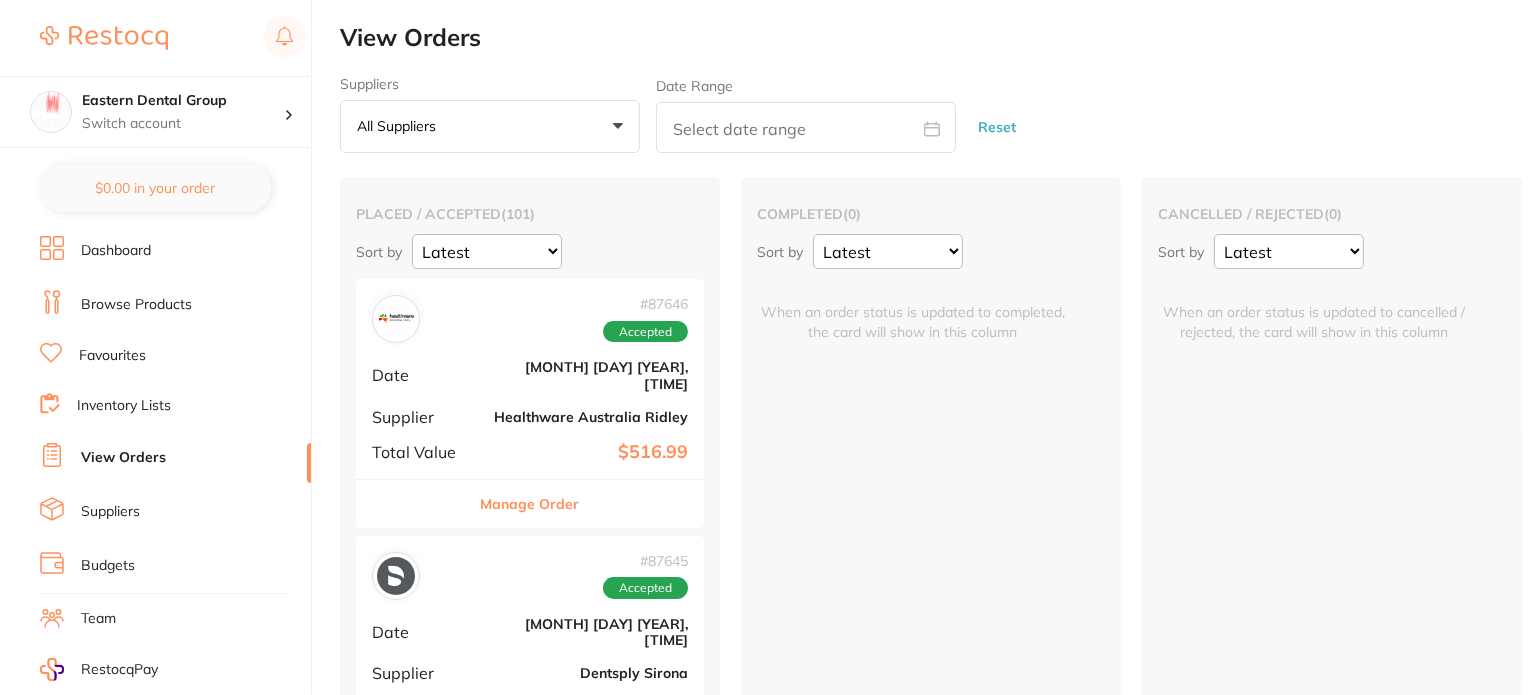 click on "Suppliers" at bounding box center (175, 512) 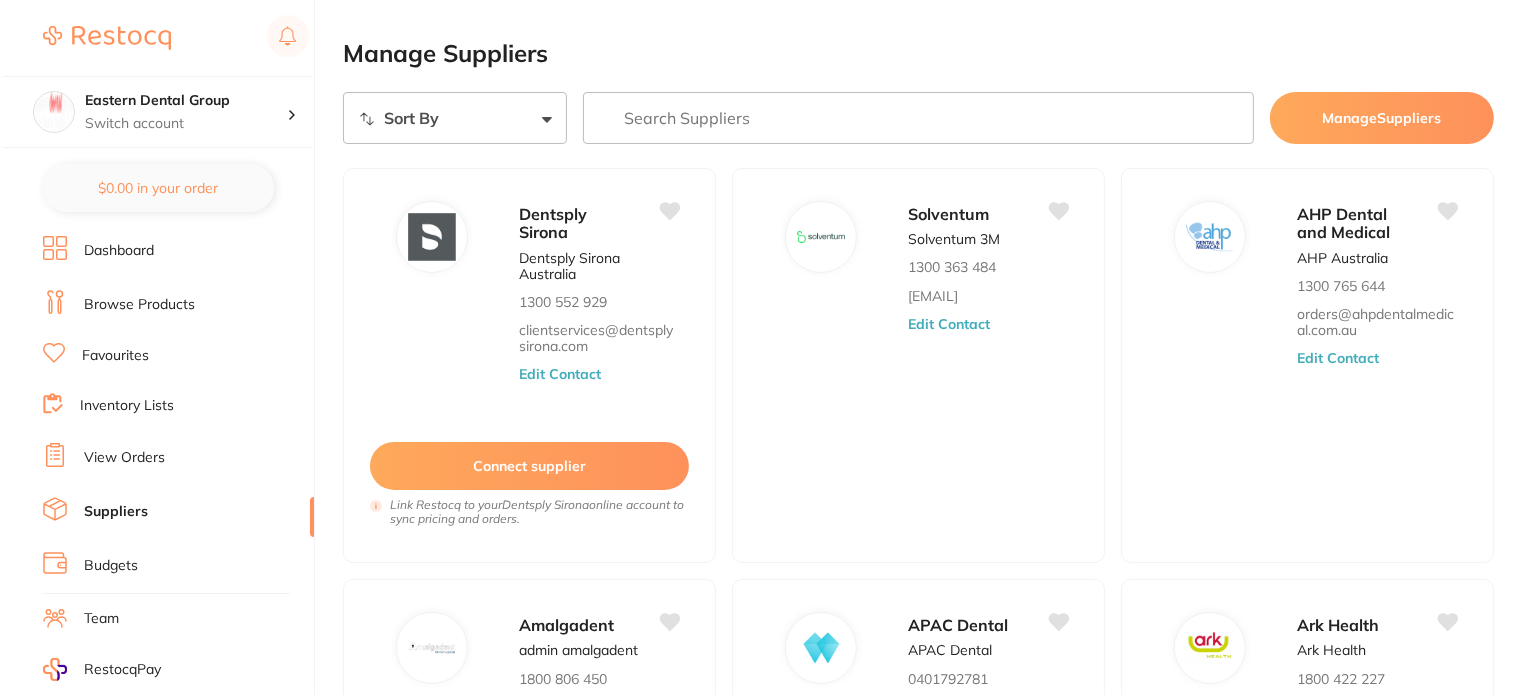scroll, scrollTop: 0, scrollLeft: 0, axis: both 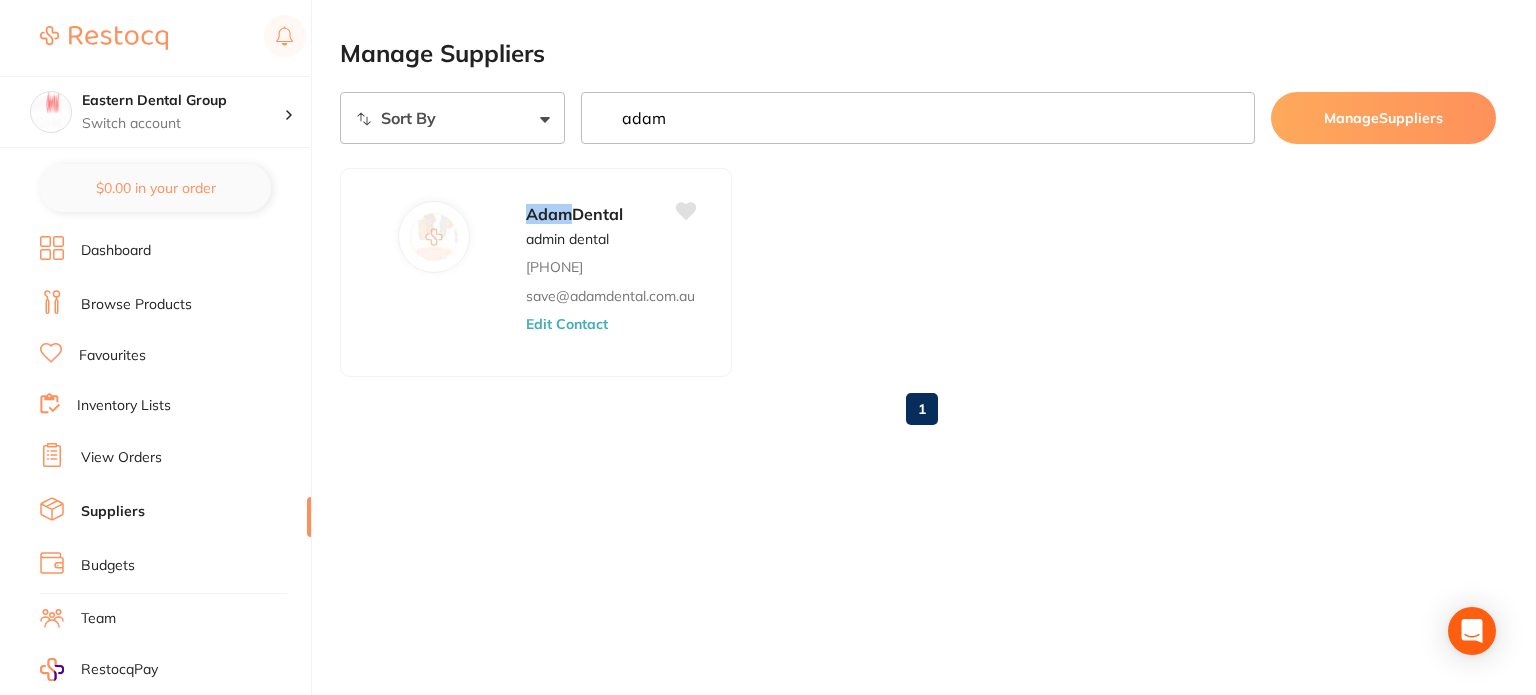 type on "adam" 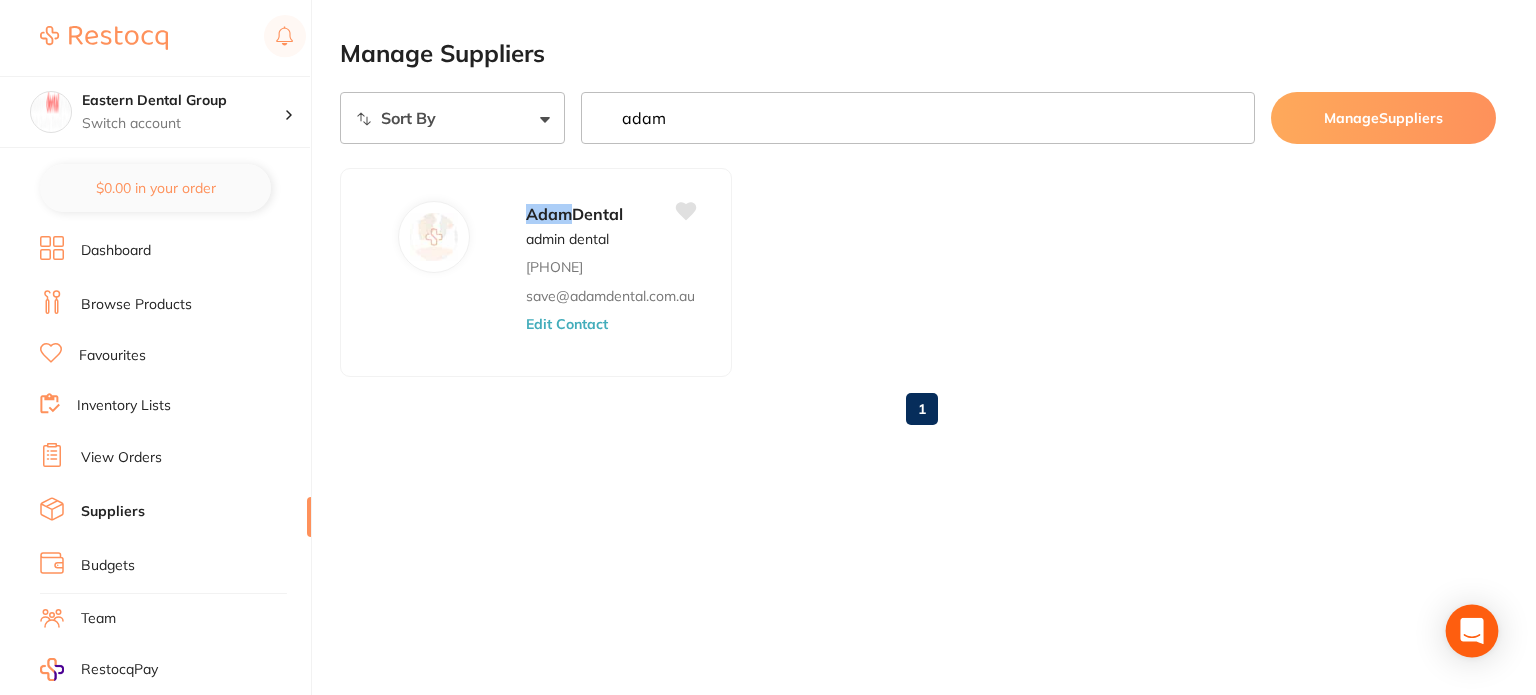 click 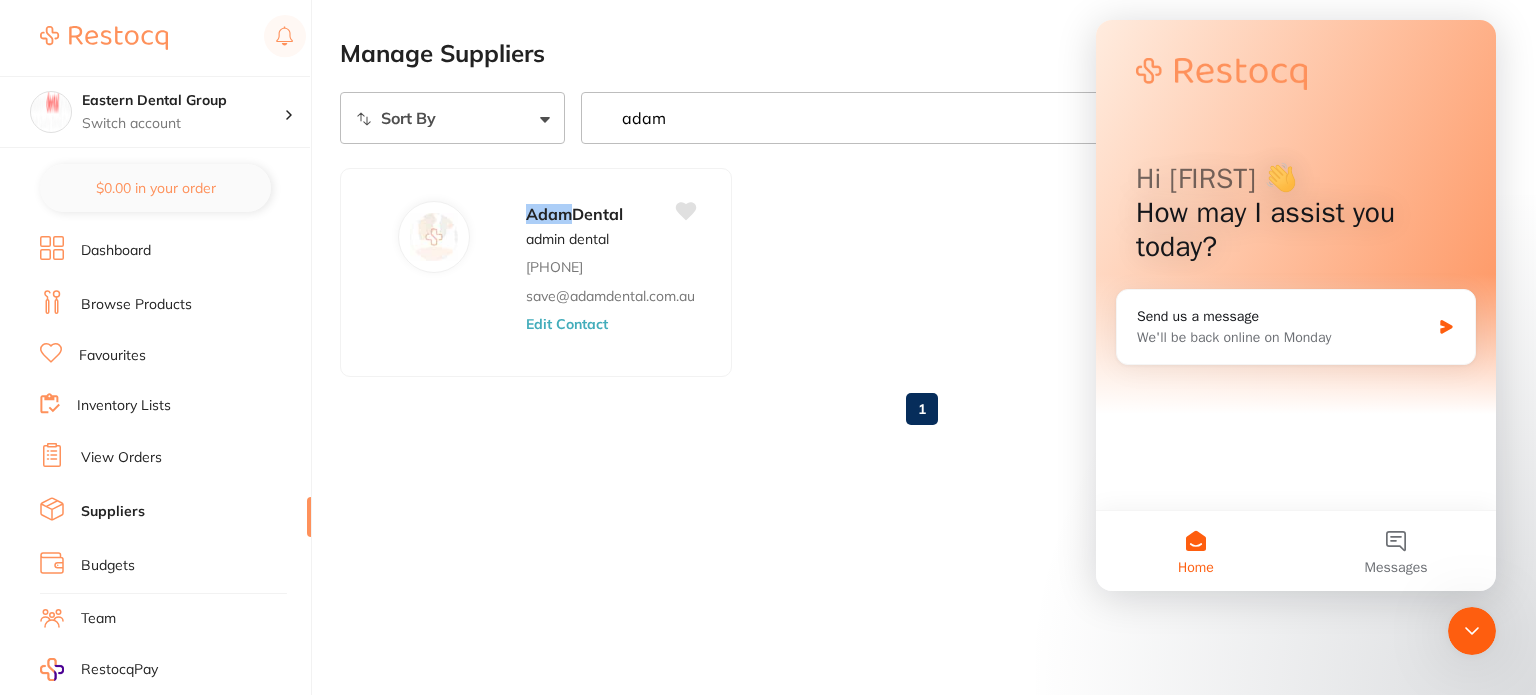 scroll, scrollTop: 0, scrollLeft: 0, axis: both 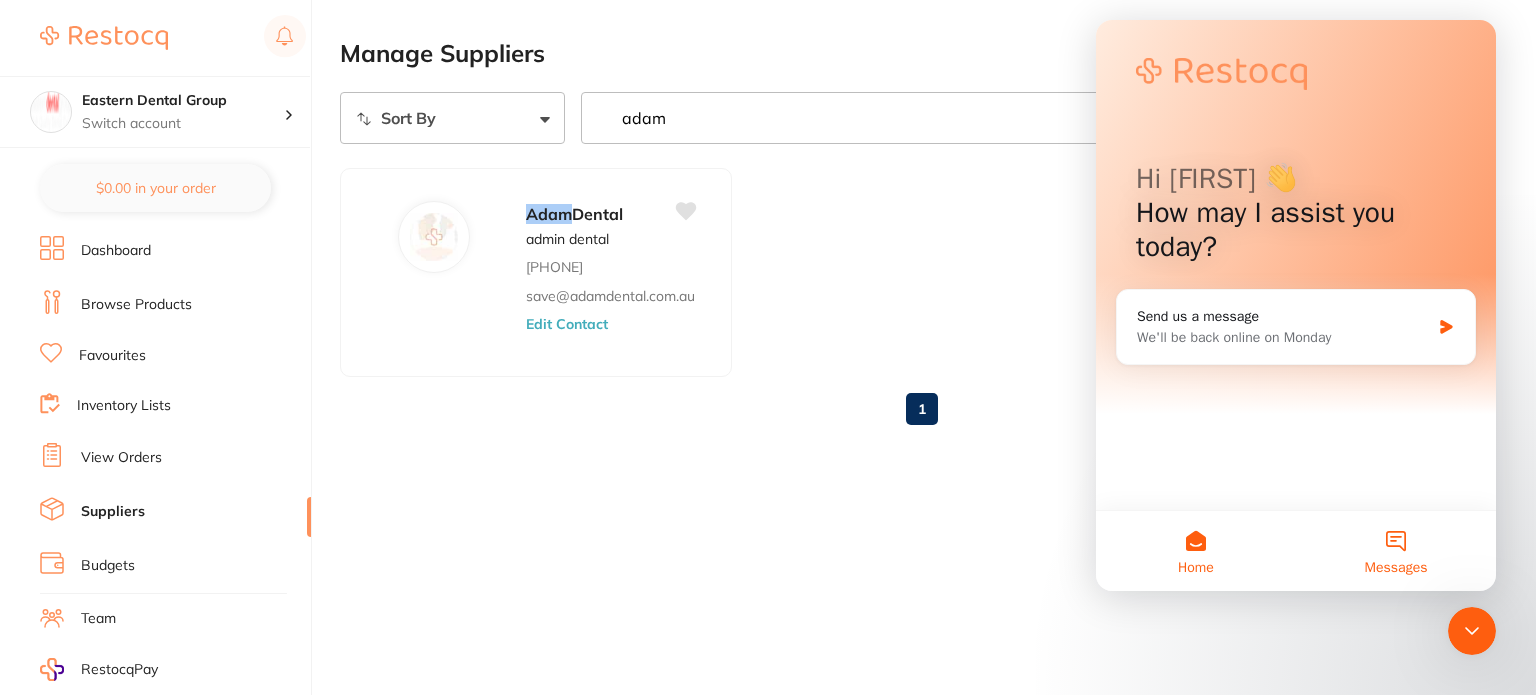 click on "Messages" at bounding box center [1396, 568] 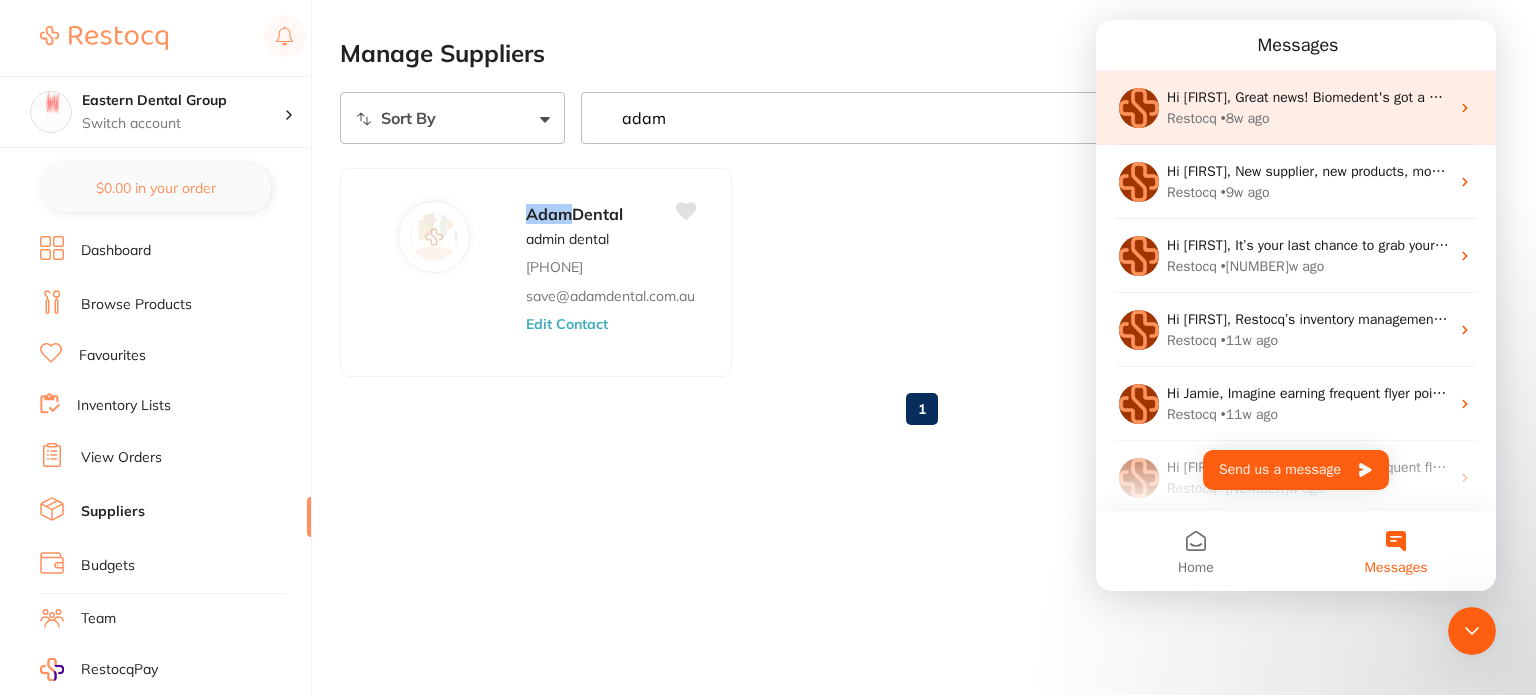 click on "Hi Jamie, Great news! Biomedent's got a Buy 1, Get 1 FREE offer on all Rhapsody Flow Prophylaxis Powder!  :shopping_trolley:  Add them to your cart now!  :speech_balloon:  Can’t find what you're looking for? Reply “Help” and we’ll guide you!" at bounding box center (1900, 97) 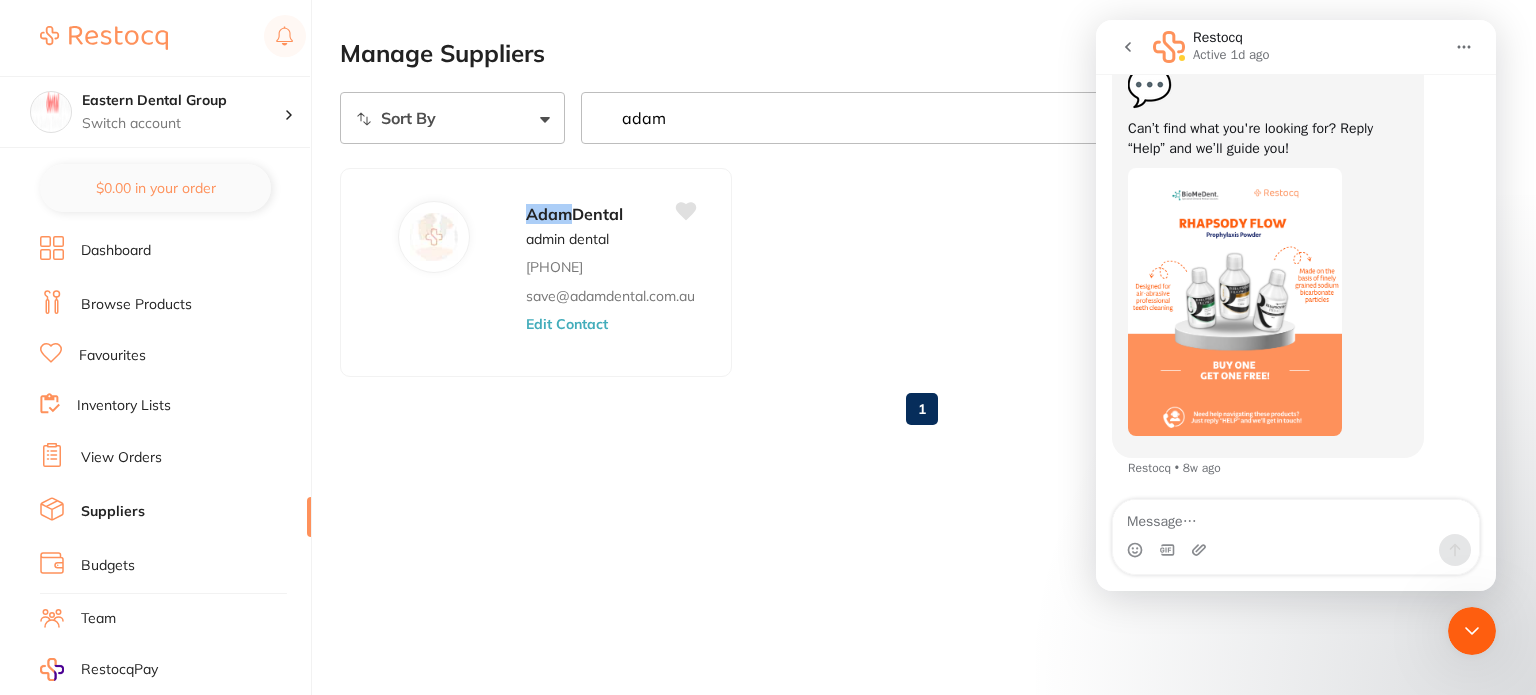 scroll, scrollTop: 0, scrollLeft: 0, axis: both 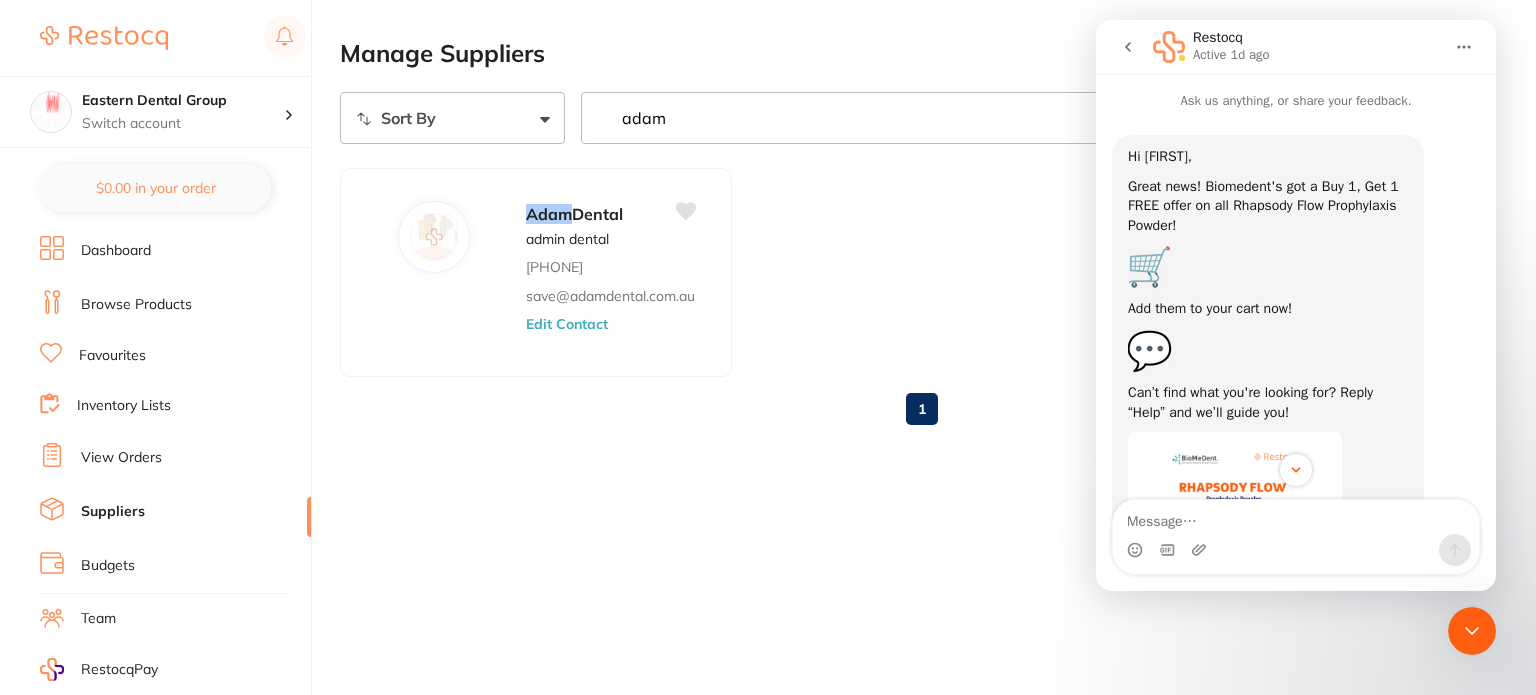 click on "Ask us anything, or share your feedback." at bounding box center (1296, 92) 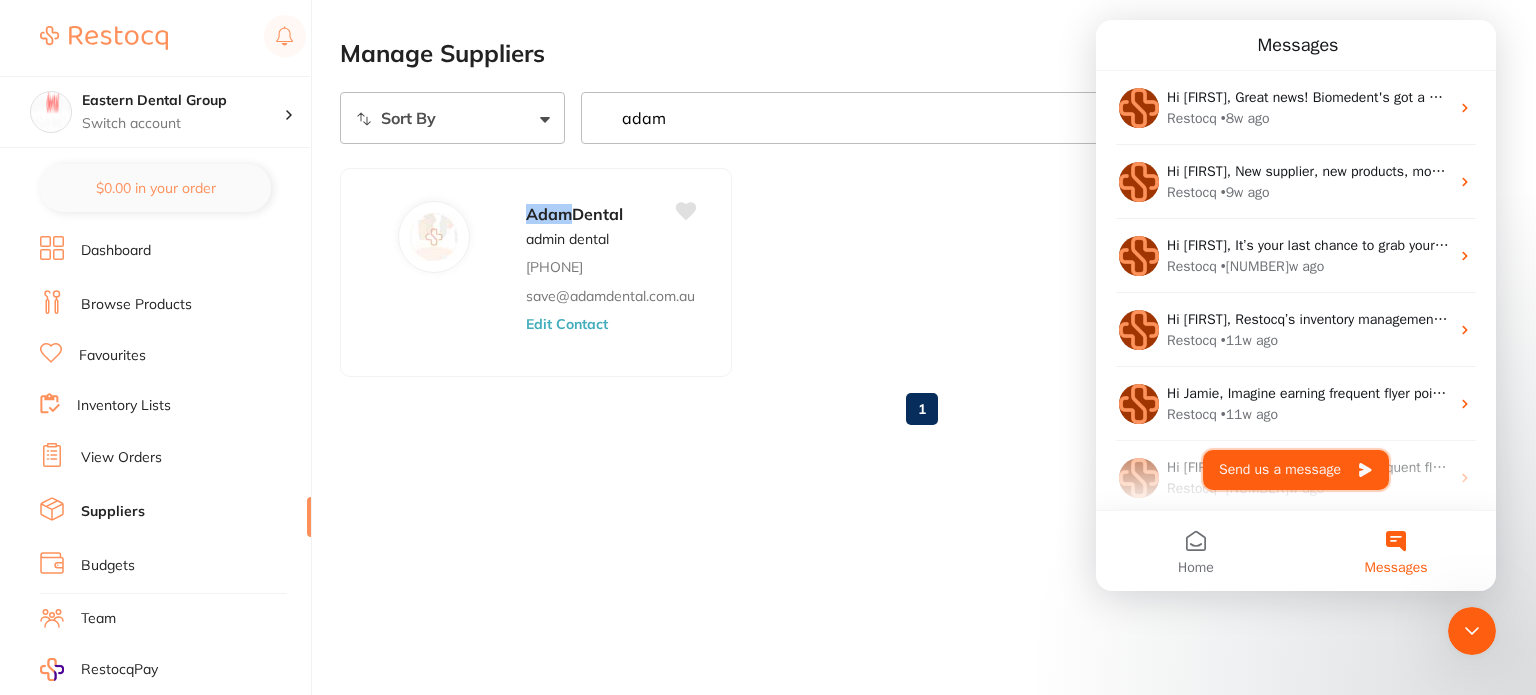 click on "Send us a message" at bounding box center [1296, 470] 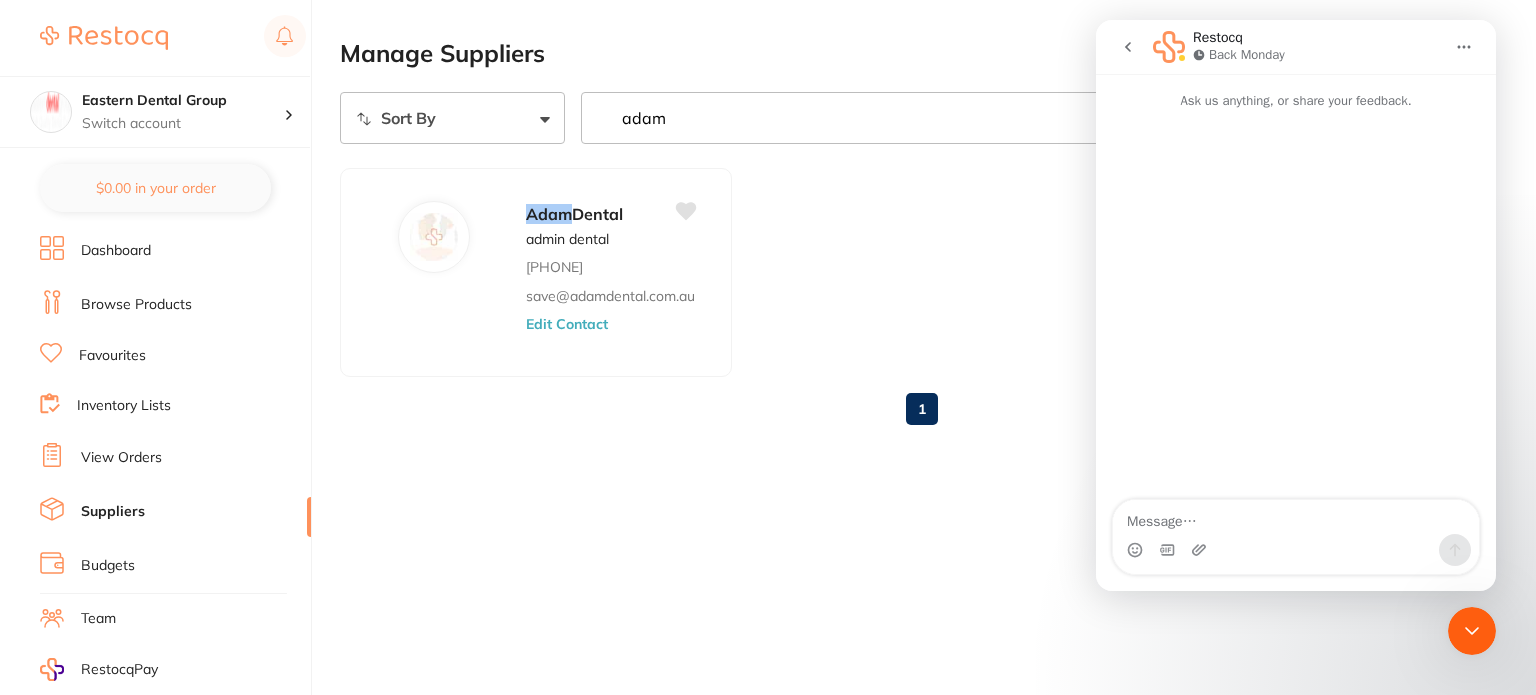 click at bounding box center [1296, 517] 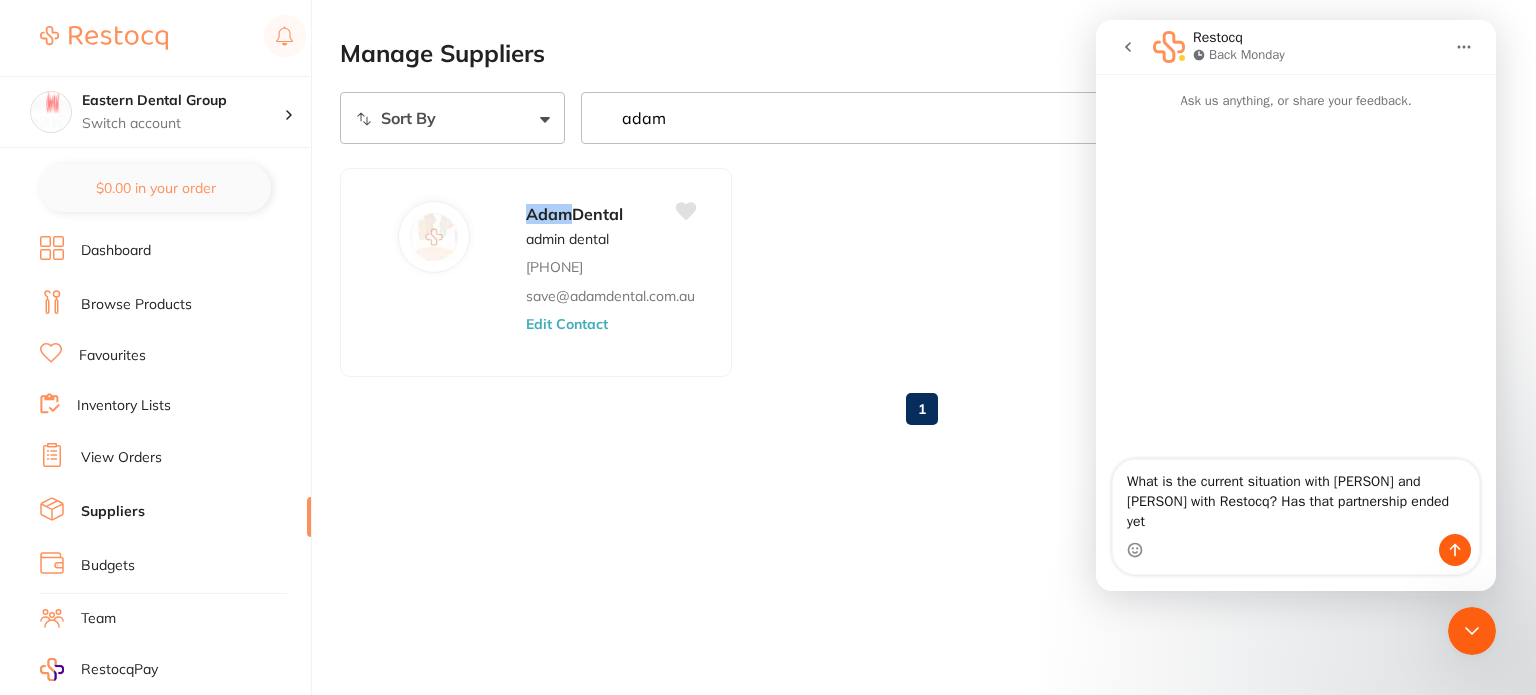 type on "What is the current situation with Adam Dental and Henry Schein with Restocq? Has that partnership ended yet?" 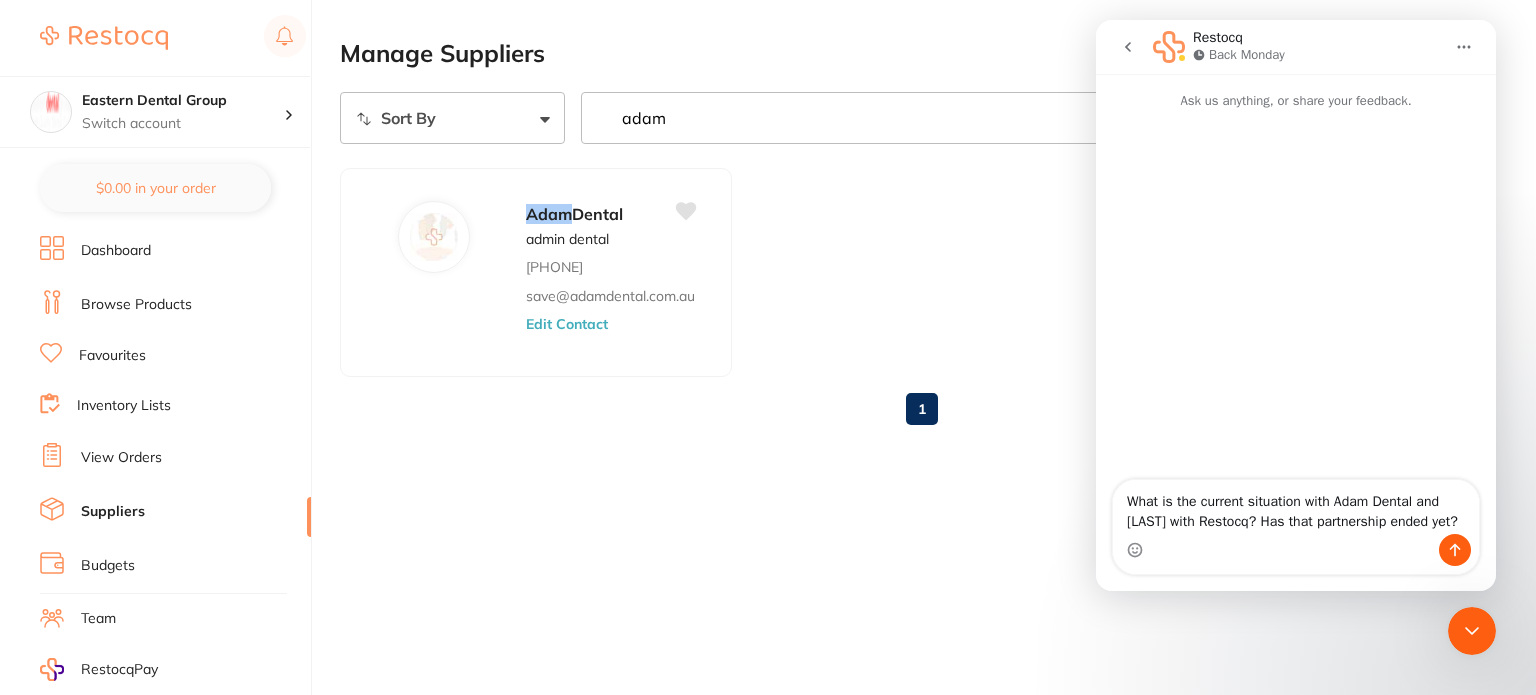 type 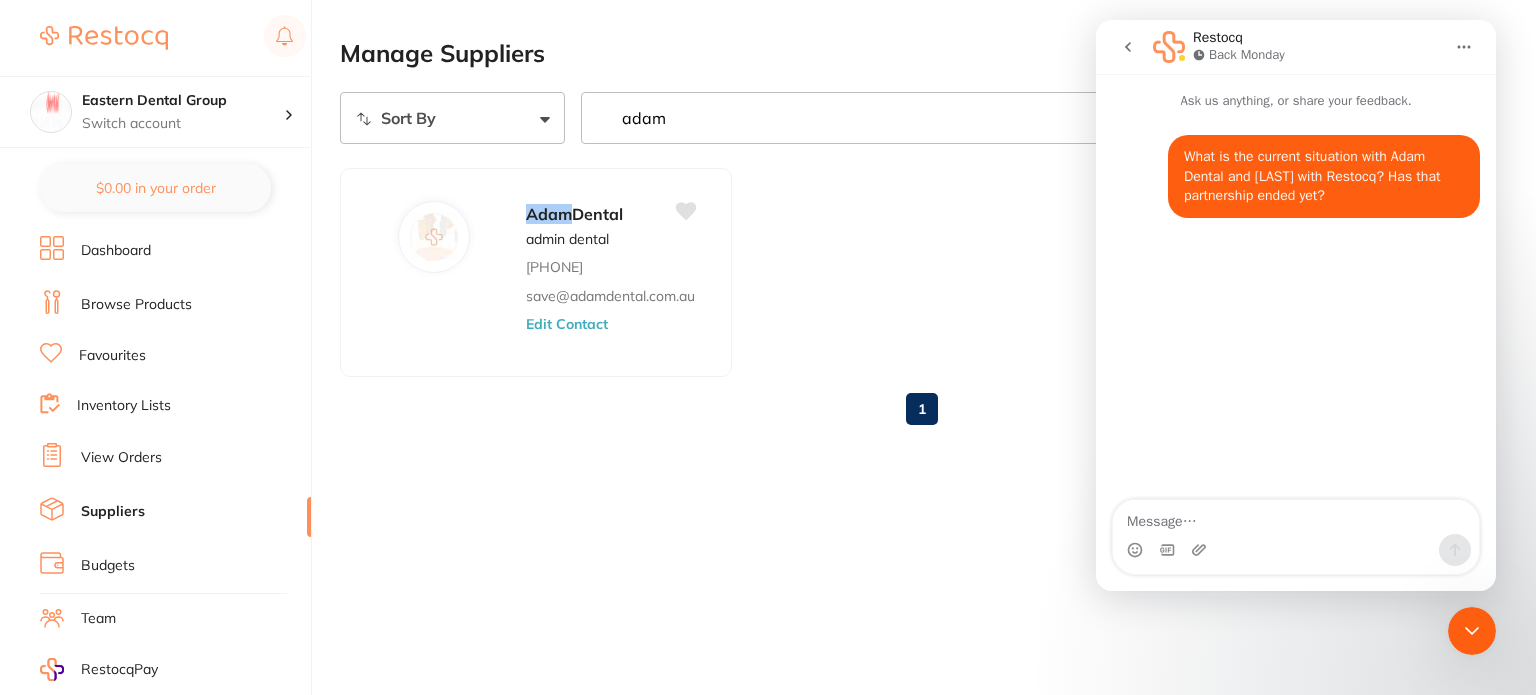 click on "Manage Suppliers Sort By A-Z Z-A adam Manage  Suppliers Adam  Dental admin dental 1300 449 262 save@adamdental.com.au Edit Contact 1 Supplier permissions have been updated ✕" at bounding box center [938, 347] 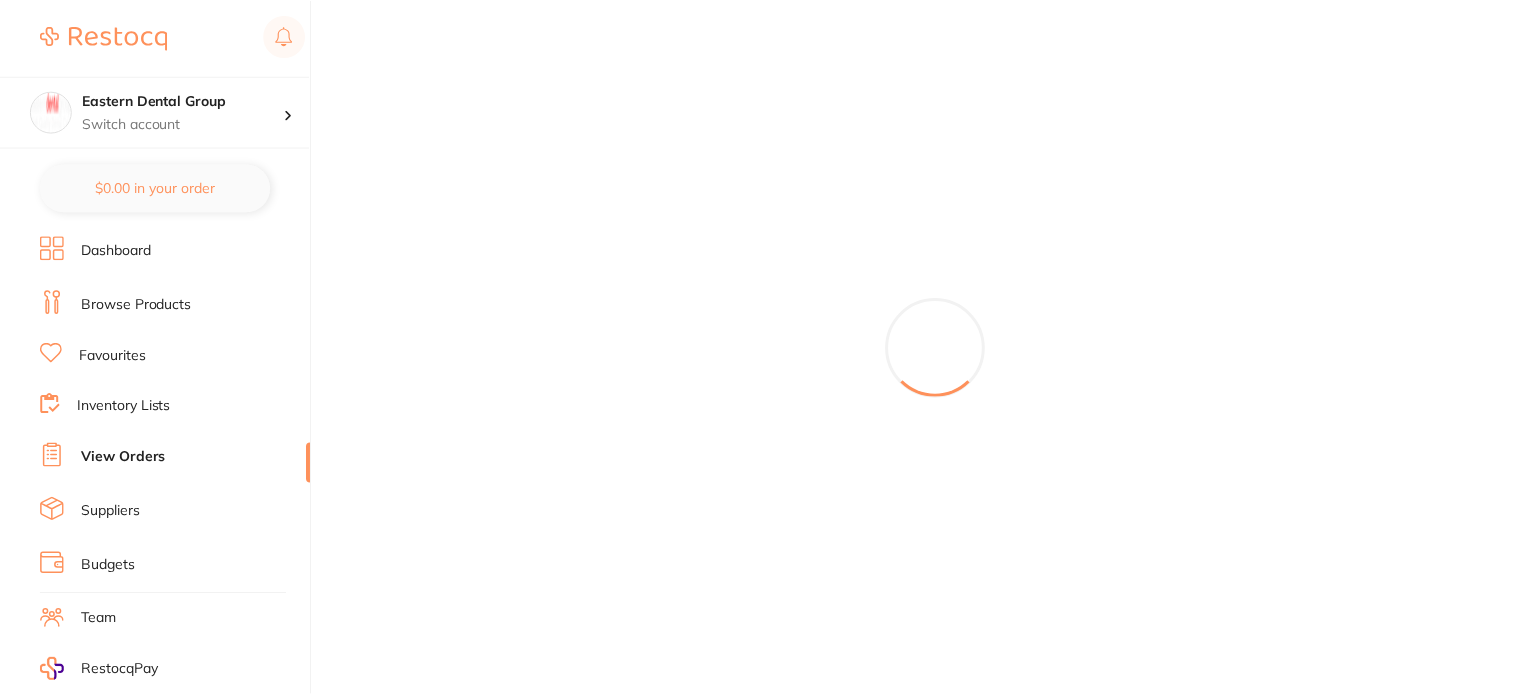 scroll, scrollTop: 0, scrollLeft: 0, axis: both 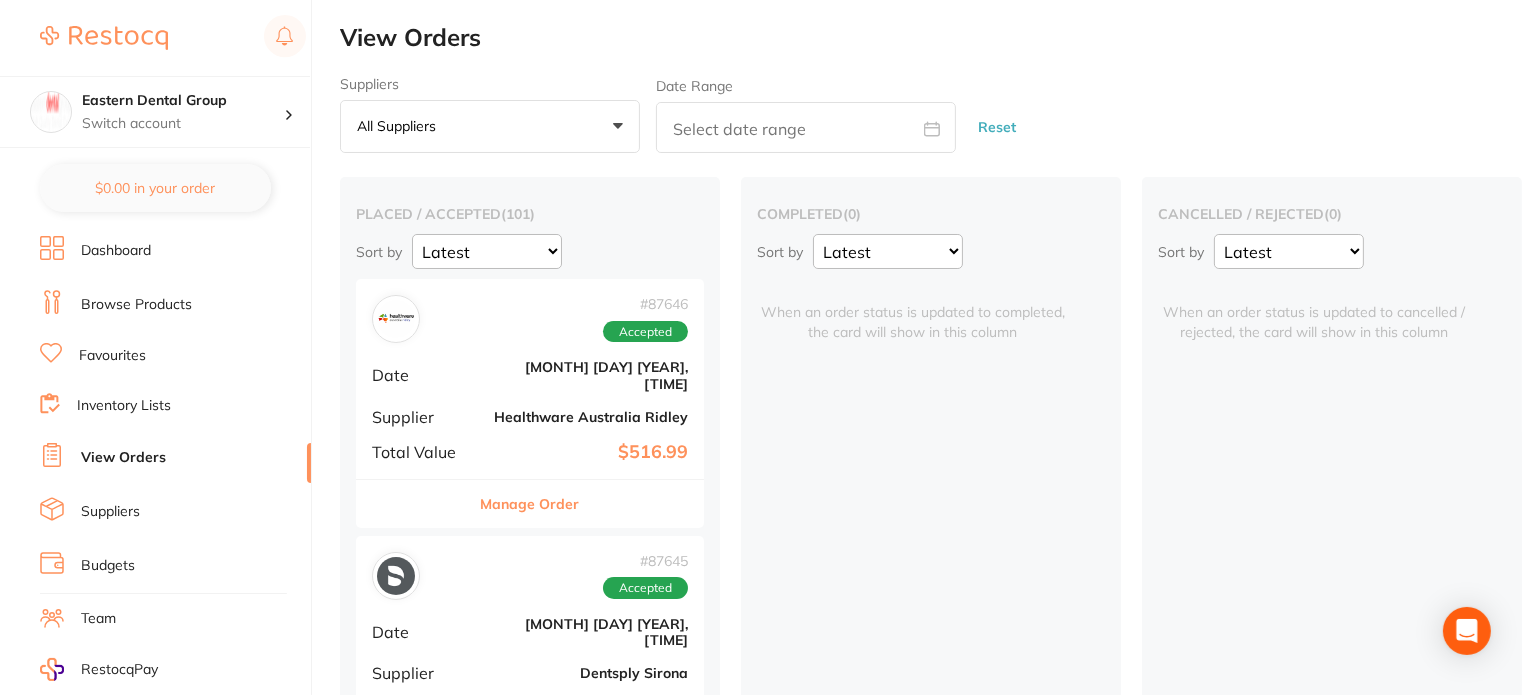 click on "Browse Products" at bounding box center [136, 305] 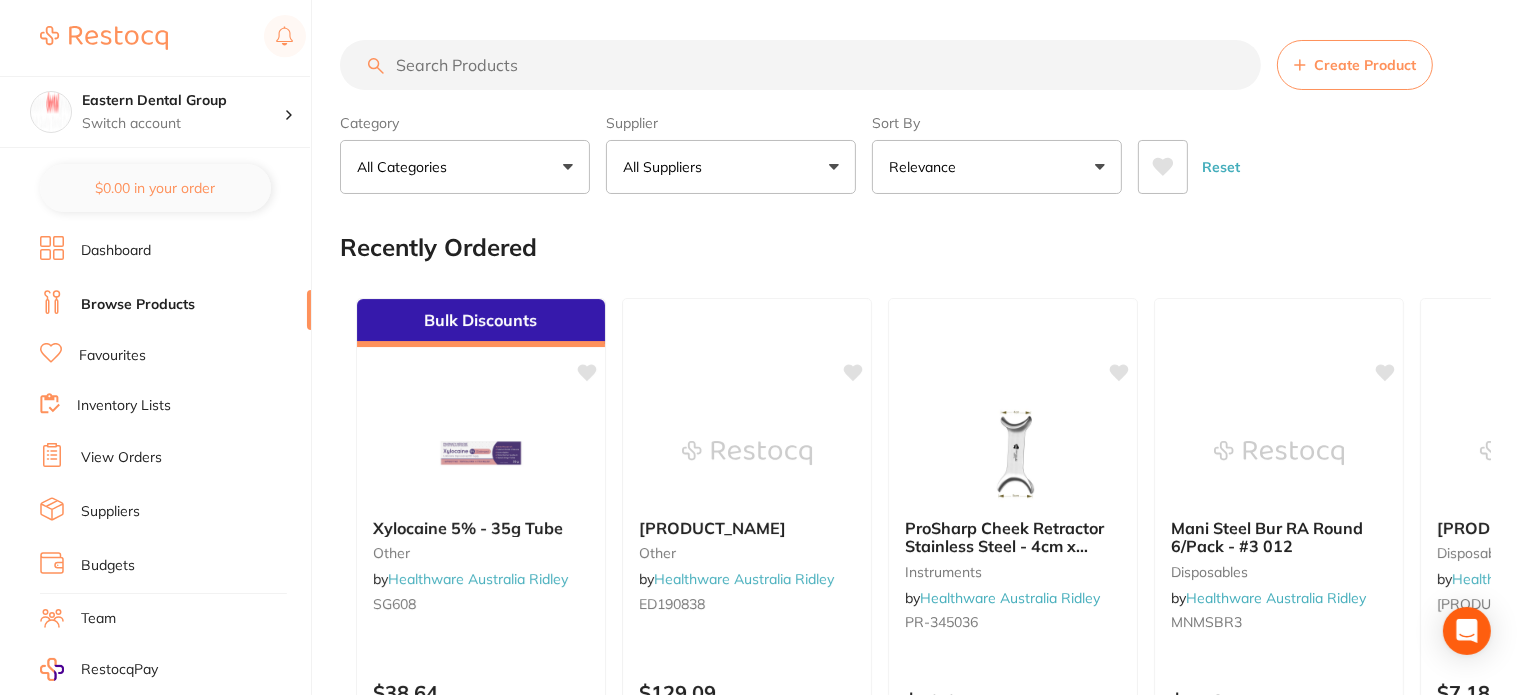 click at bounding box center [800, 65] 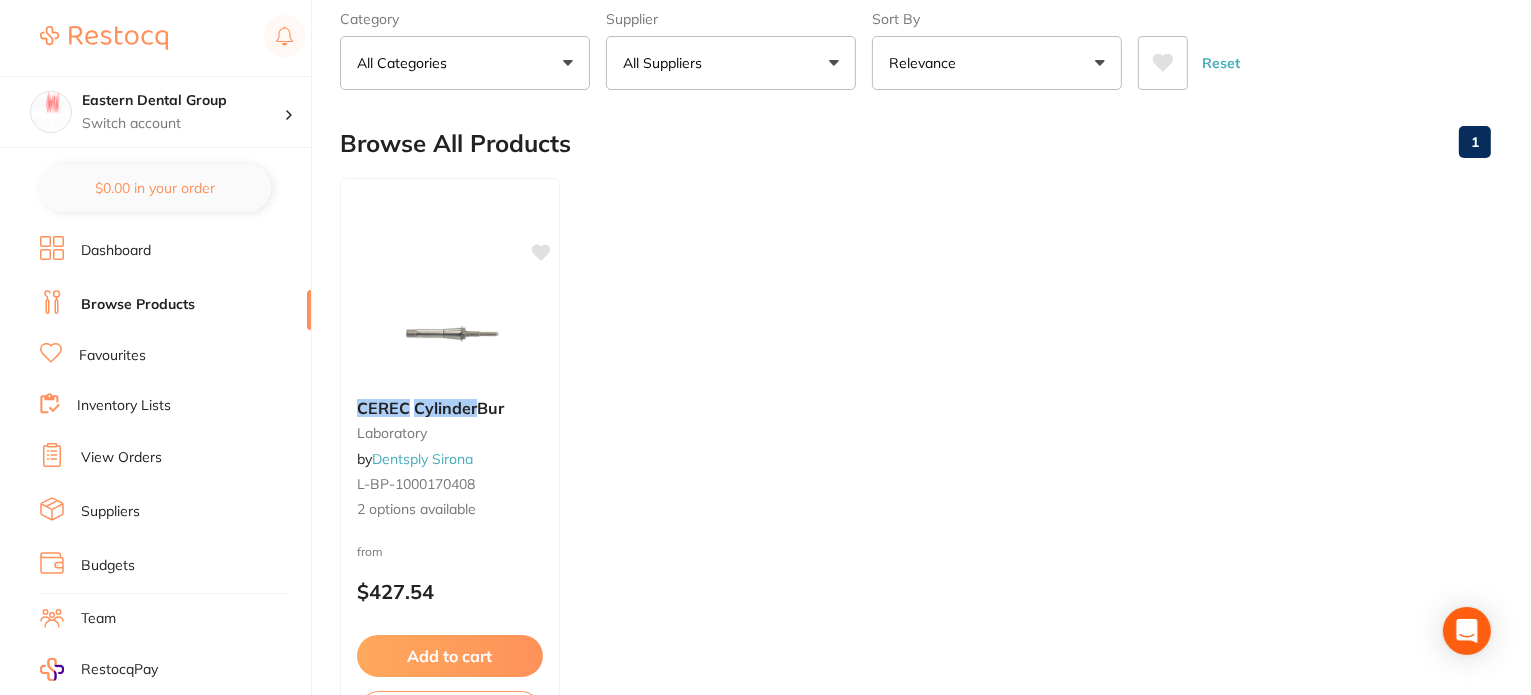 scroll, scrollTop: 200, scrollLeft: 0, axis: vertical 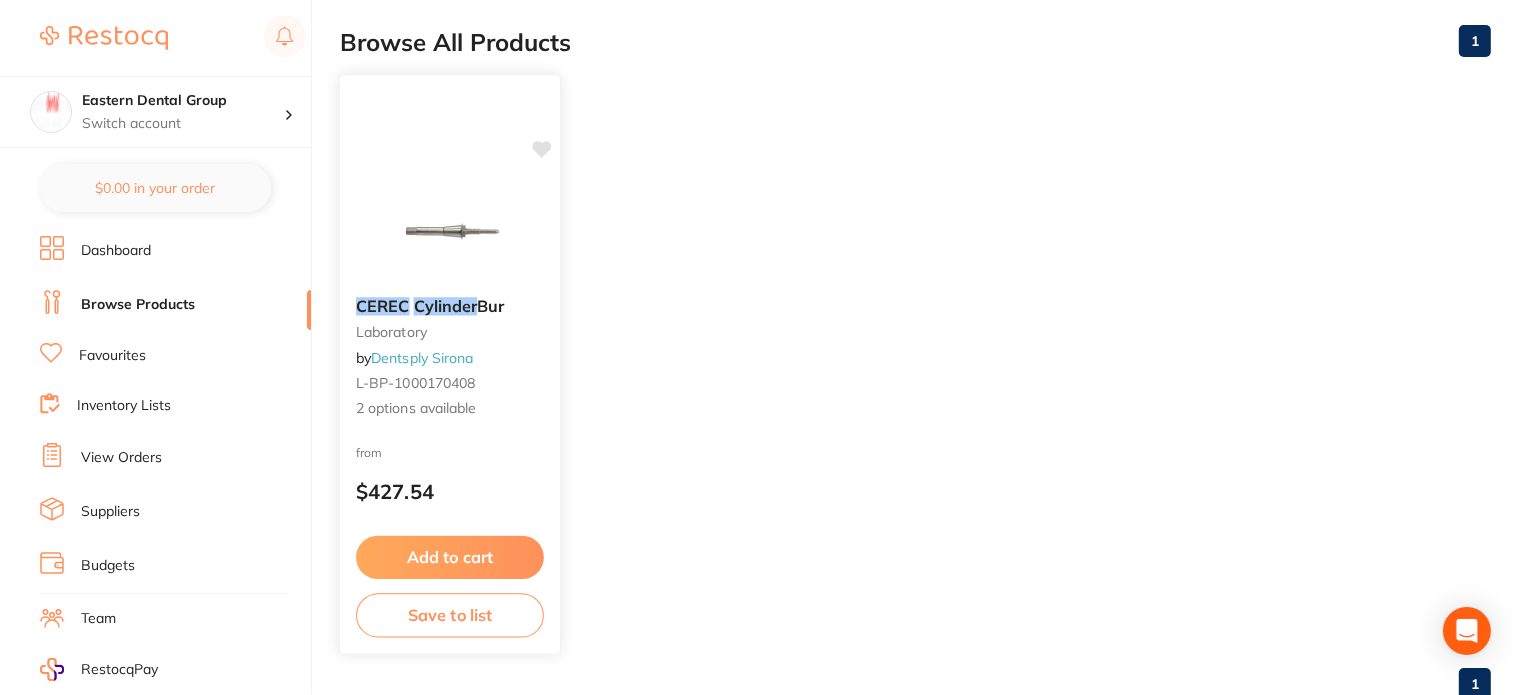 click on "Cylinder" at bounding box center (446, 306) 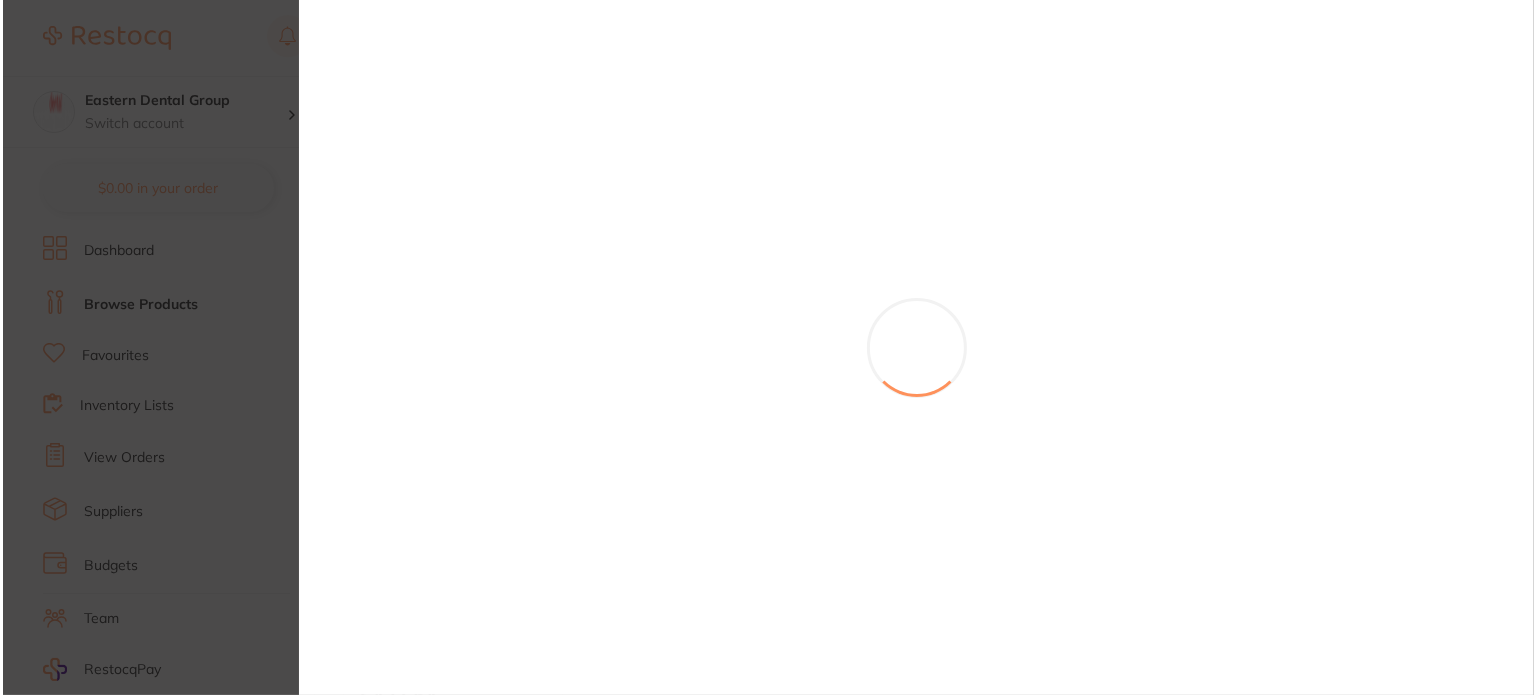 scroll, scrollTop: 0, scrollLeft: 0, axis: both 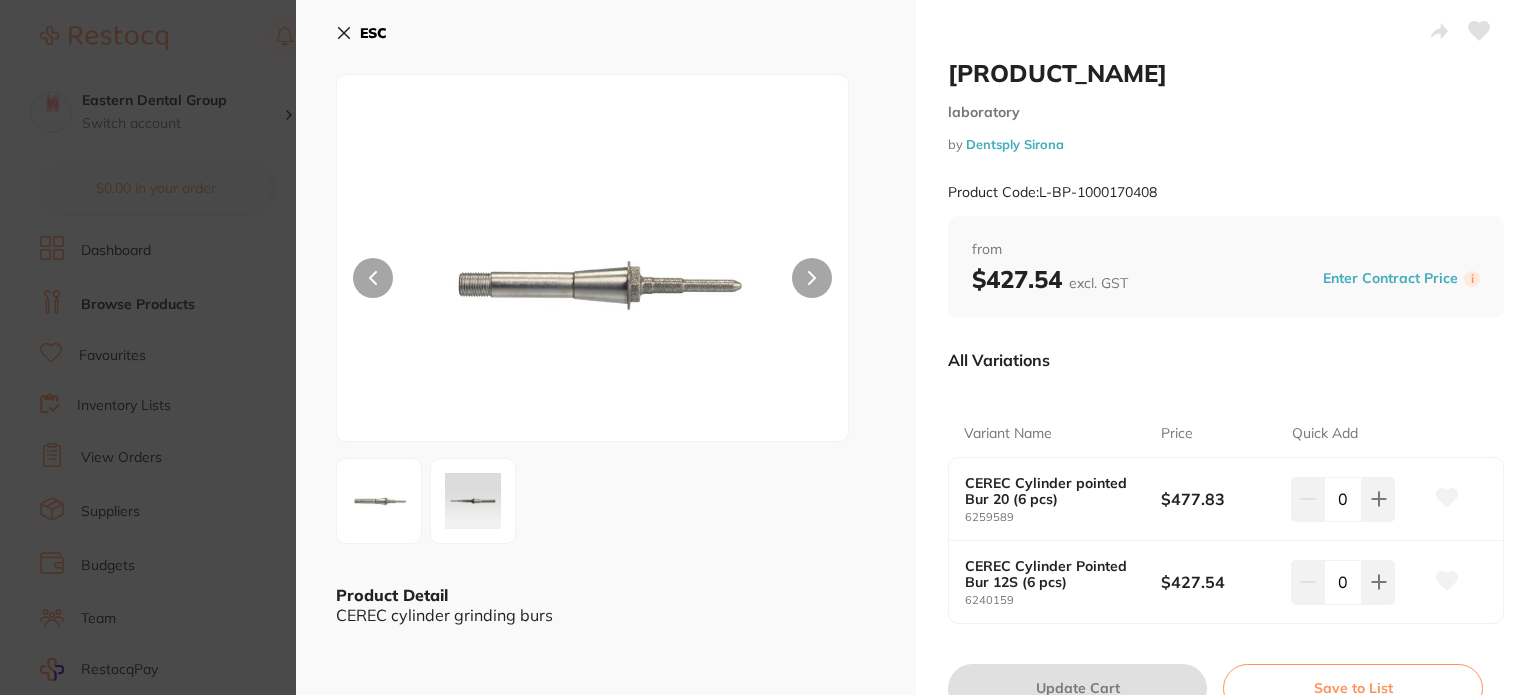 click on "CEREC Cylinder pointed Bur 20 (6 pcs)" at bounding box center [1053, 491] 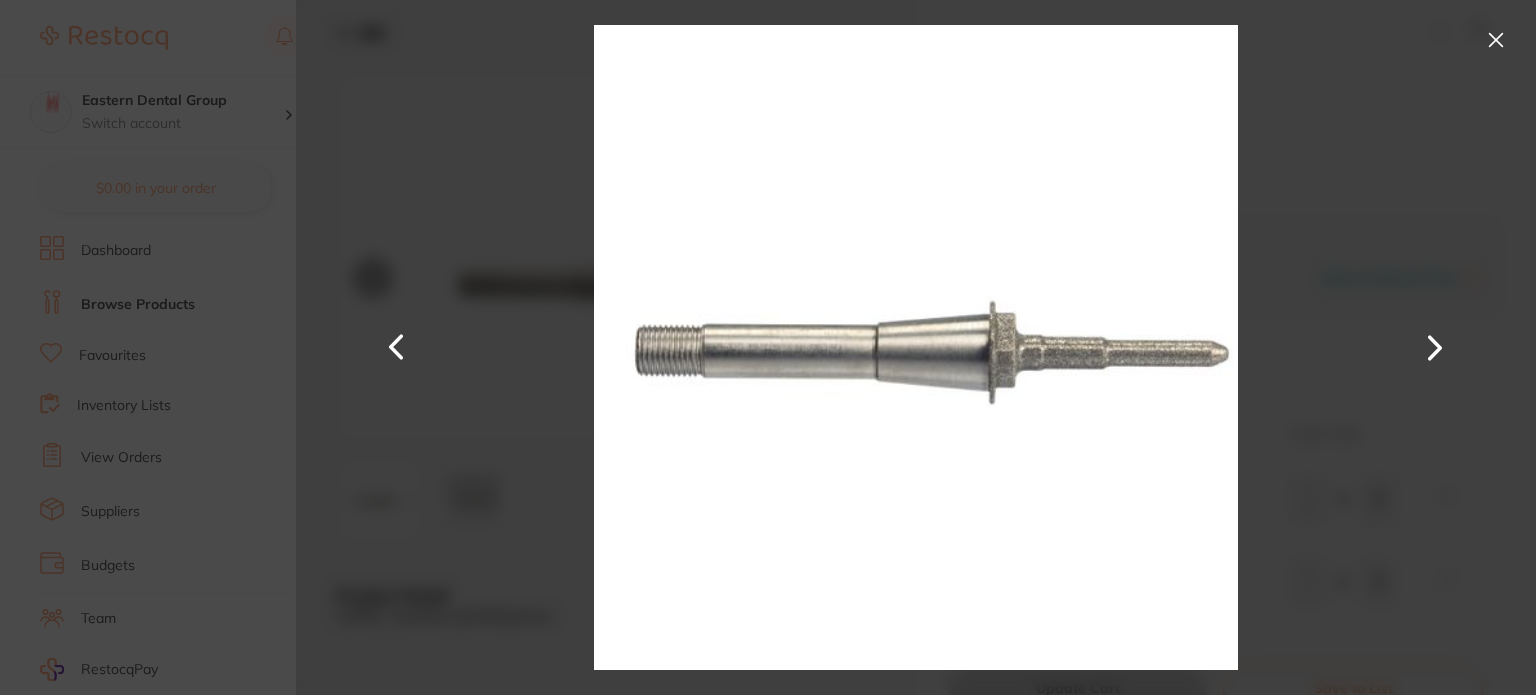 click at bounding box center [1435, 348] 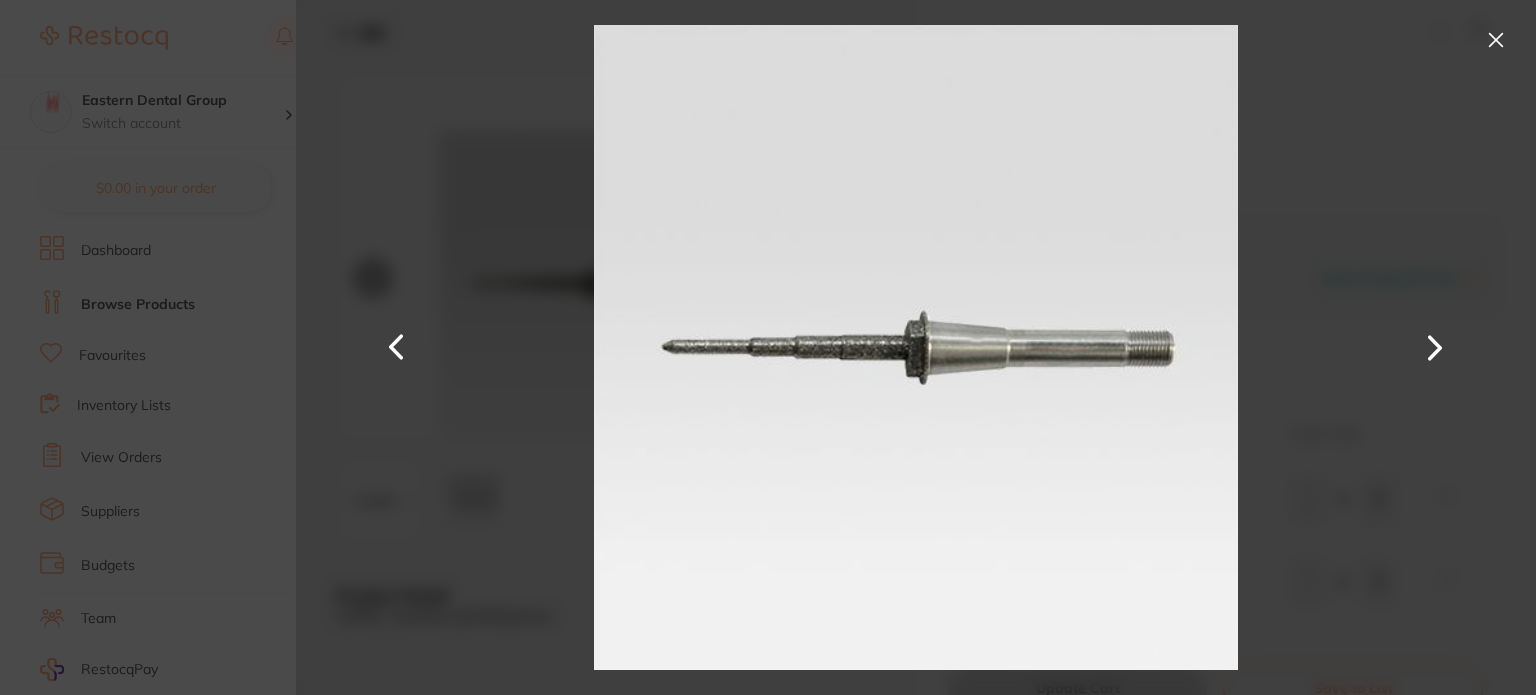 click at bounding box center (1496, 40) 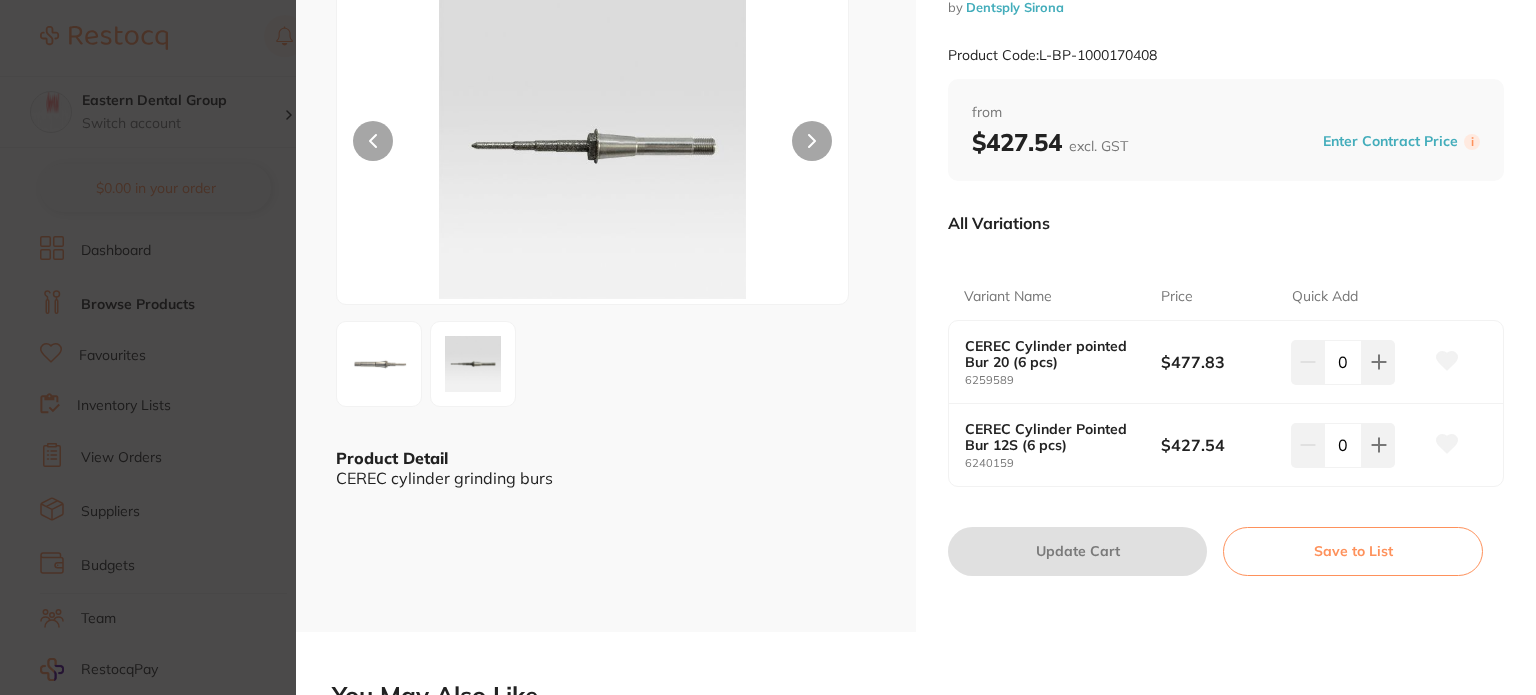 scroll, scrollTop: 300, scrollLeft: 0, axis: vertical 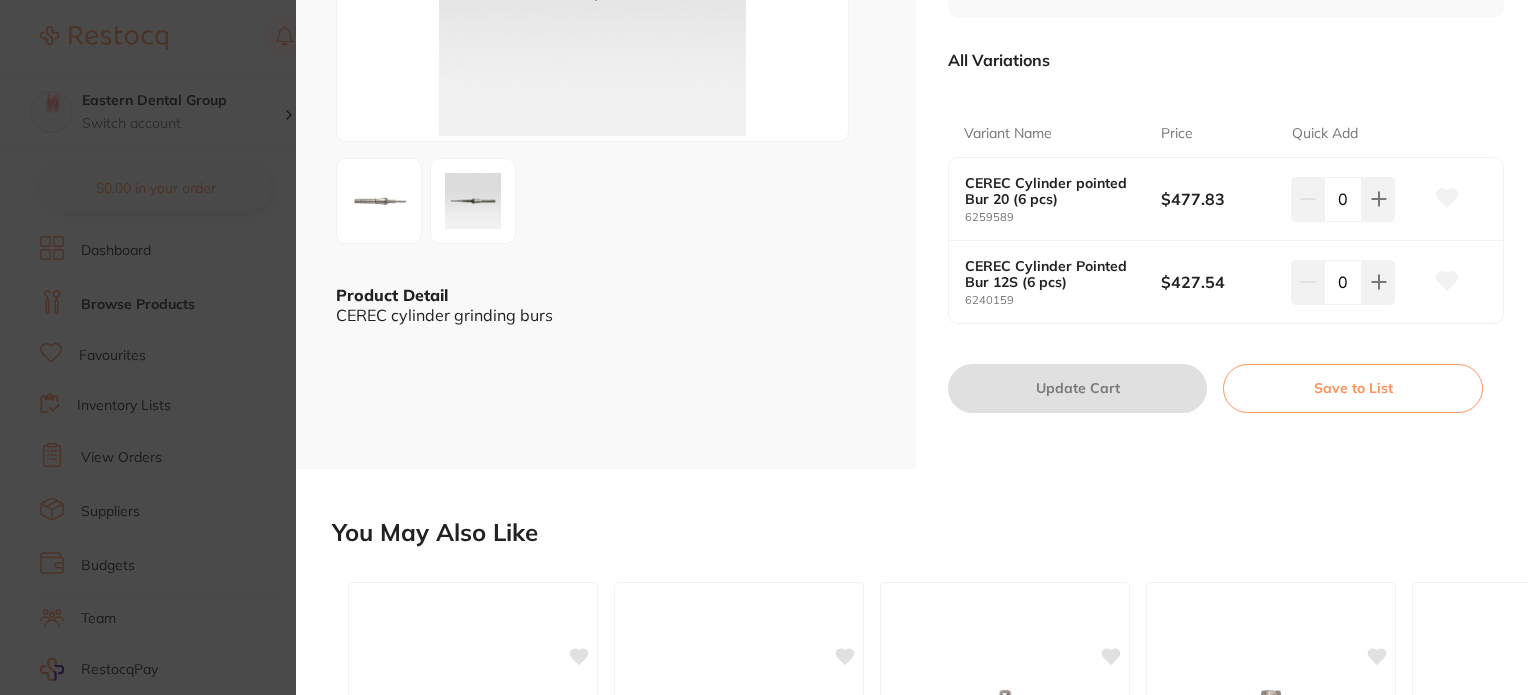 click on "CEREC Cylinder Bur laboratory by Dentsply Sirona Product Code: L-BP-1000170408 ESC Product Detail CEREC cylinder grinding burs CEREC Cylinder Bur laboratory by Dentsply Sirona Product Code: L-BP-1000170408 from $427.54 excl. GST Enter Contract Price i All Variations Variant Name Price Quick Add CEREC Cylinder pointed Bur 20 (6 pcs) 6259589 $477.83 0 CEREC Cylinder Pointed Bur 12S (6 pcs) 6240159 $427.54 0 Update Cart Save to List All Variations Reset Options Price CEREC Cylinder pointed Bur 20 (6 pcs) 6259589 $477.83 0 CEREC Cylinder Pointed Bur 12S (6 pcs) 6240159 $427.54 0 You May Also Like Diamond Burs - Round End Cylinder Bur burs by Critical Dental BUR-PG6-1123B 2 options available from $18.00 Add to cart Save to list Ø 1.6 mm, Carbide Cylinder, FG burs by RiDental 101-21X-314-016 $6.05 Add to cart Save to list Meisinger Diamond Cylinder Bur Medium 839 204 010 / 5 burs by Ivoclar Vivadent B600597 3 options available" at bounding box center [768, 347] 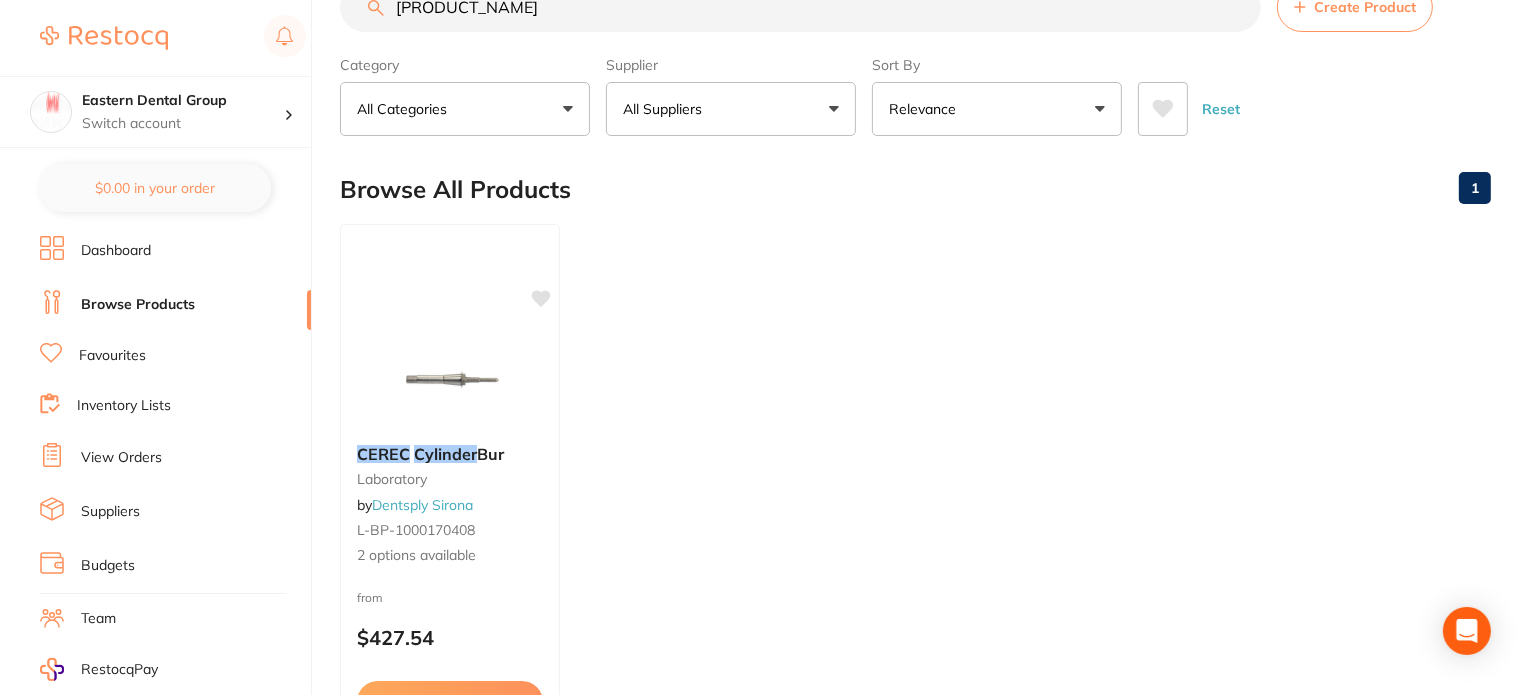 scroll, scrollTop: 0, scrollLeft: 0, axis: both 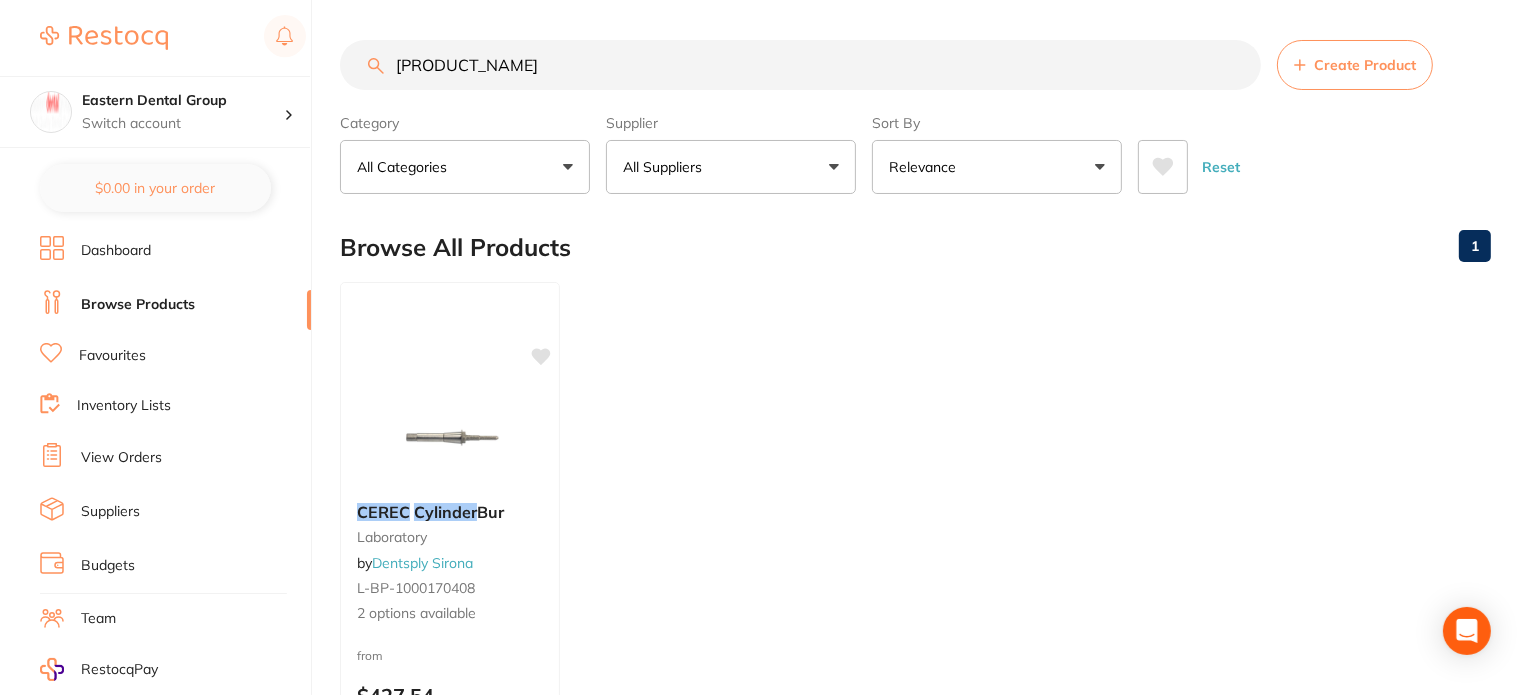 click on "[PRODUCT_NAME]" at bounding box center [800, 65] 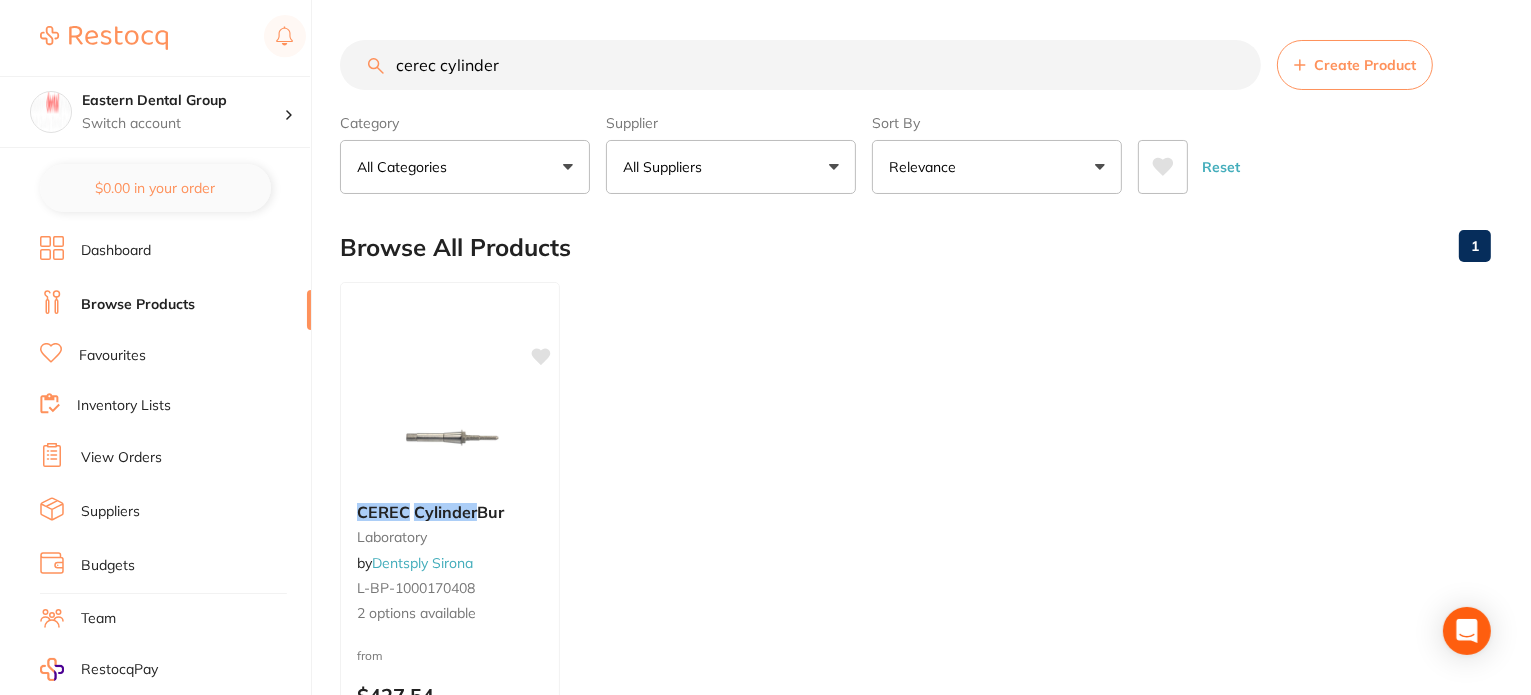 type on "cerec" 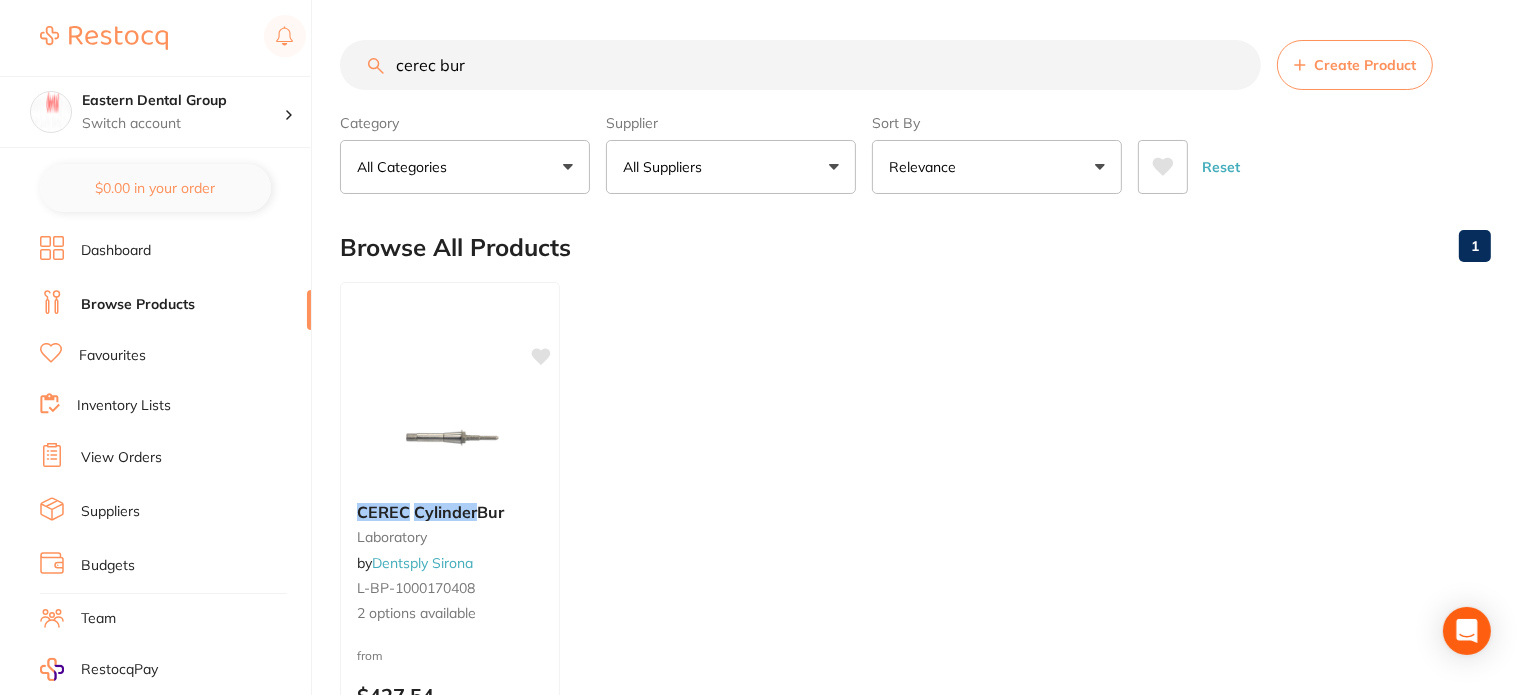 type on "cerec bur" 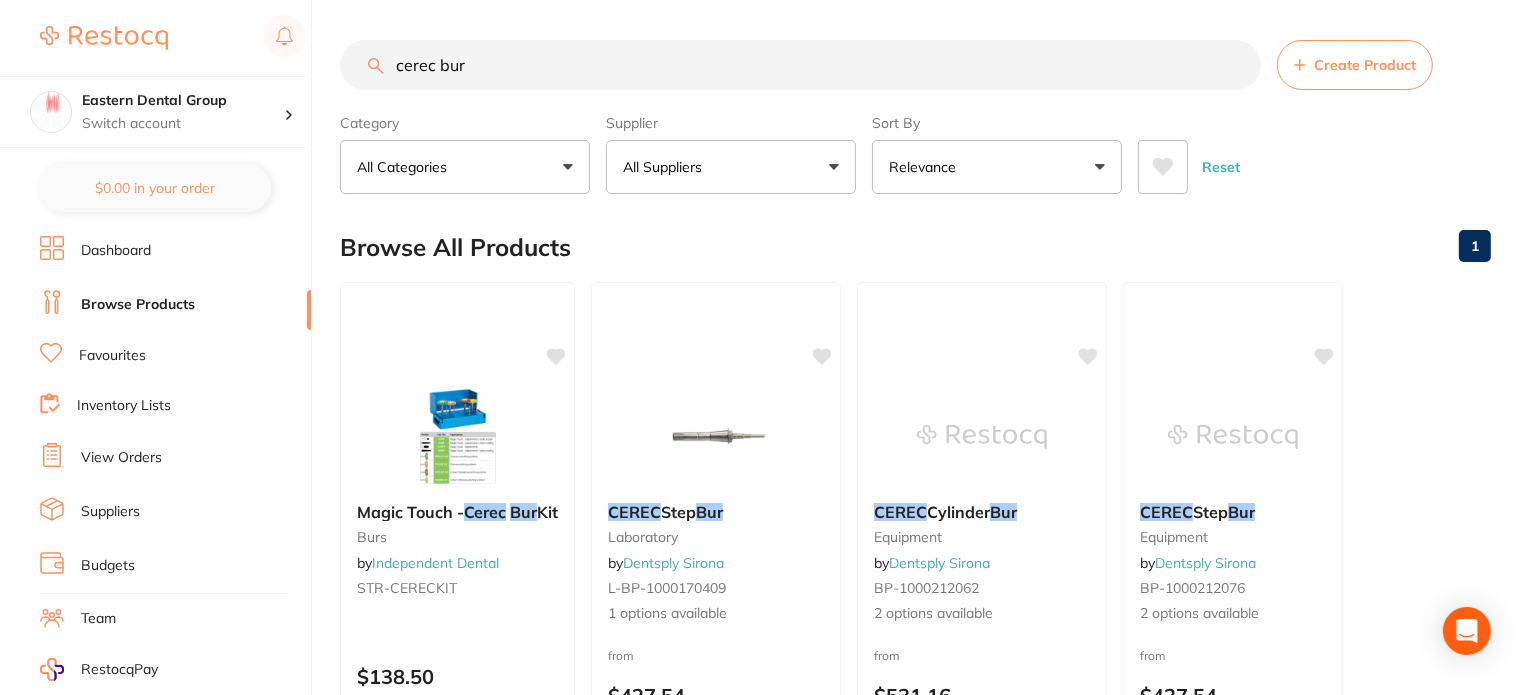 scroll, scrollTop: 0, scrollLeft: 0, axis: both 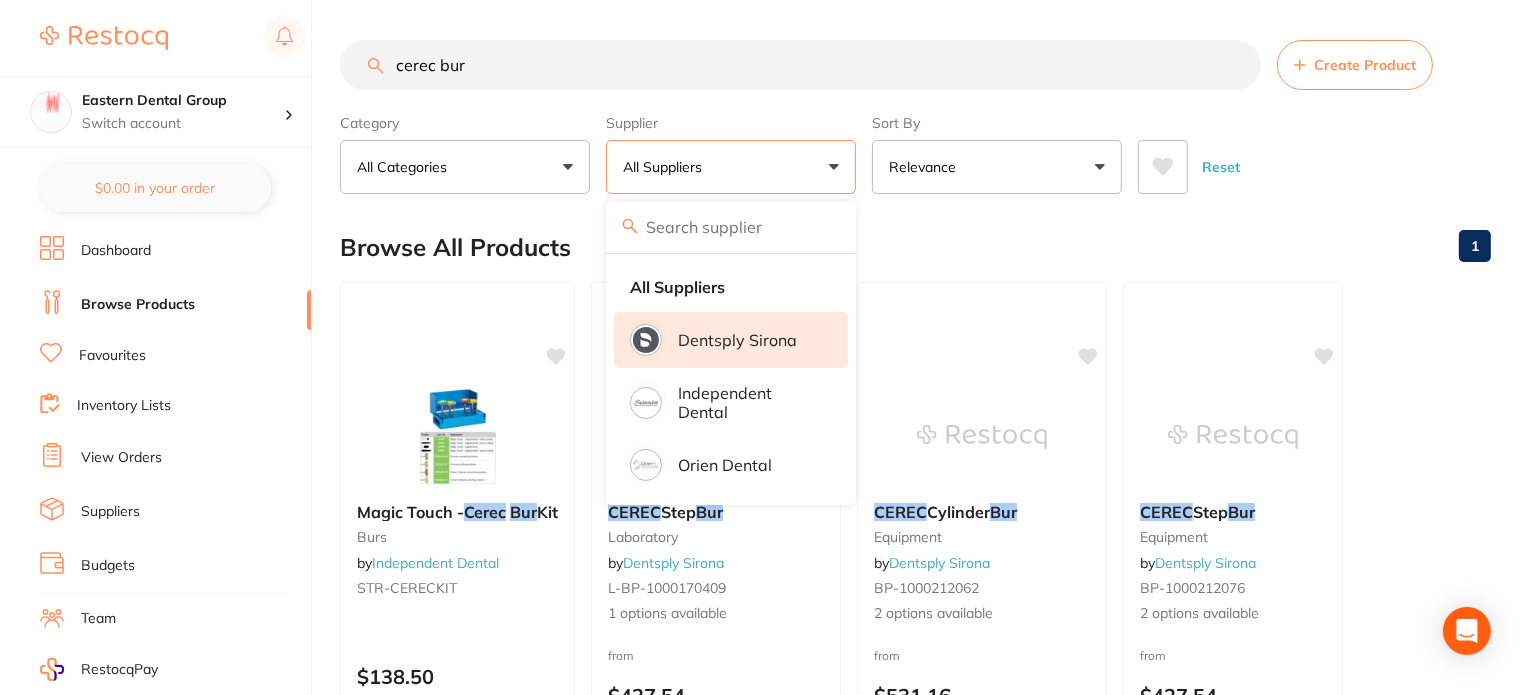 click on "Dentsply Sirona" at bounding box center [737, 340] 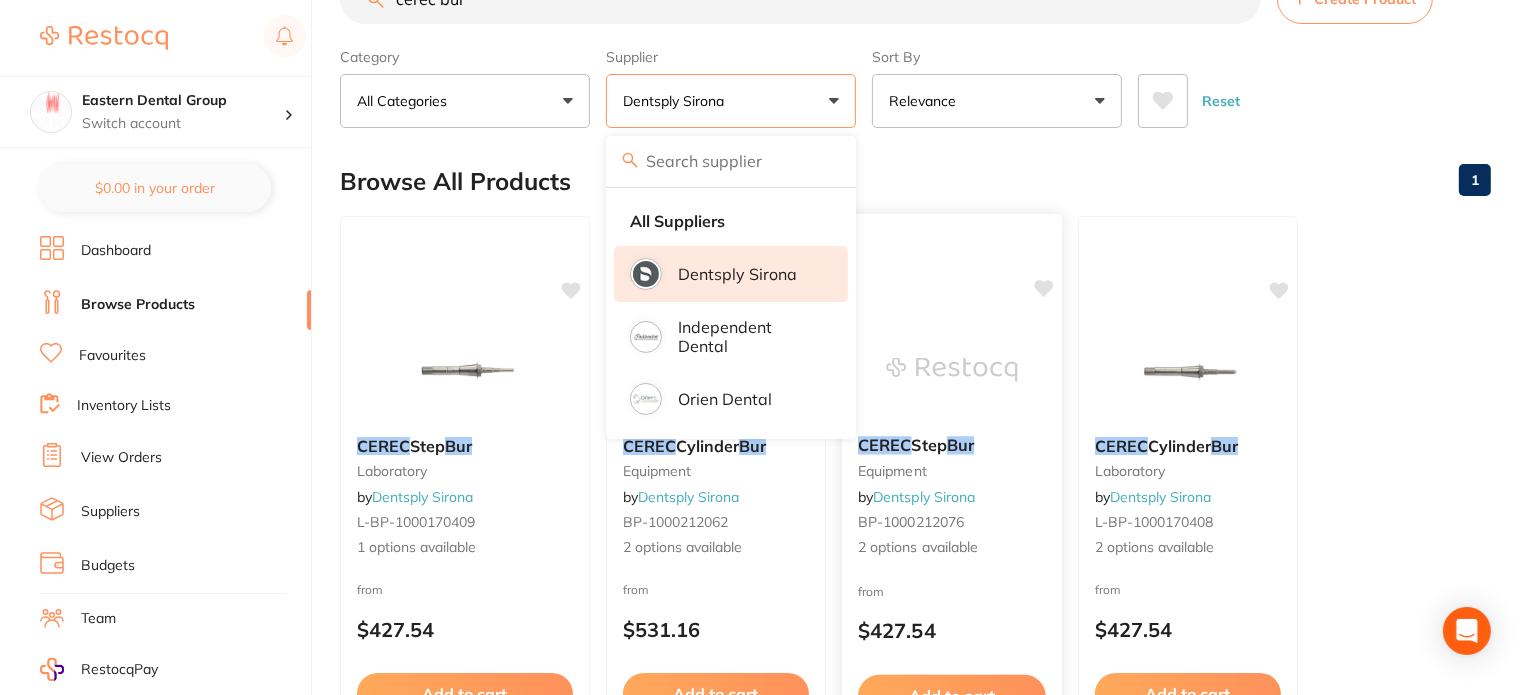 scroll, scrollTop: 100, scrollLeft: 0, axis: vertical 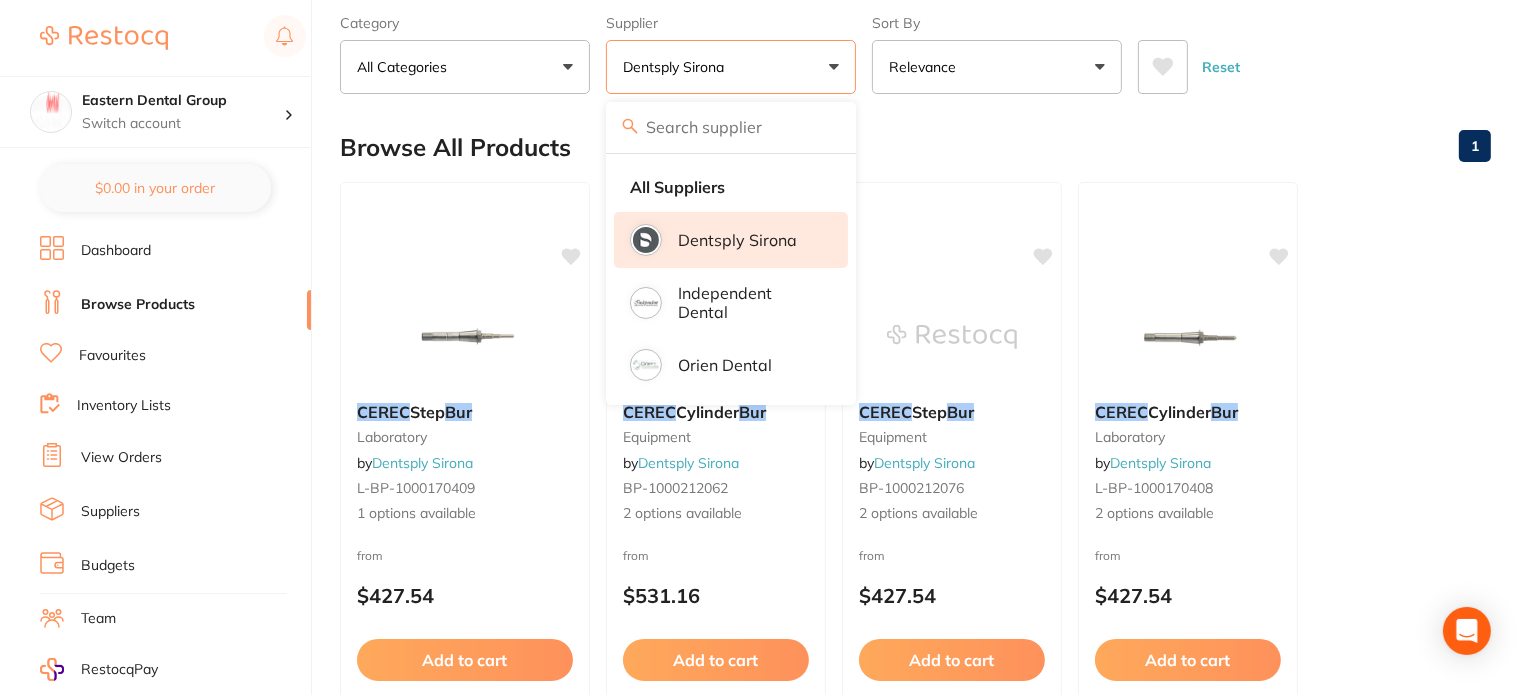 click on "CEREC Step Bur laboratory by Dentsply Sirona L-BP-1000170409 1 options available from $427.54 Add to cart Save to list CEREC Cylinder Bur equipment by Dentsply Sirona BP-1000212062 2 options available from $531.16 Add to cart Save to list CEREC Step Bur equipment by Dentsply Sirona BP-1000212076 2 options available from $427.54 Add to cart Save to list CEREC Cylinder Bur laboratory by Dentsply Sirona L-BP-1000170408 2 options available from $427.54 Add to cart Save to list CEREC inLab Compact Step Bur 12 Diamond XL (6 pcs) equipment by Dentsply Sirona 6052265 $441.13 Add to cart Save to list" at bounding box center [915, 765] 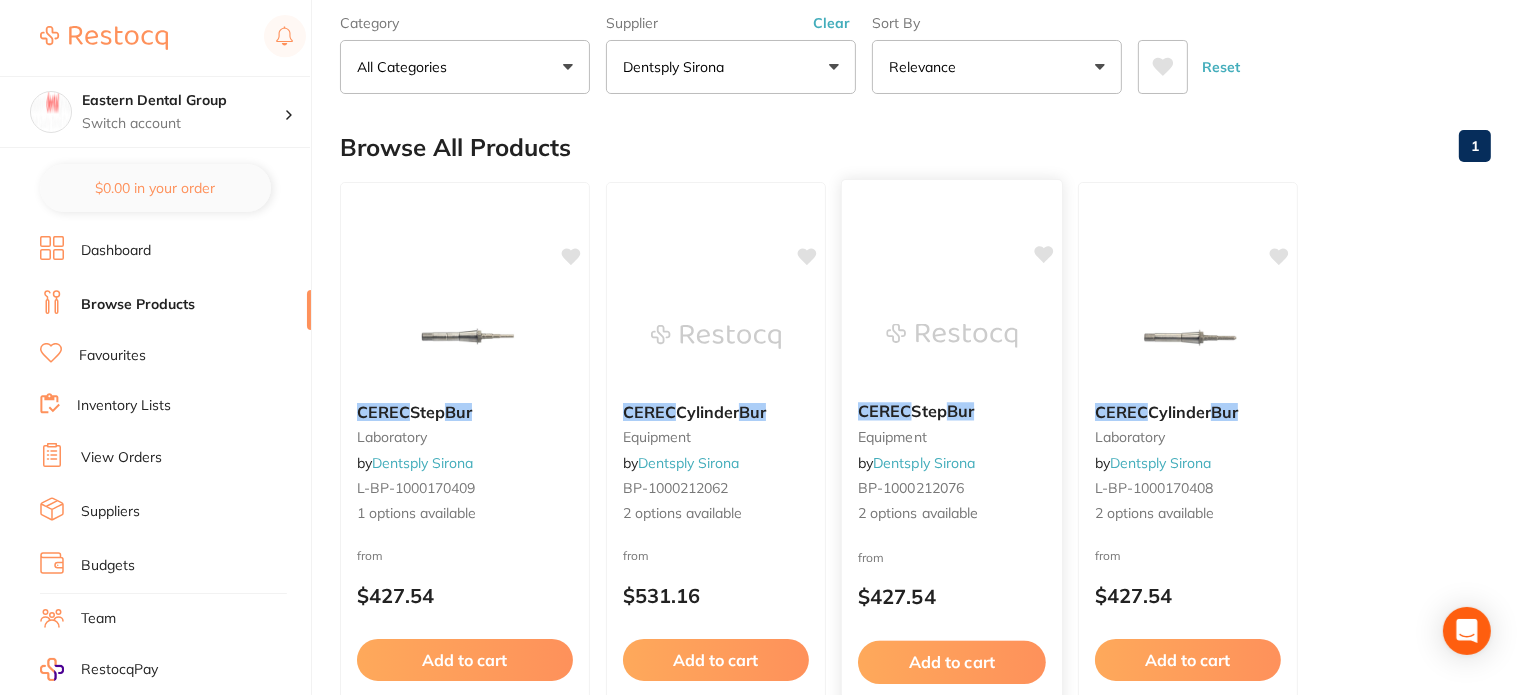 click at bounding box center [951, 335] 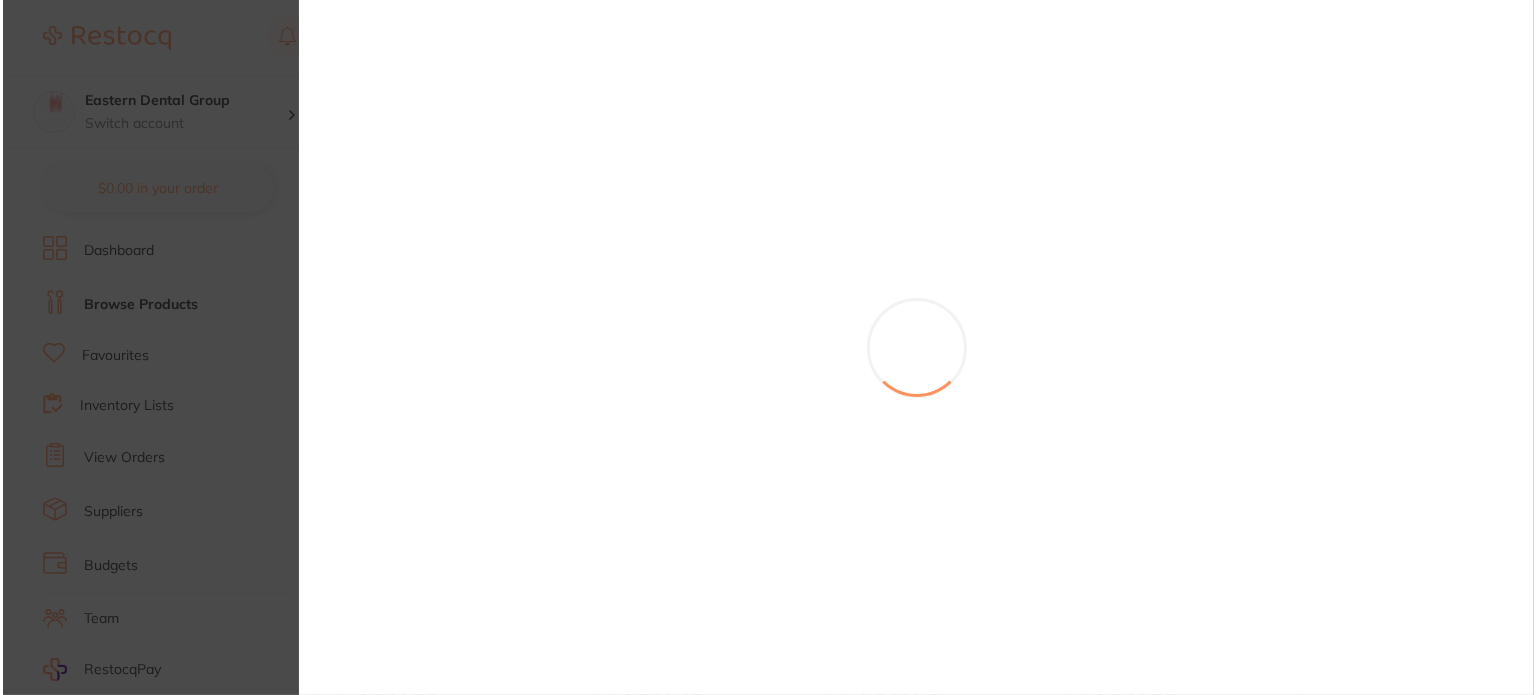 scroll, scrollTop: 0, scrollLeft: 0, axis: both 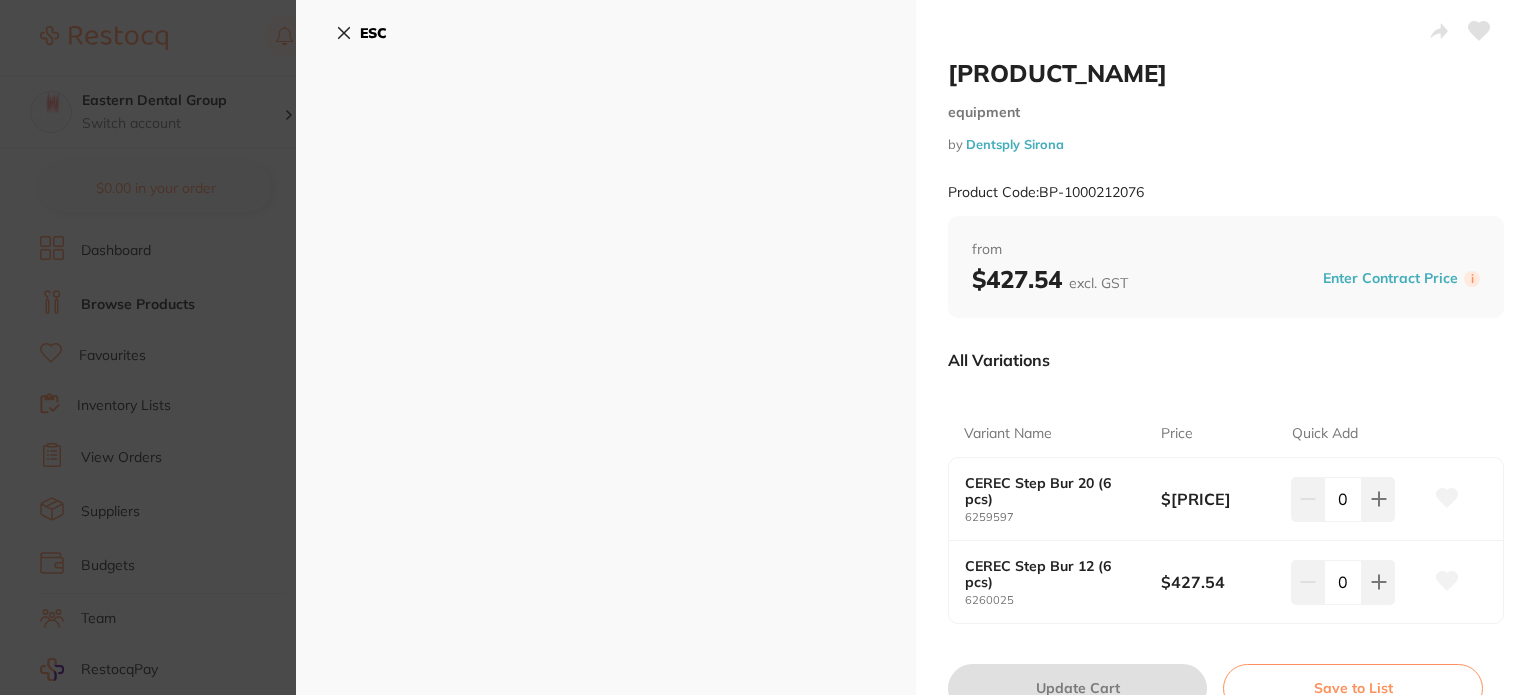 drag, startPoint x: 356, startPoint y: 34, endPoint x: 345, endPoint y: 91, distance: 58.0517 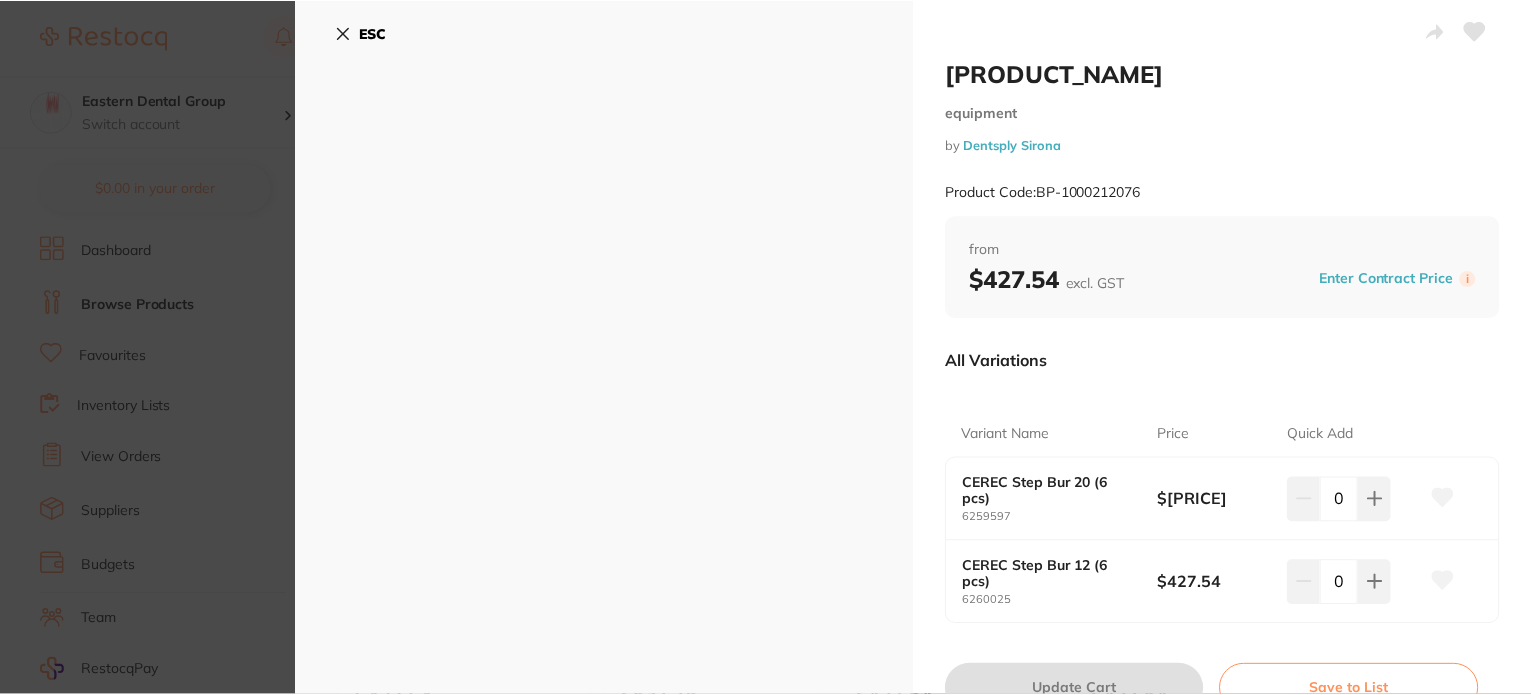 scroll, scrollTop: 100, scrollLeft: 0, axis: vertical 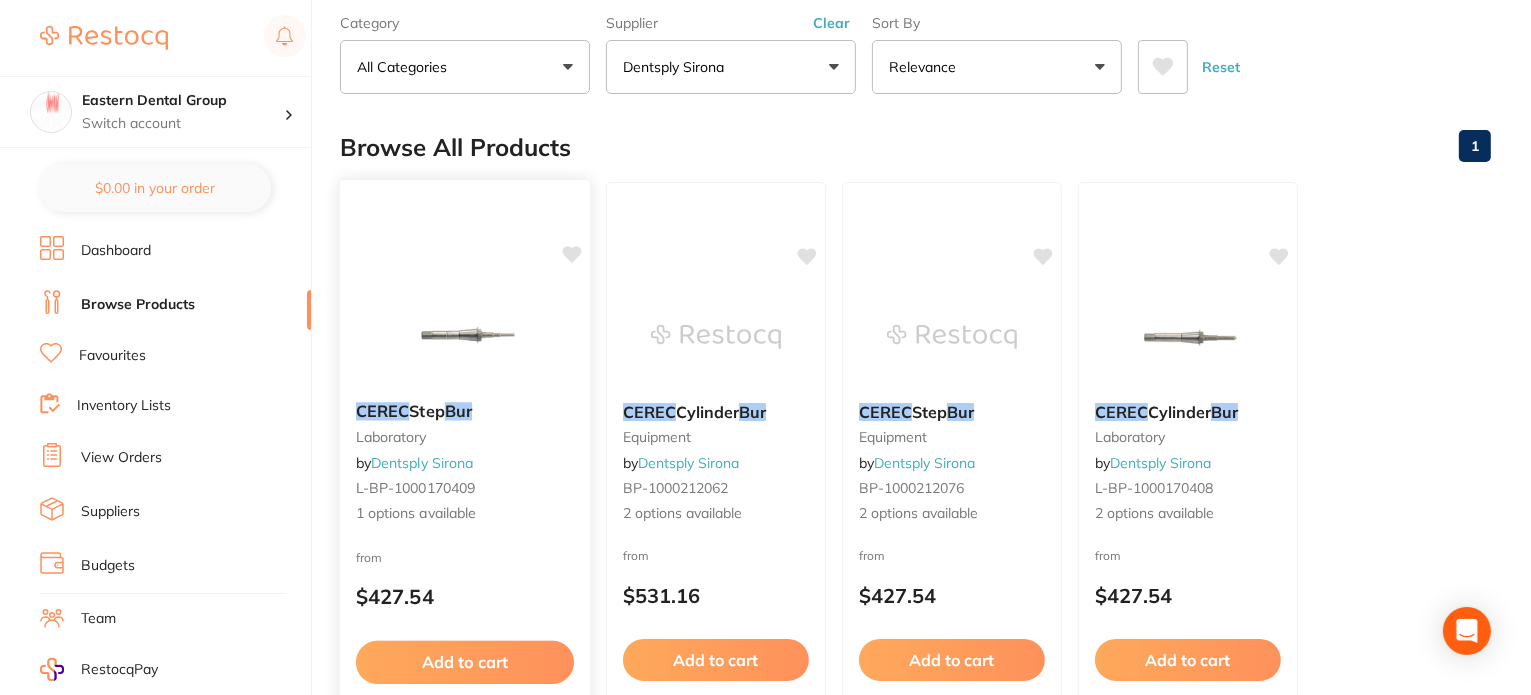 click at bounding box center [464, 335] 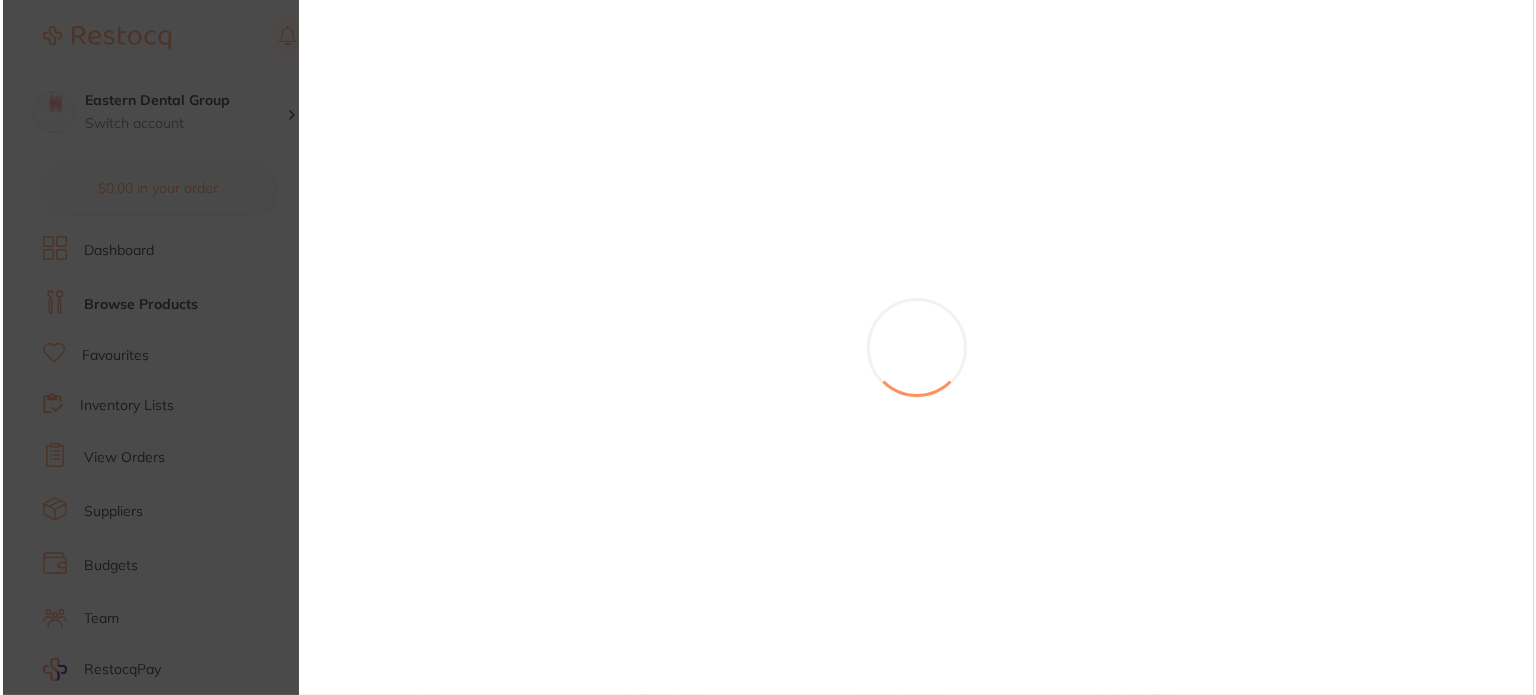 scroll, scrollTop: 0, scrollLeft: 0, axis: both 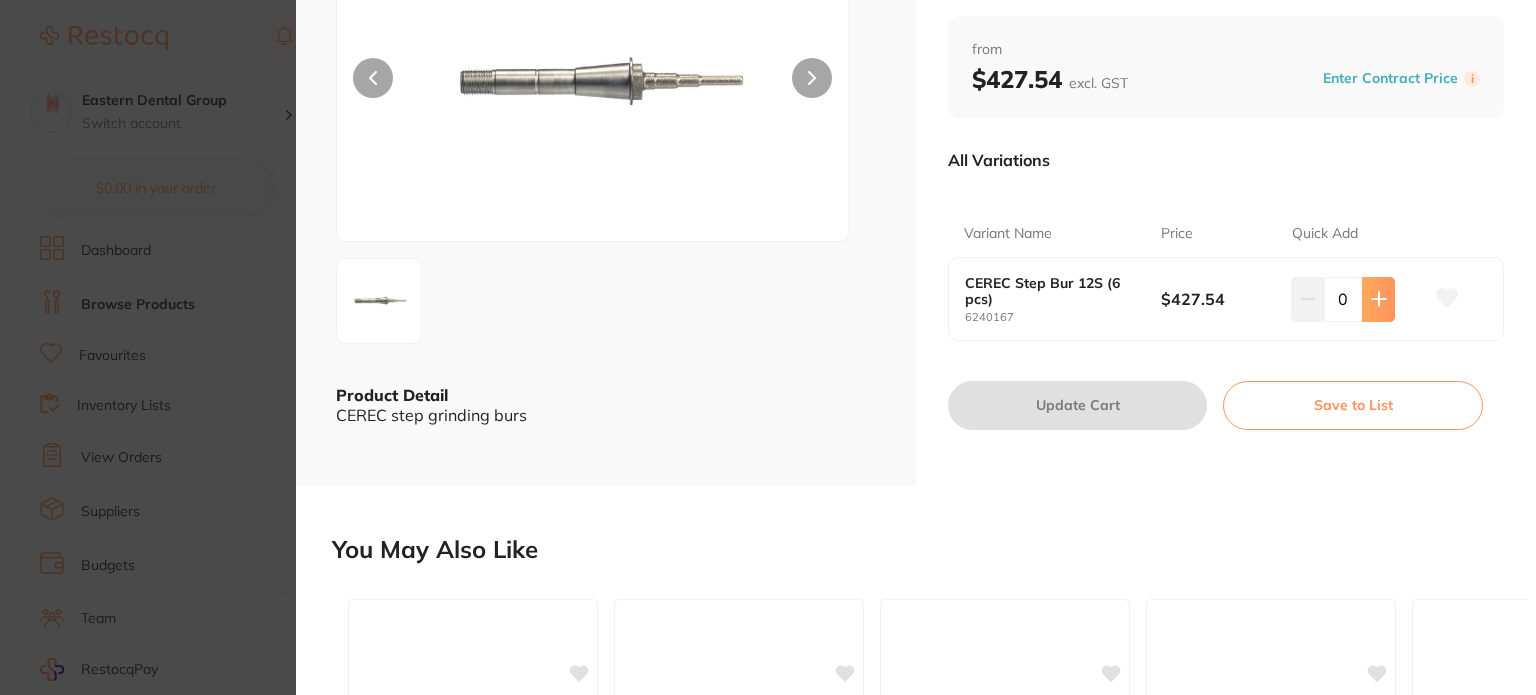 click 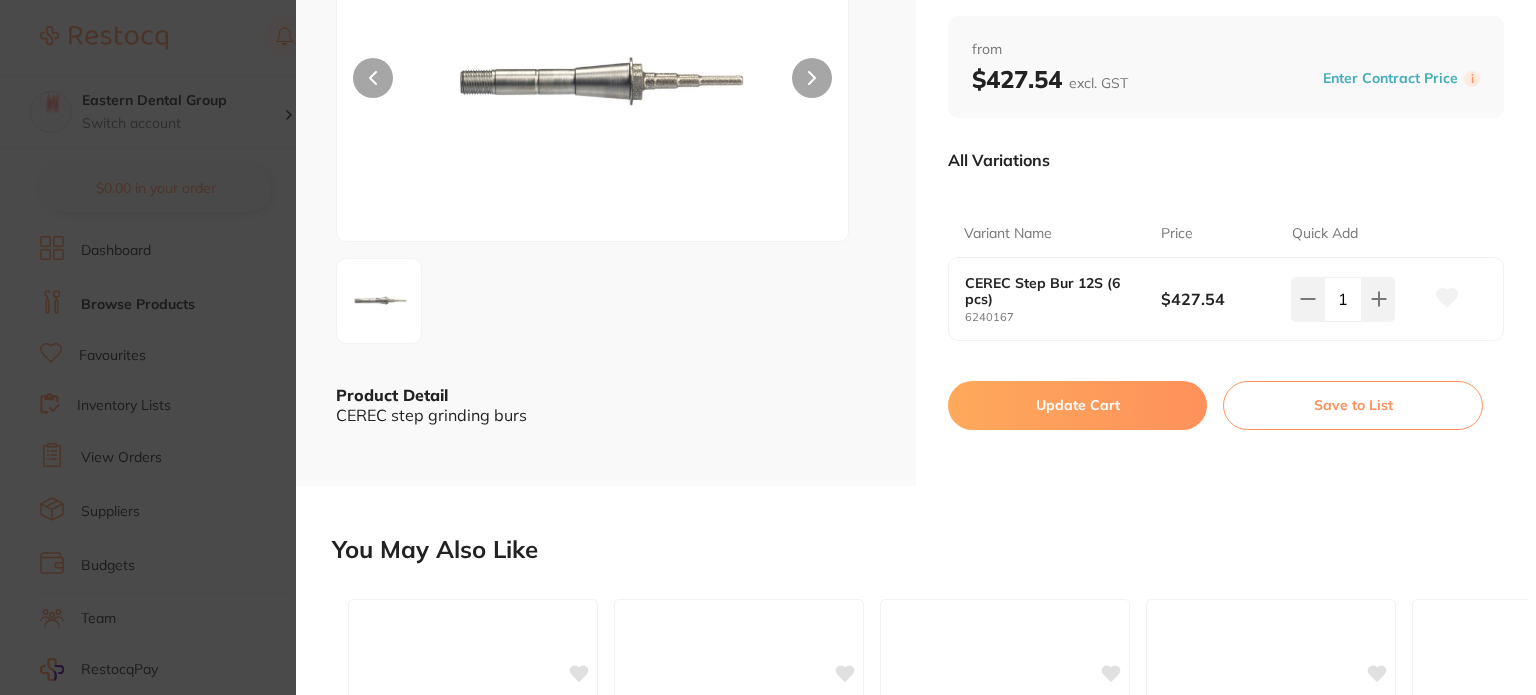 click on "Update Cart" at bounding box center [1077, 405] 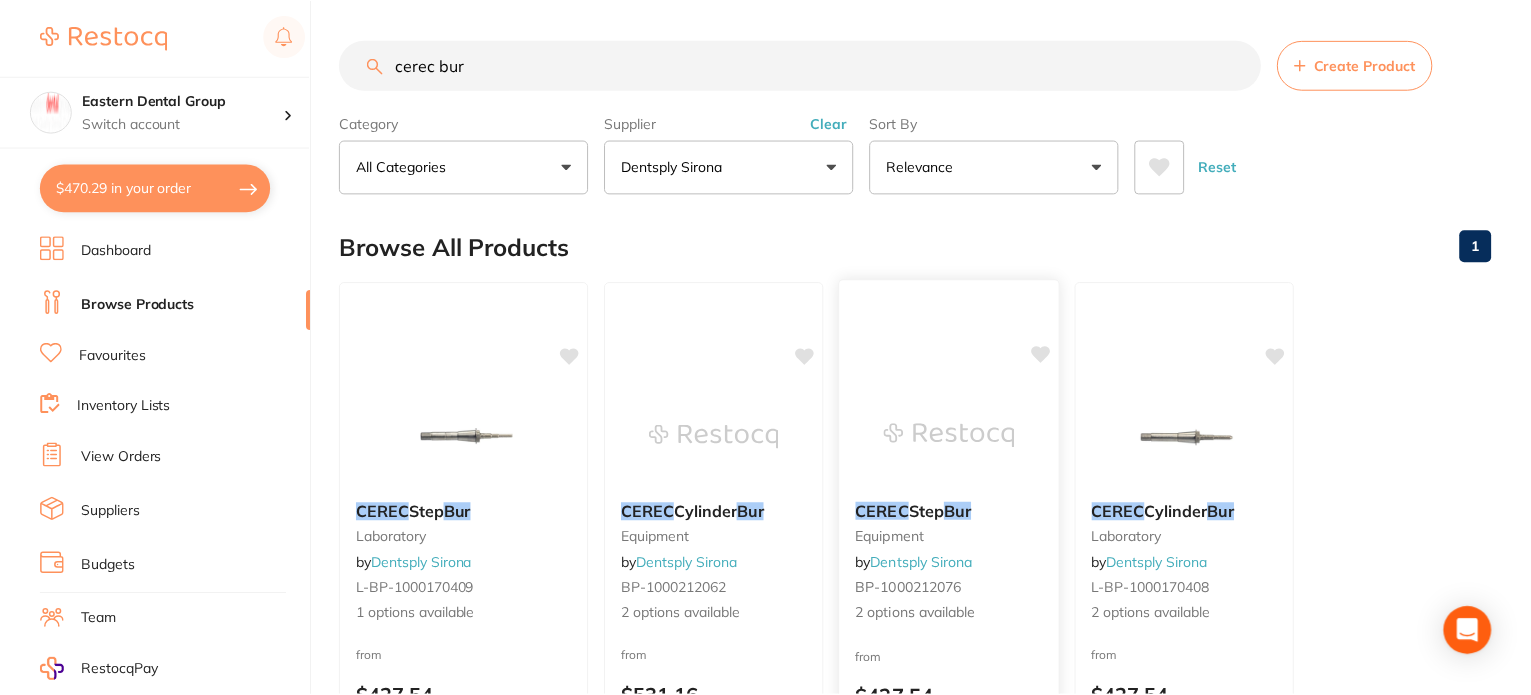 scroll, scrollTop: 100, scrollLeft: 0, axis: vertical 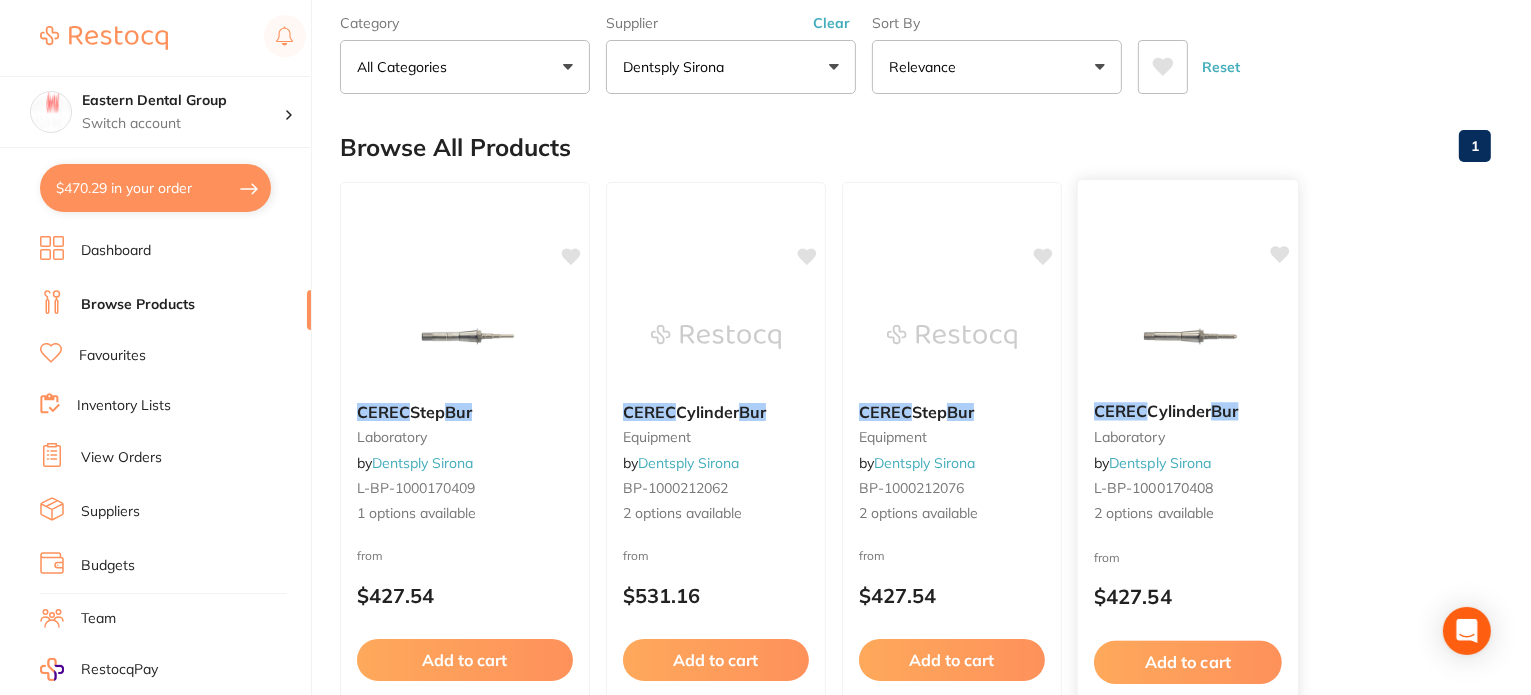 click on "Cylinder" at bounding box center (1180, 411) 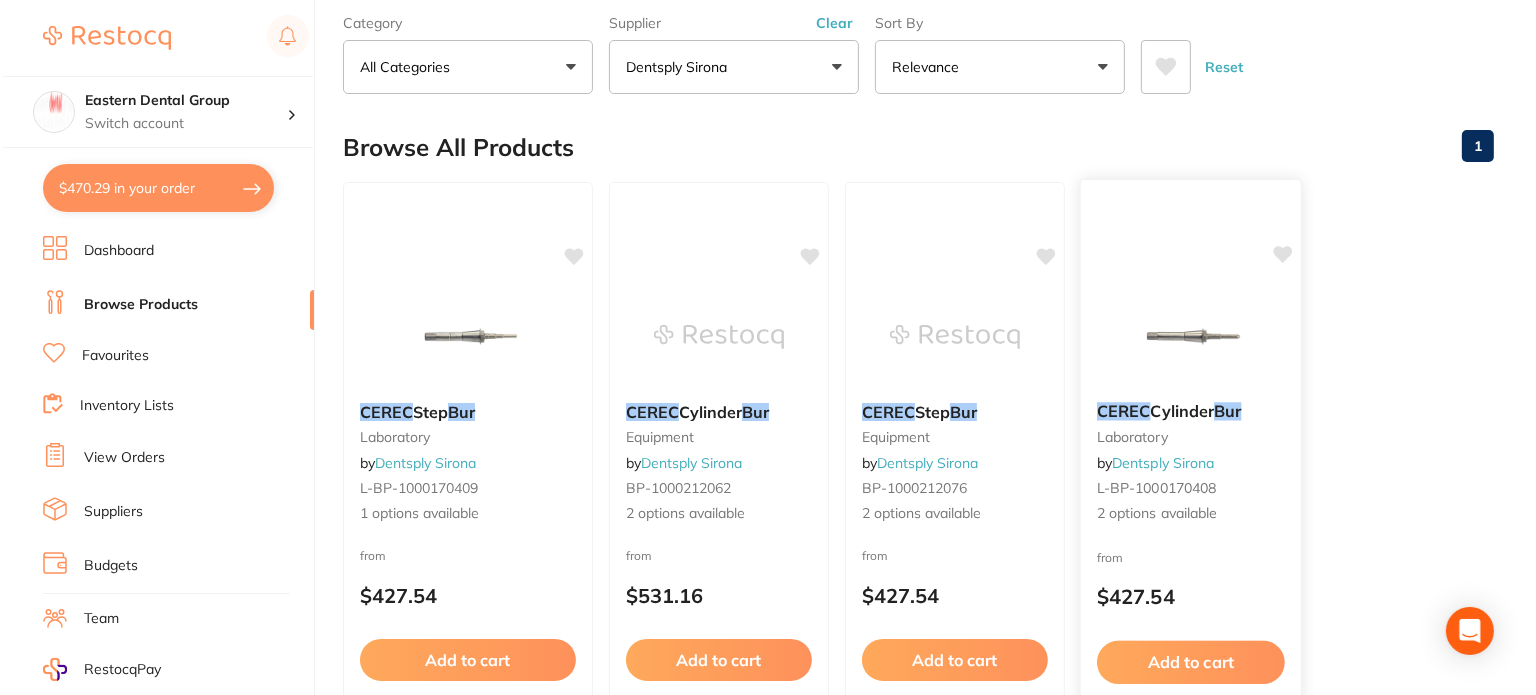 scroll, scrollTop: 0, scrollLeft: 0, axis: both 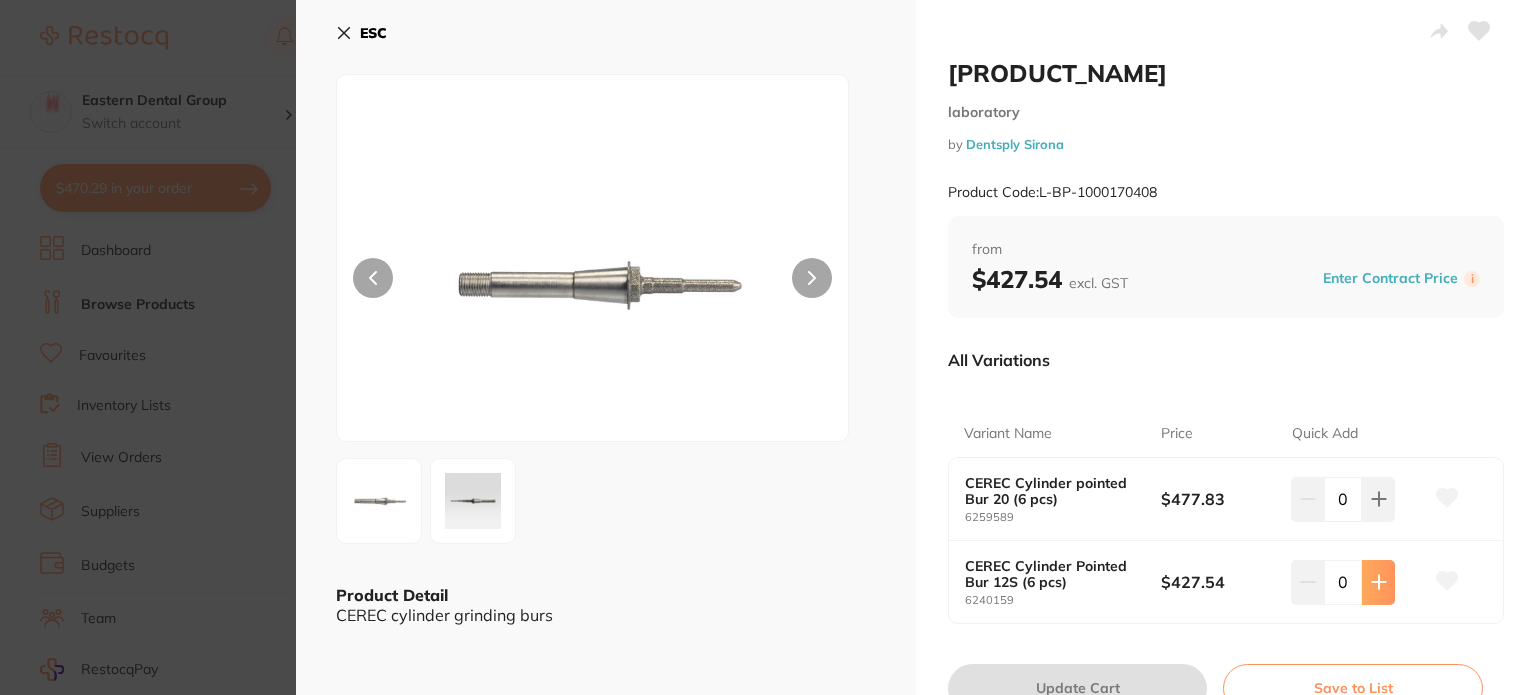 click 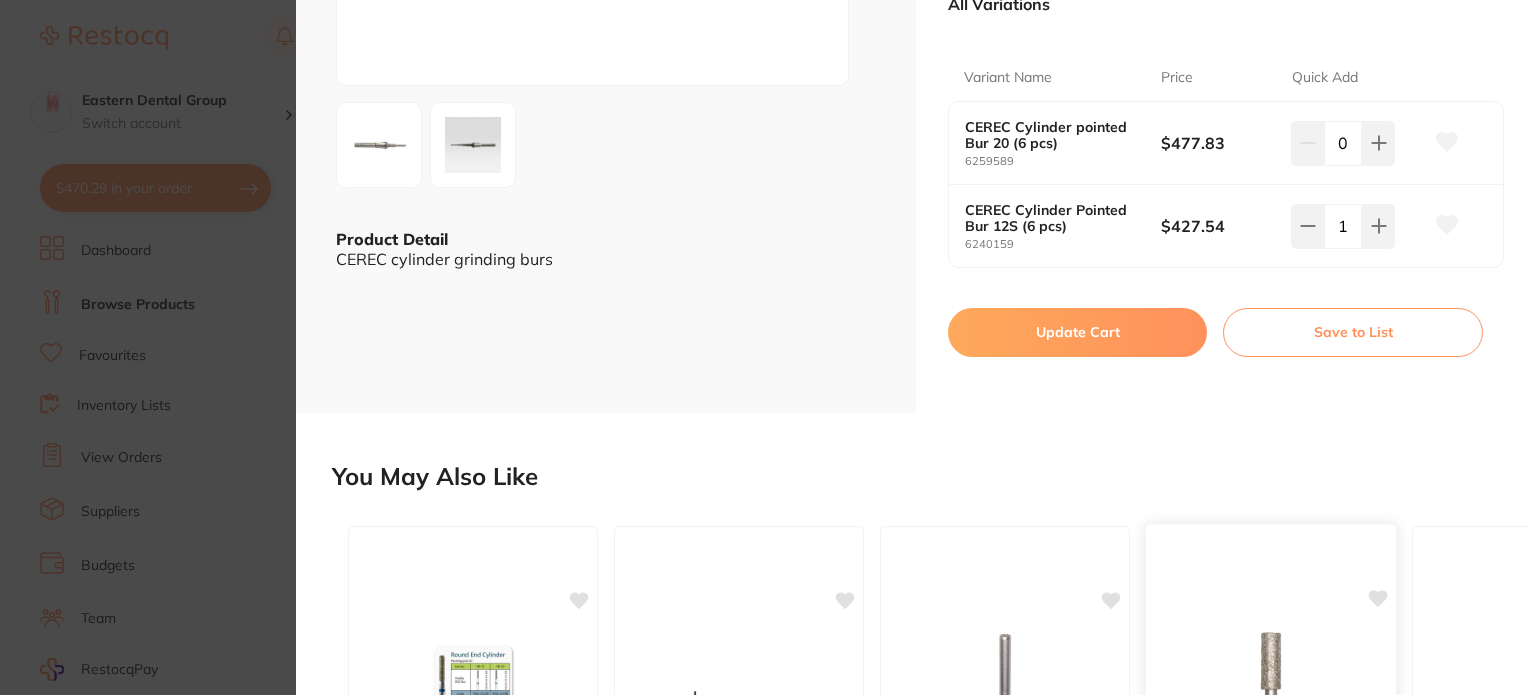scroll, scrollTop: 400, scrollLeft: 0, axis: vertical 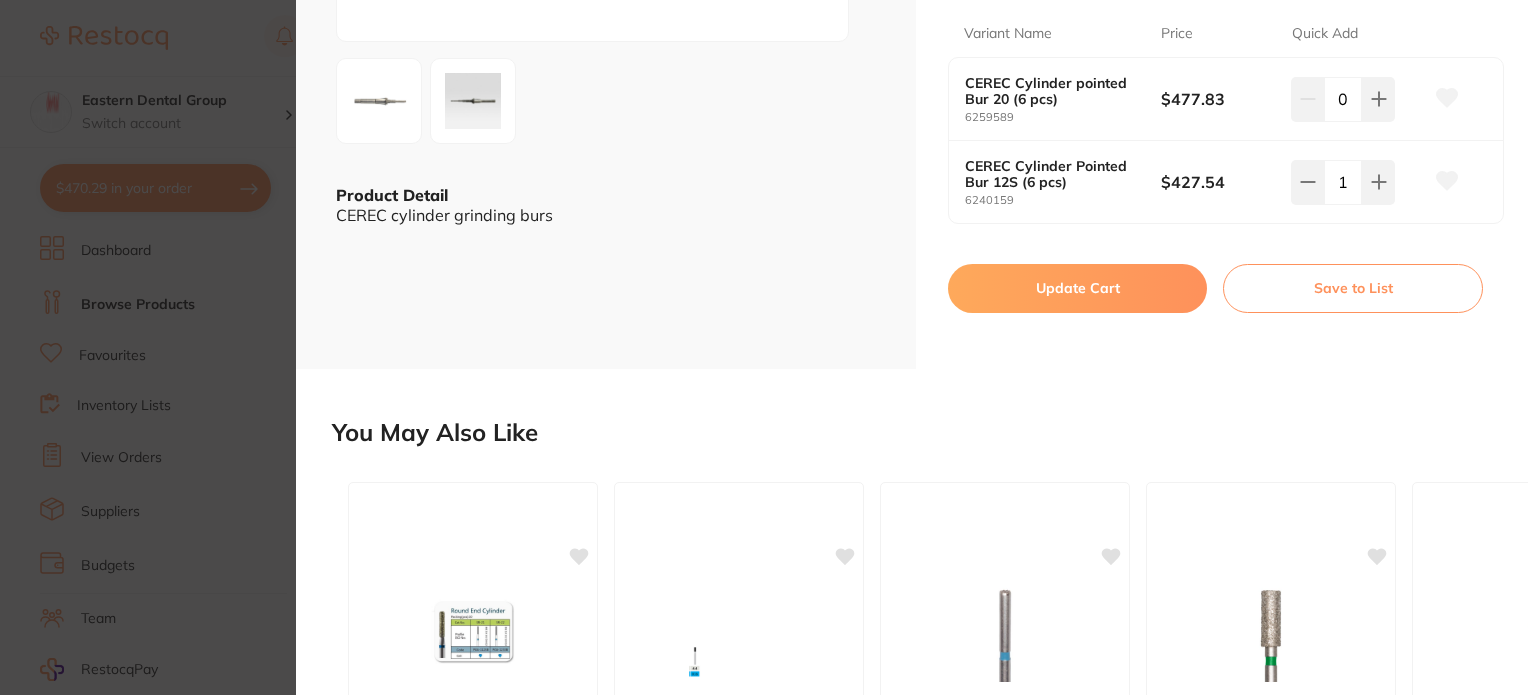 click on "Update Cart" at bounding box center (1077, 288) 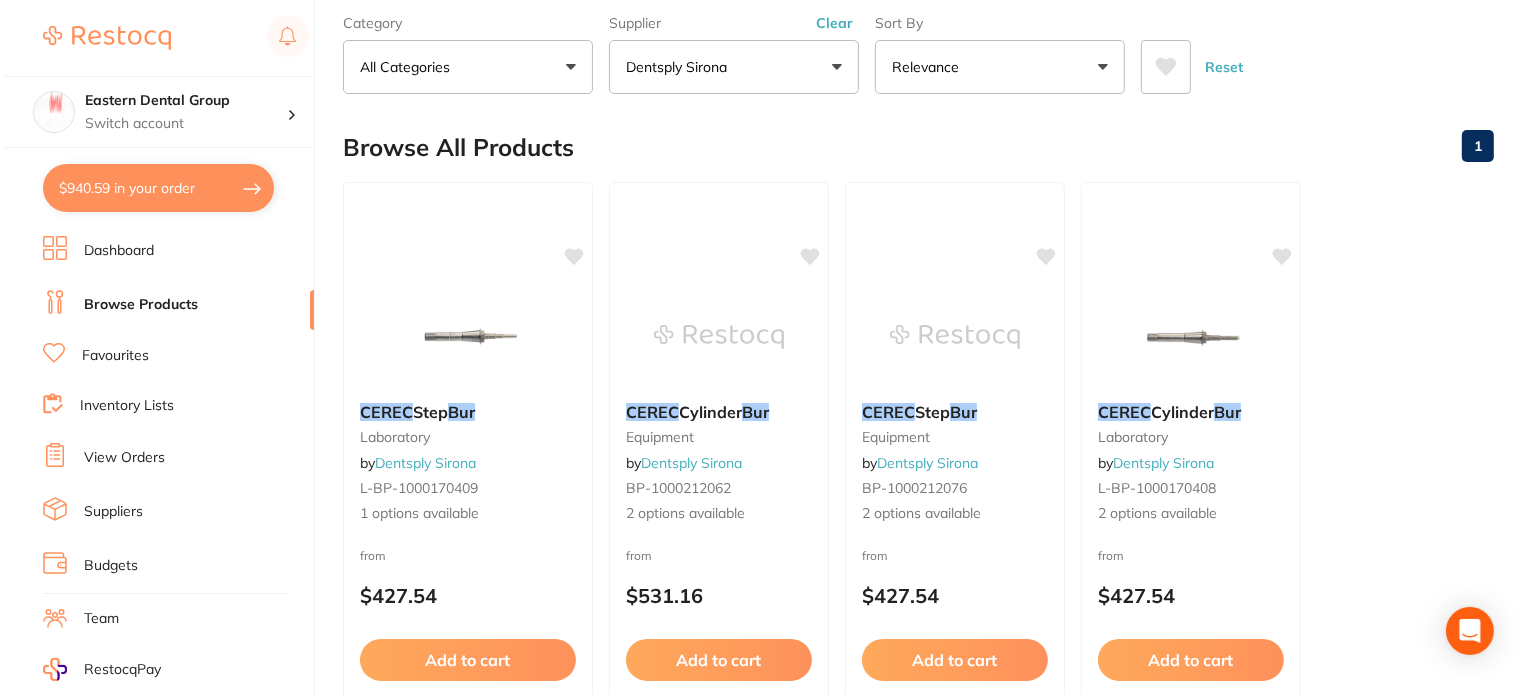scroll, scrollTop: 0, scrollLeft: 0, axis: both 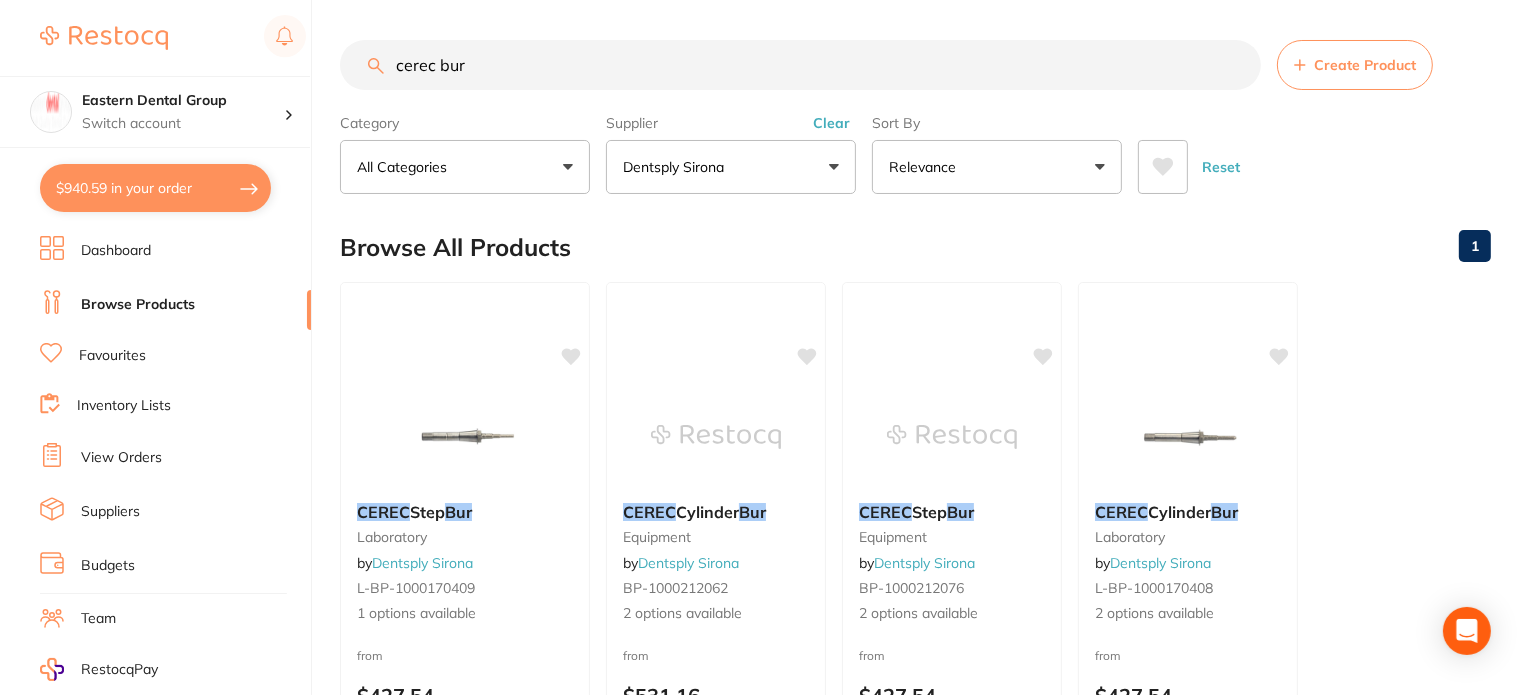 drag, startPoint x: 488, startPoint y: 61, endPoint x: 248, endPoint y: 8, distance: 245.78242 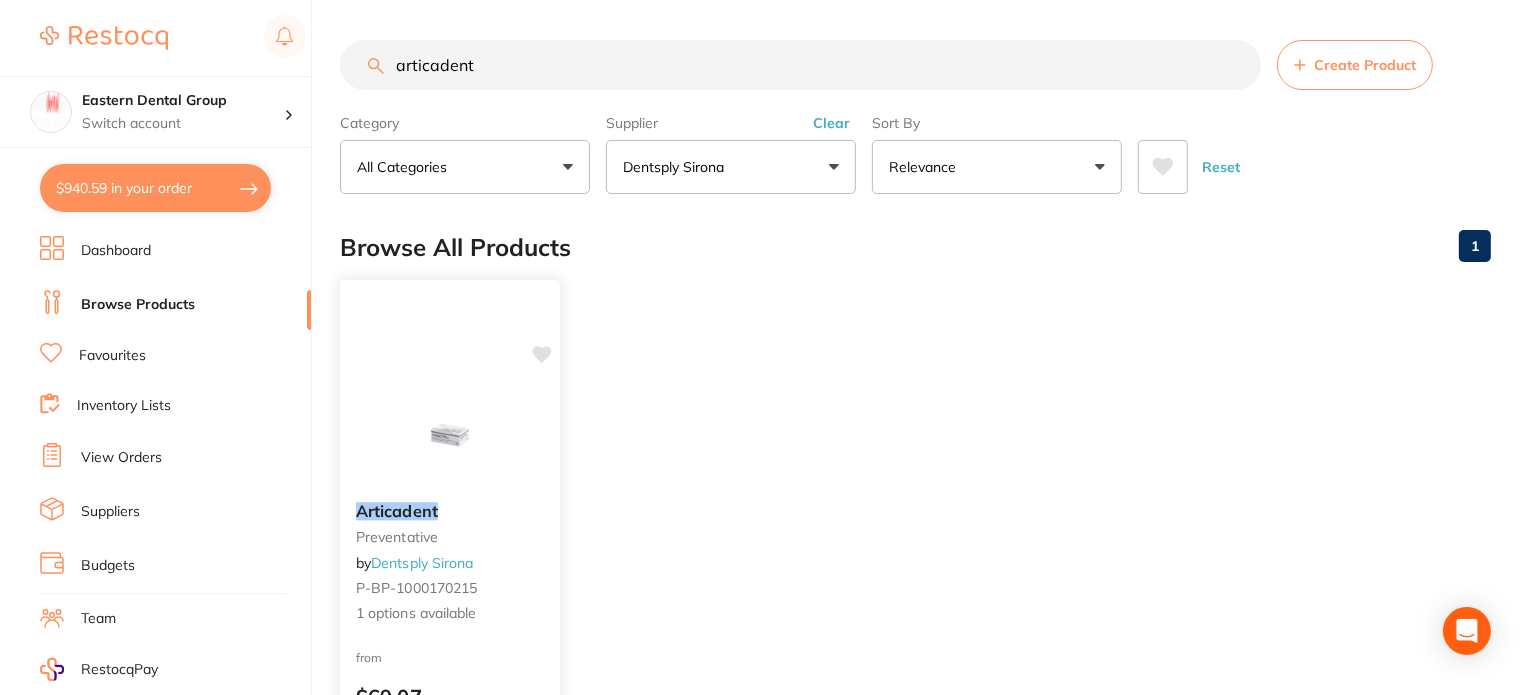 type on "articadent" 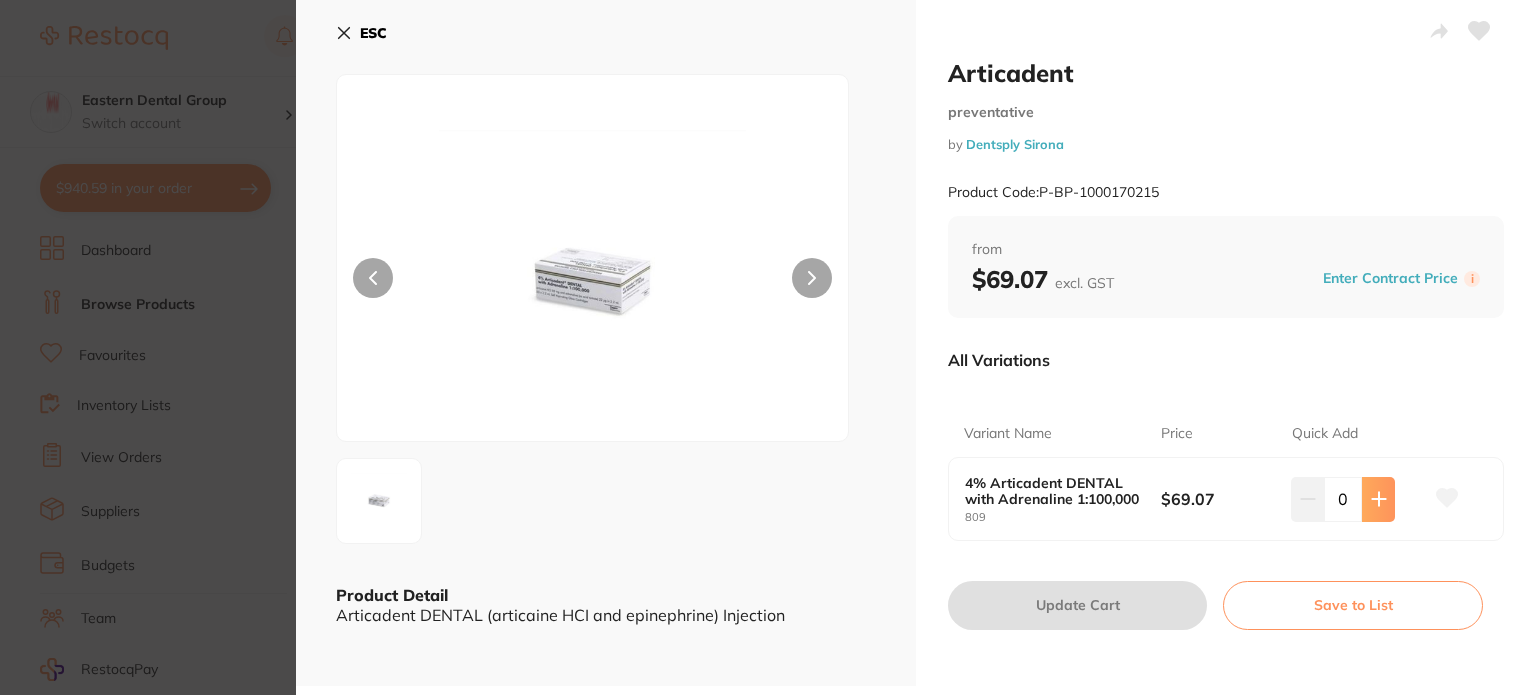 click 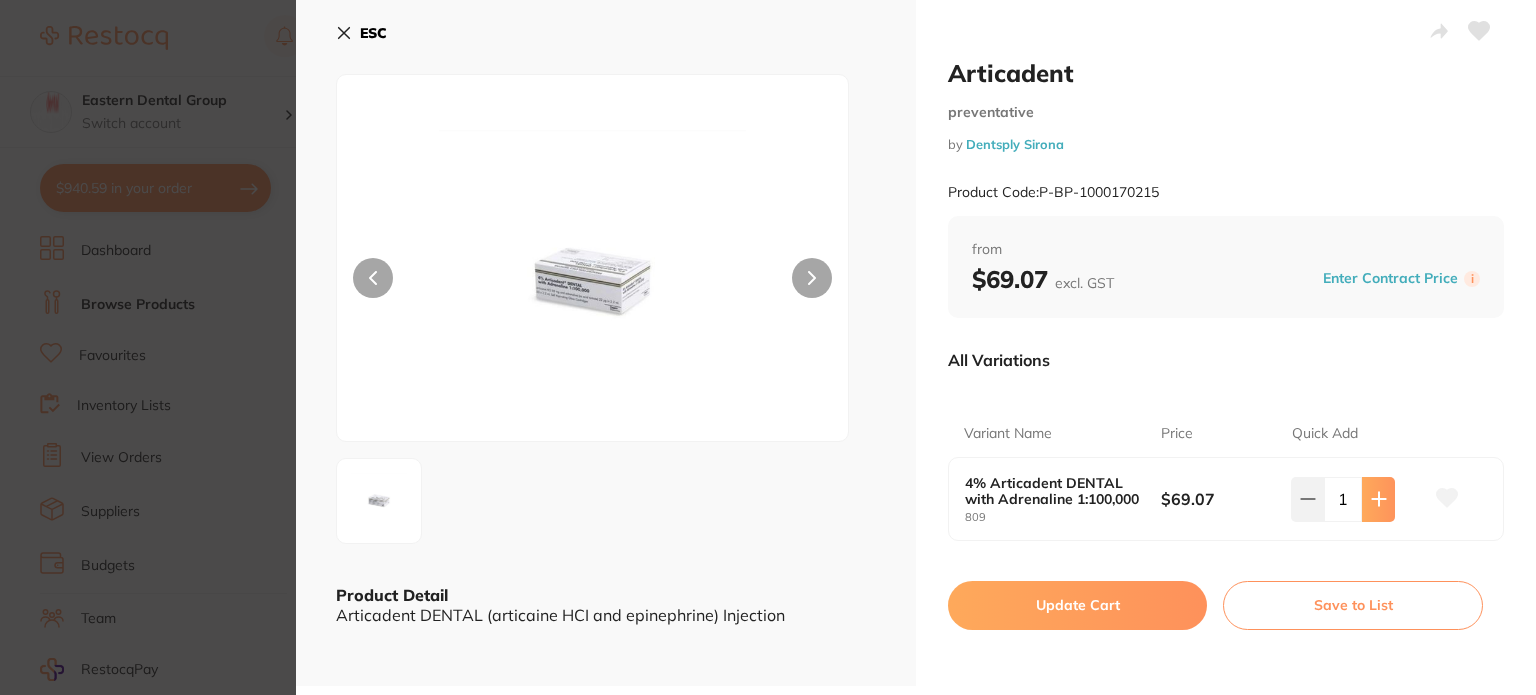 click 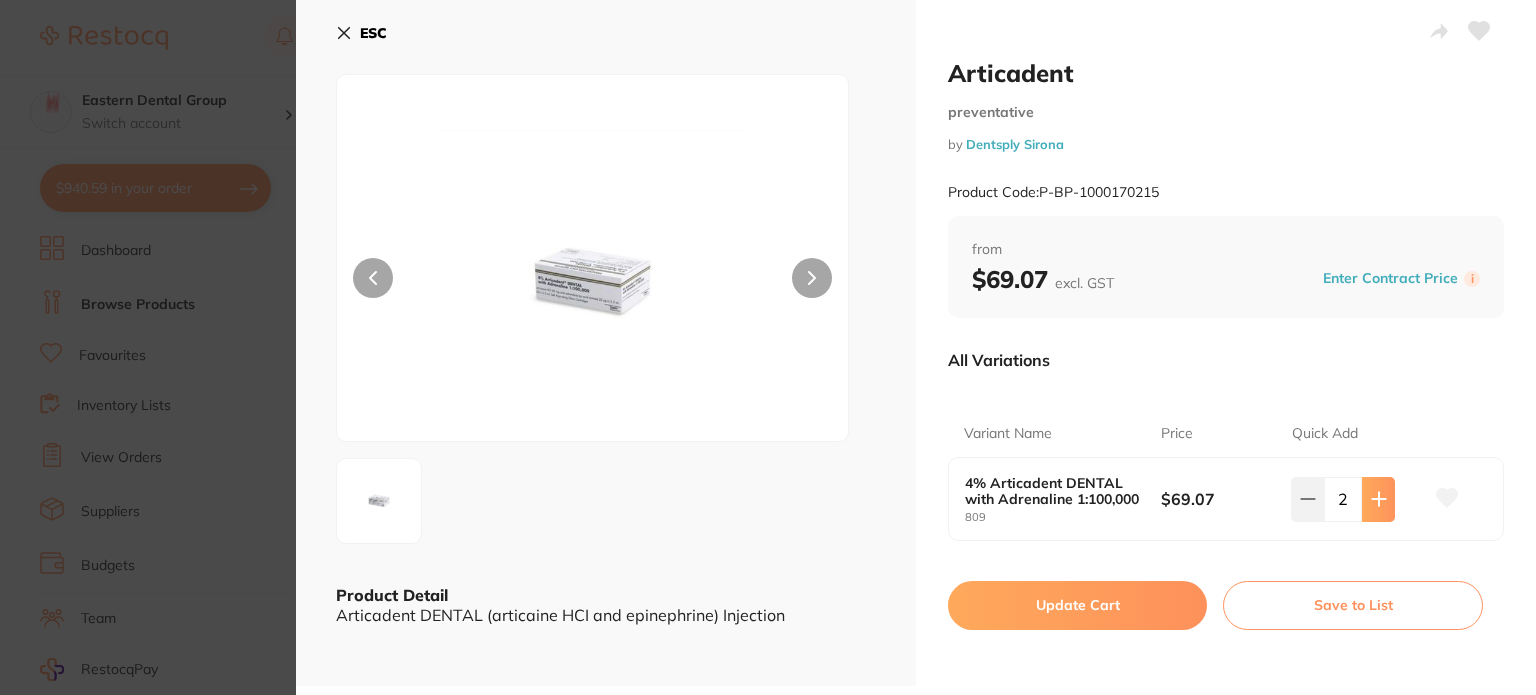 click 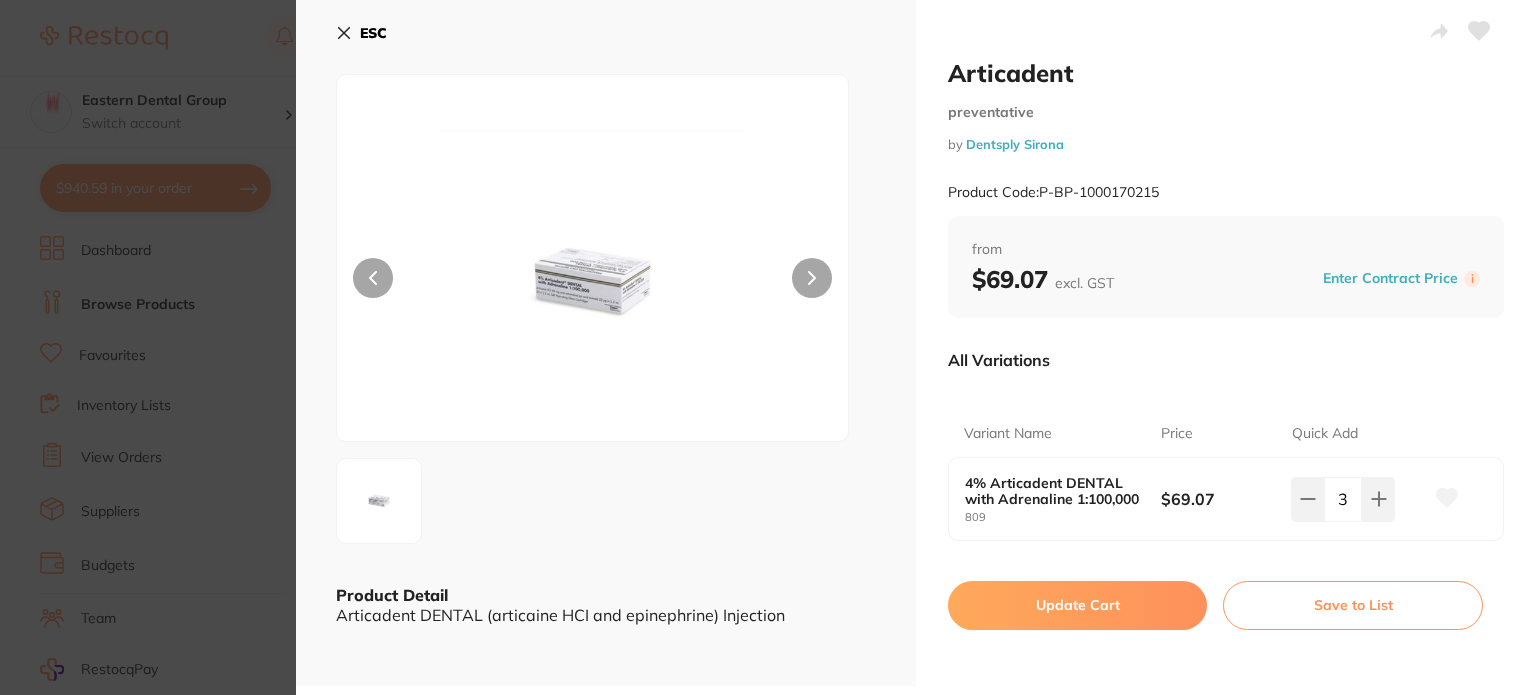 click on "Update Cart" at bounding box center (1077, 605) 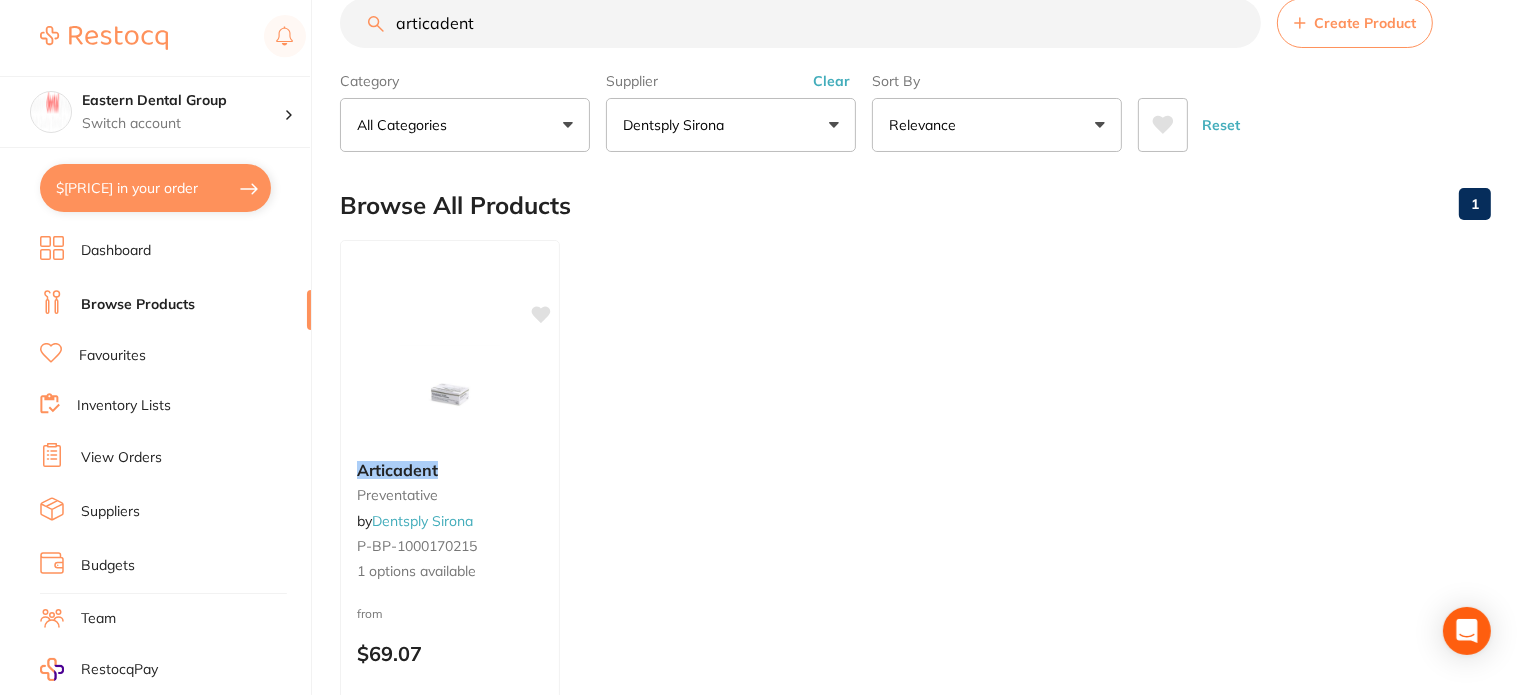 scroll, scrollTop: 0, scrollLeft: 0, axis: both 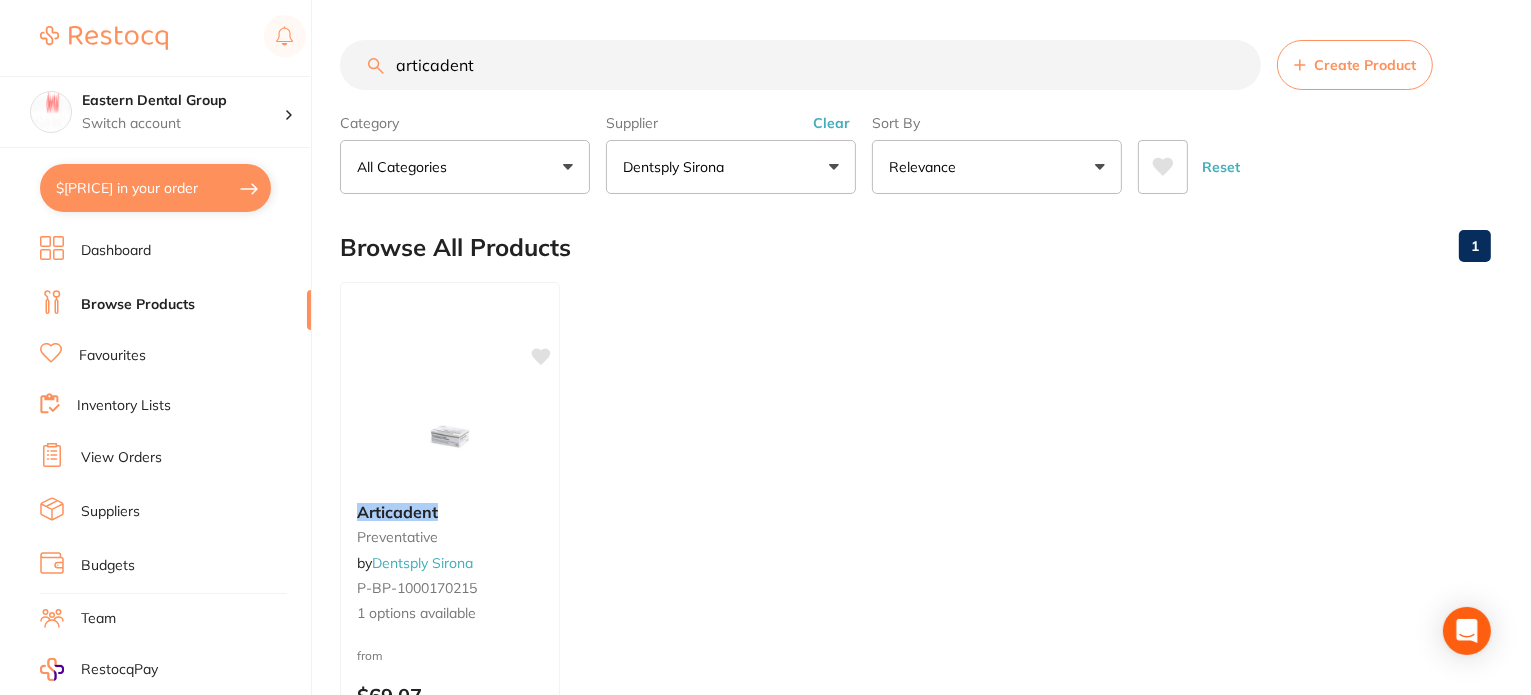 drag, startPoint x: 513, startPoint y: 63, endPoint x: 218, endPoint y: 5, distance: 300.64764 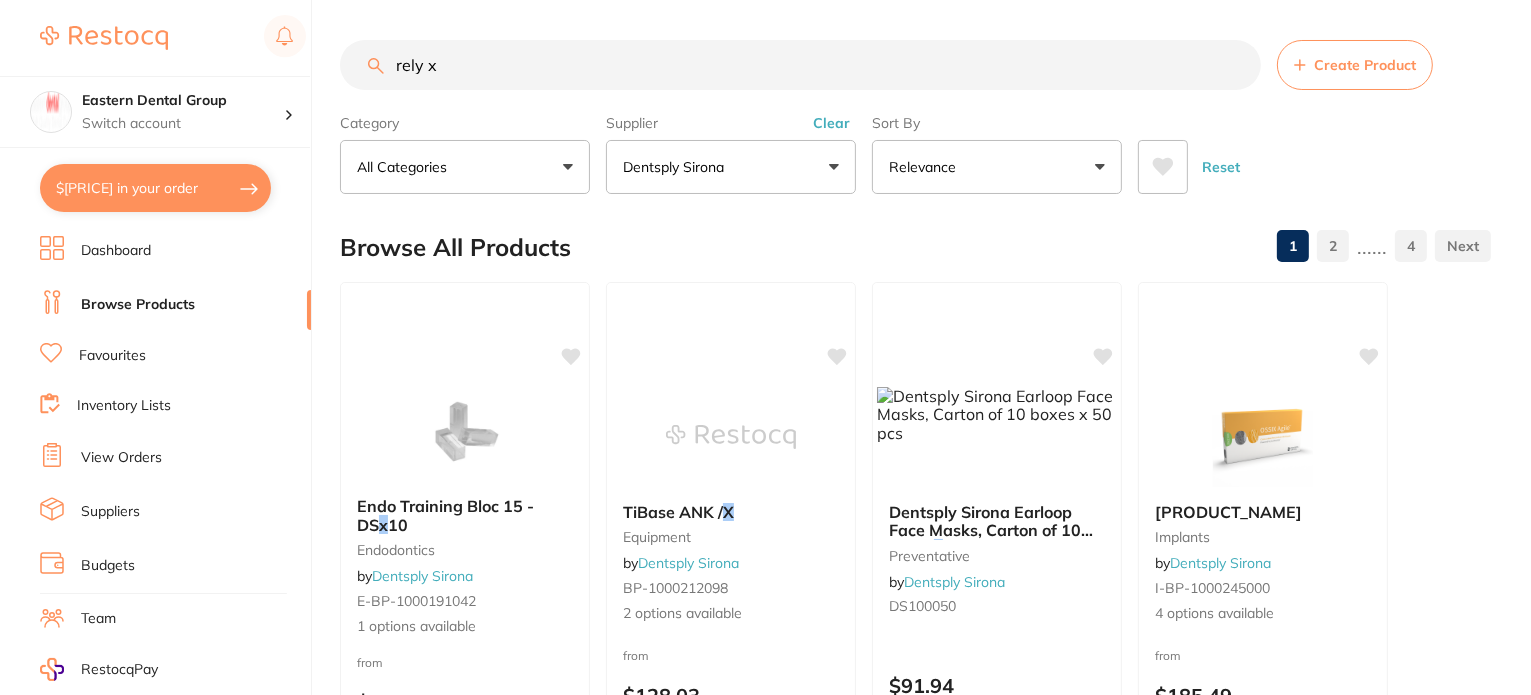 click on "Dentsply Sirona" at bounding box center (731, 167) 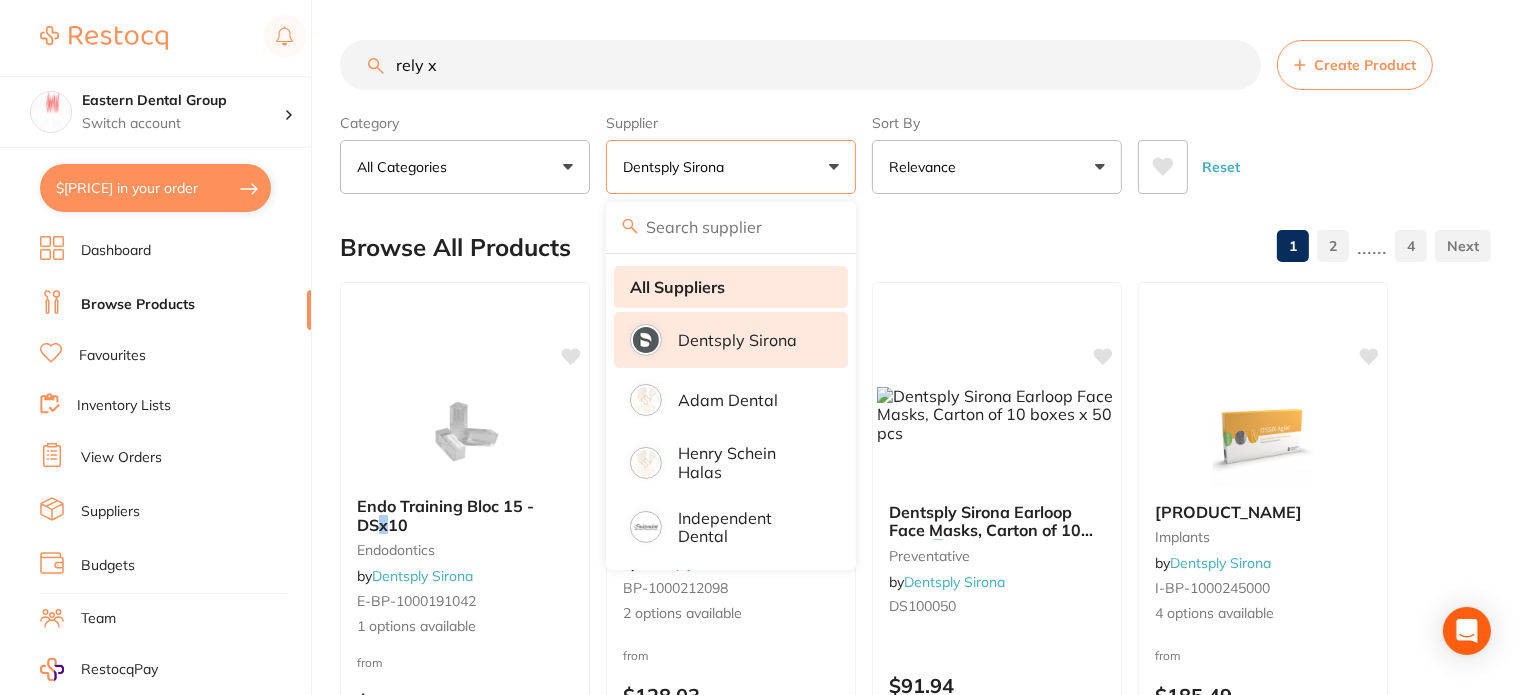 click on "All Suppliers" at bounding box center [677, 287] 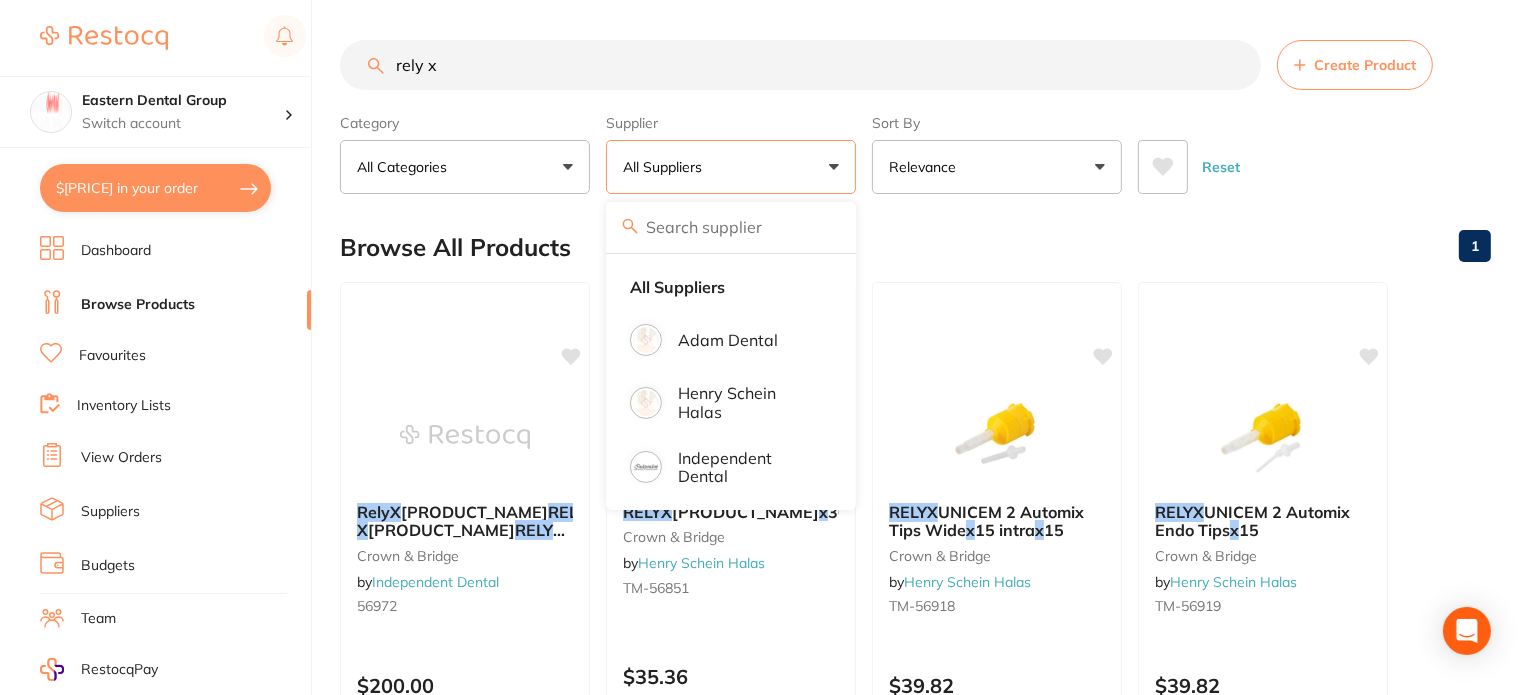 click on "Category All Categories All Categories [CATEGORY_NAME] [CATEGORY_NAME] Clear Category   false    All Categories Category All Categories [CATEGORY_NAME] [CATEGORY_NAME] Supplier Adam Dental +1 All Suppliers Adam Dental Henry Schein Halas Independent Dental Clear Supplier   true    Adam Dental +1 Supplier Adam Dental Henry Schein Halas Independent Dental Sort By Relevance Highest Price Lowest Price On Sale Relevance Clear Sort By   false    Relevance Sort By Highest Price Lowest Price On Sale Relevance Reset Filters Reset Filter By Category All Categories All Categories [CATEGORY_NAME] [CATEGORY_NAME] Clear Filter By Category   false    All Categories Filter By Category All Categories [CATEGORY_NAME] [CATEGORY_NAME] Filter By Supplier Adam Dental +1 All Suppliers Adam Dental Henry Schein Halas Independent Dental Clear Filter By Supplier   false    Adam Dental +1 Filter By Supplier All Suppliers Adam Dental Henry Schein Halas Independent Dental Sort By Clear" at bounding box center [465, 150] 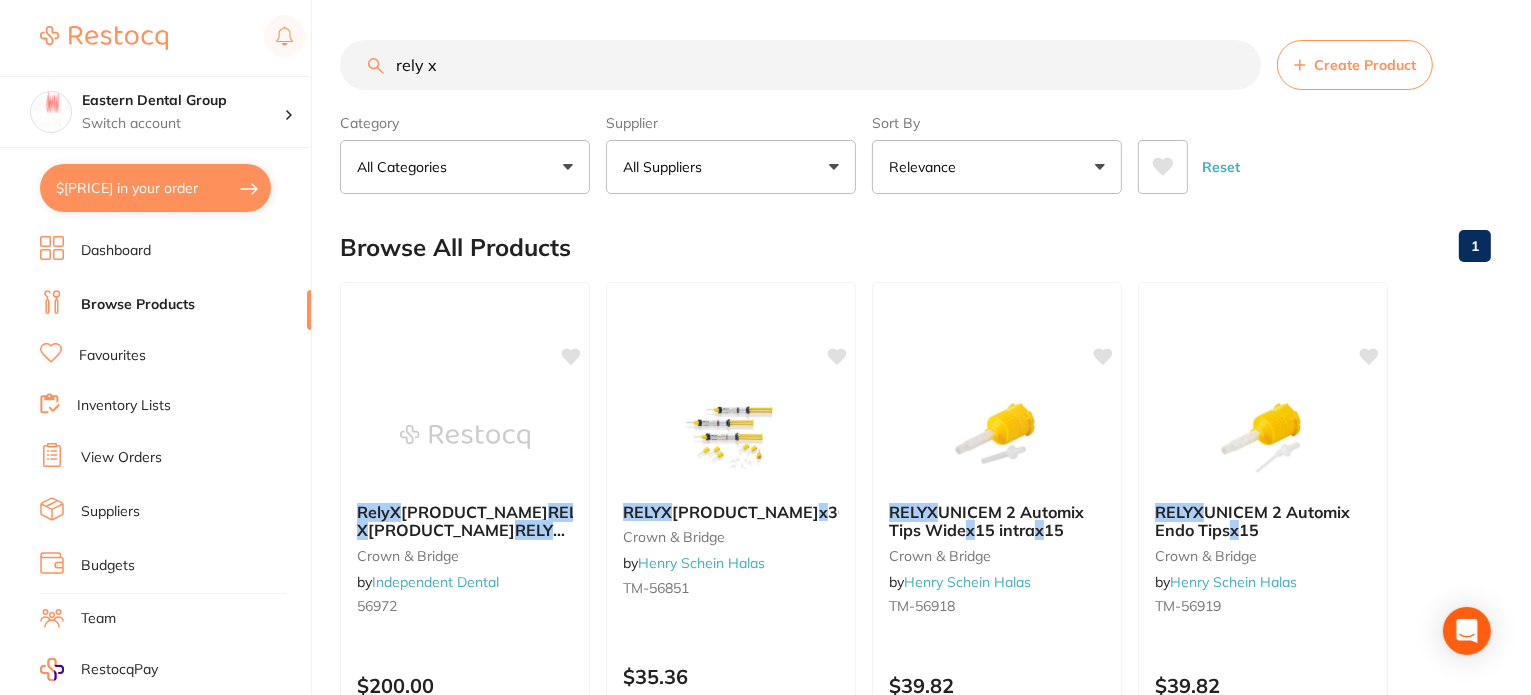click on "rely x" at bounding box center (800, 65) 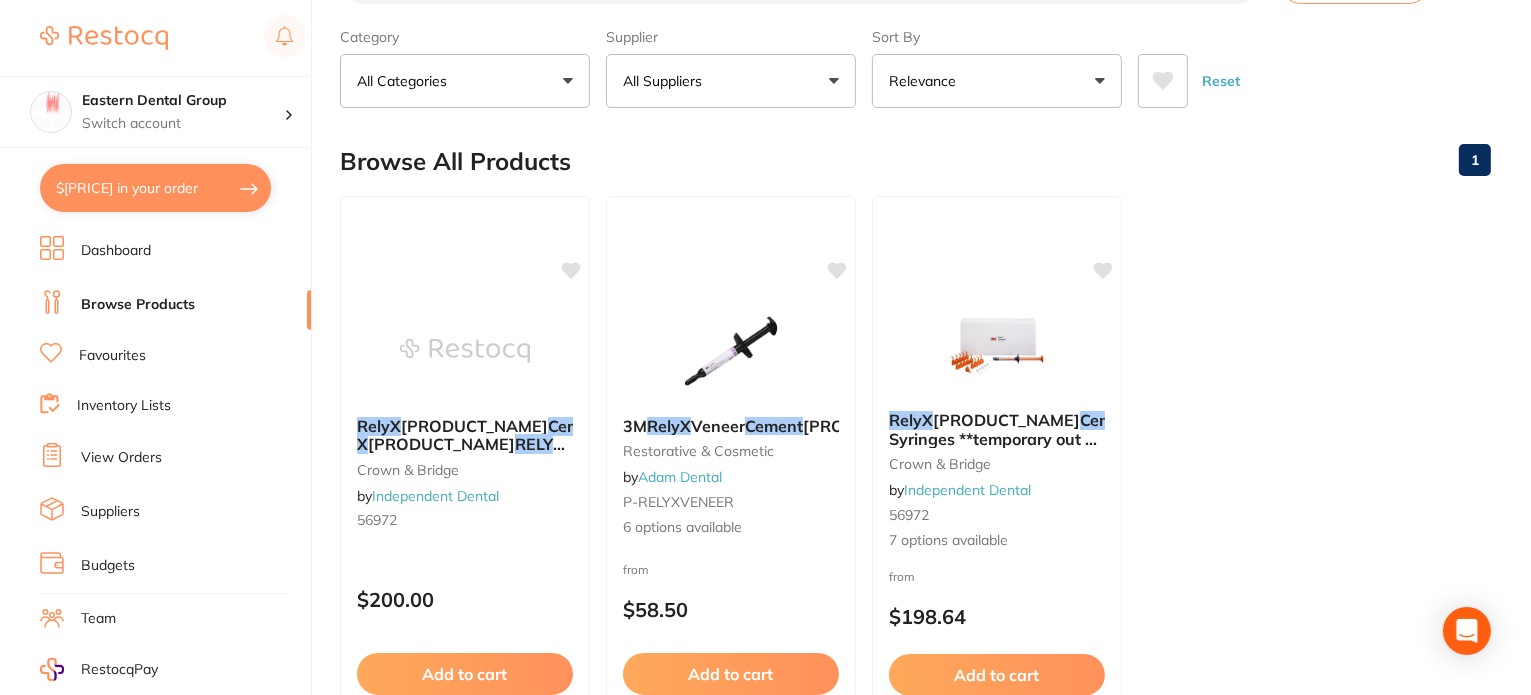 scroll, scrollTop: 0, scrollLeft: 0, axis: both 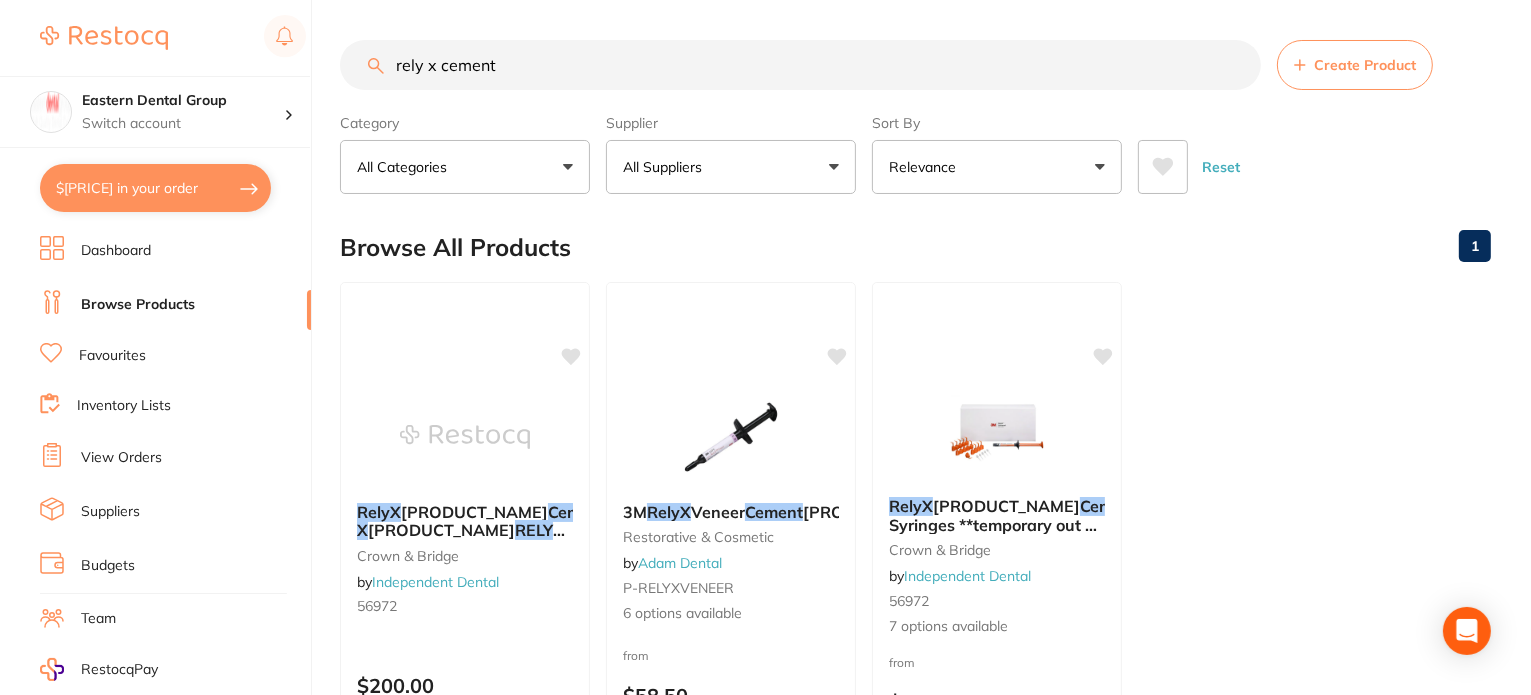 click on "rely x cement" at bounding box center (800, 65) 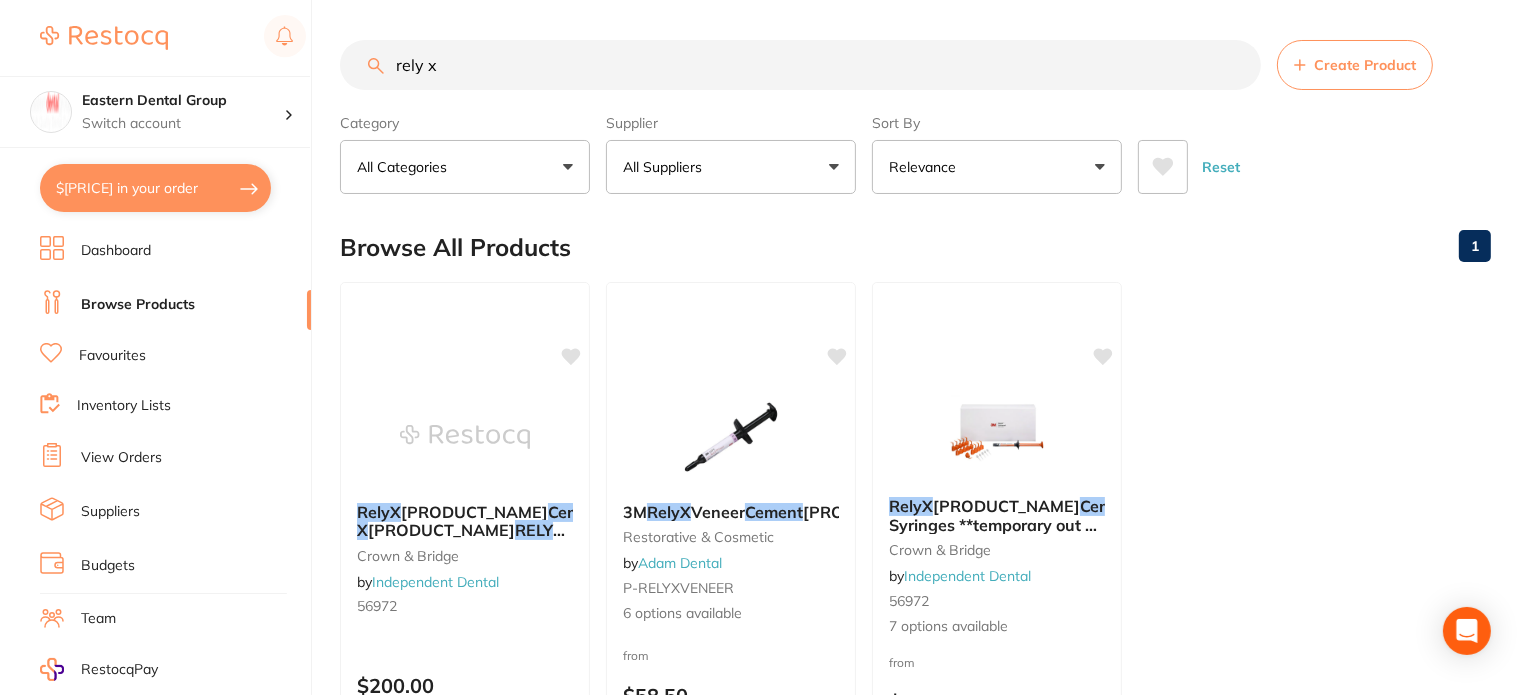 type on "rely x" 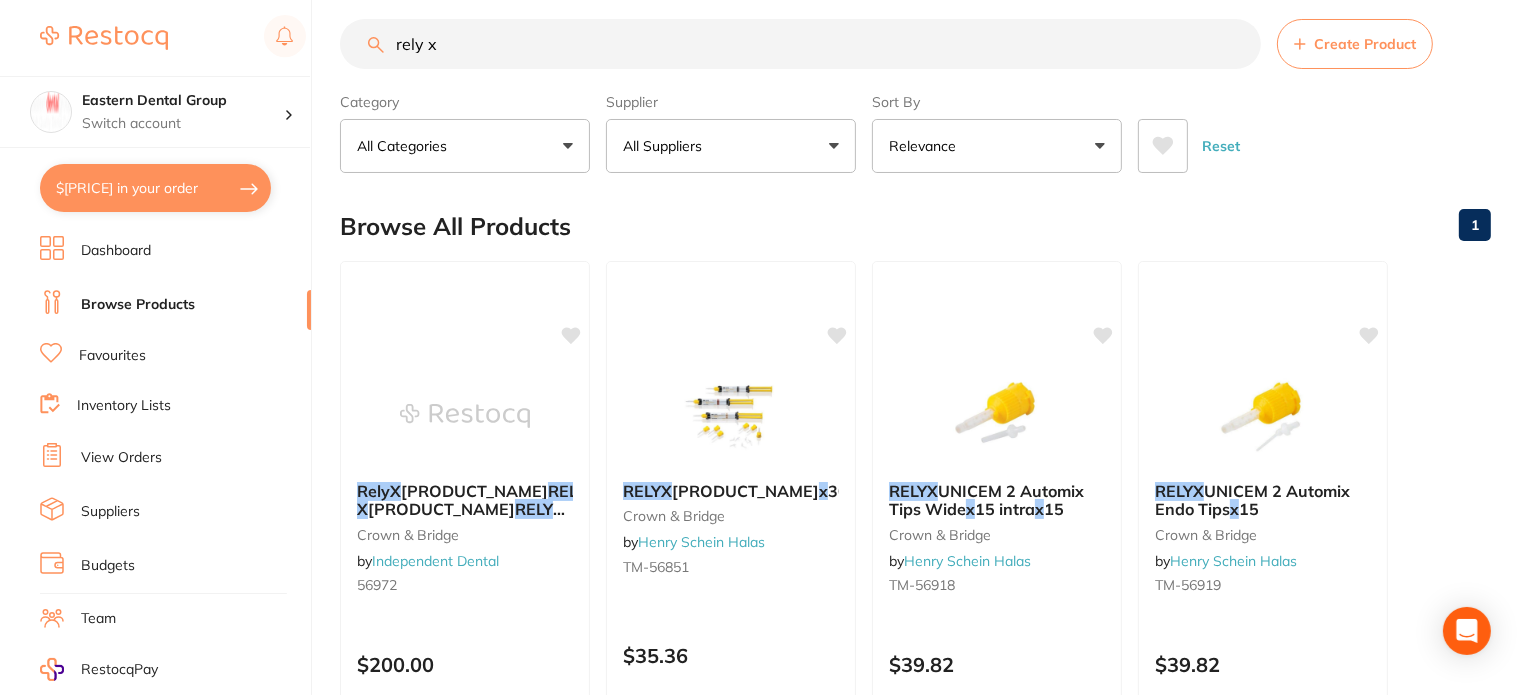 scroll, scrollTop: 0, scrollLeft: 0, axis: both 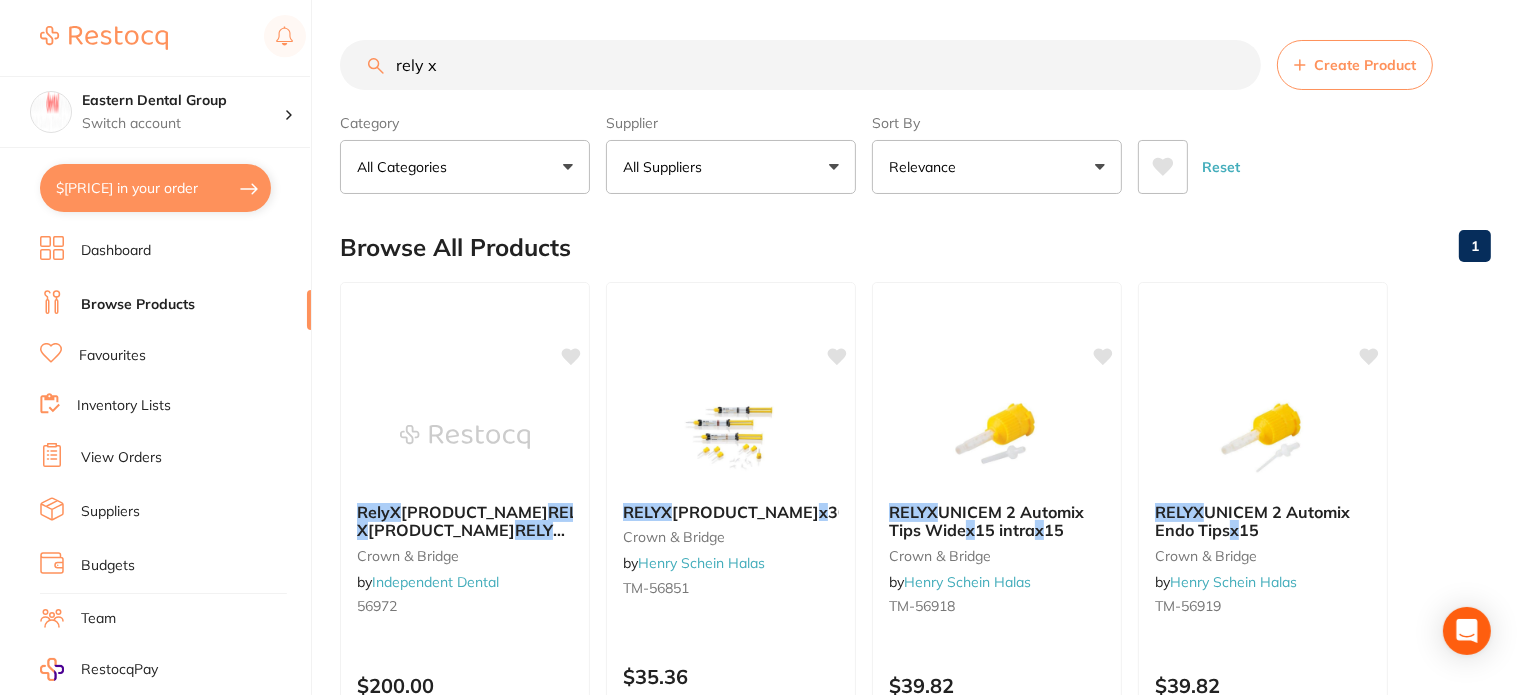 click on "All Suppliers" at bounding box center [731, 167] 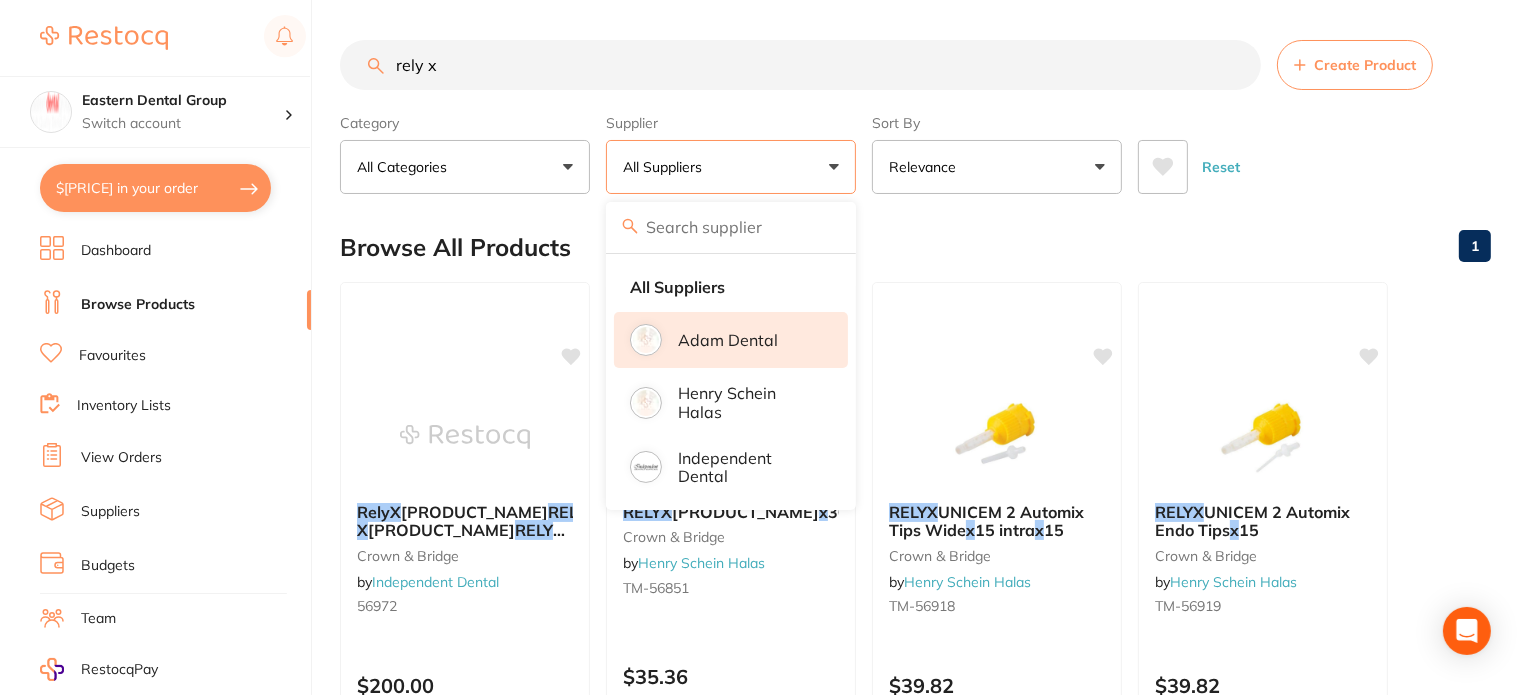 click on "Adam Dental" at bounding box center (728, 340) 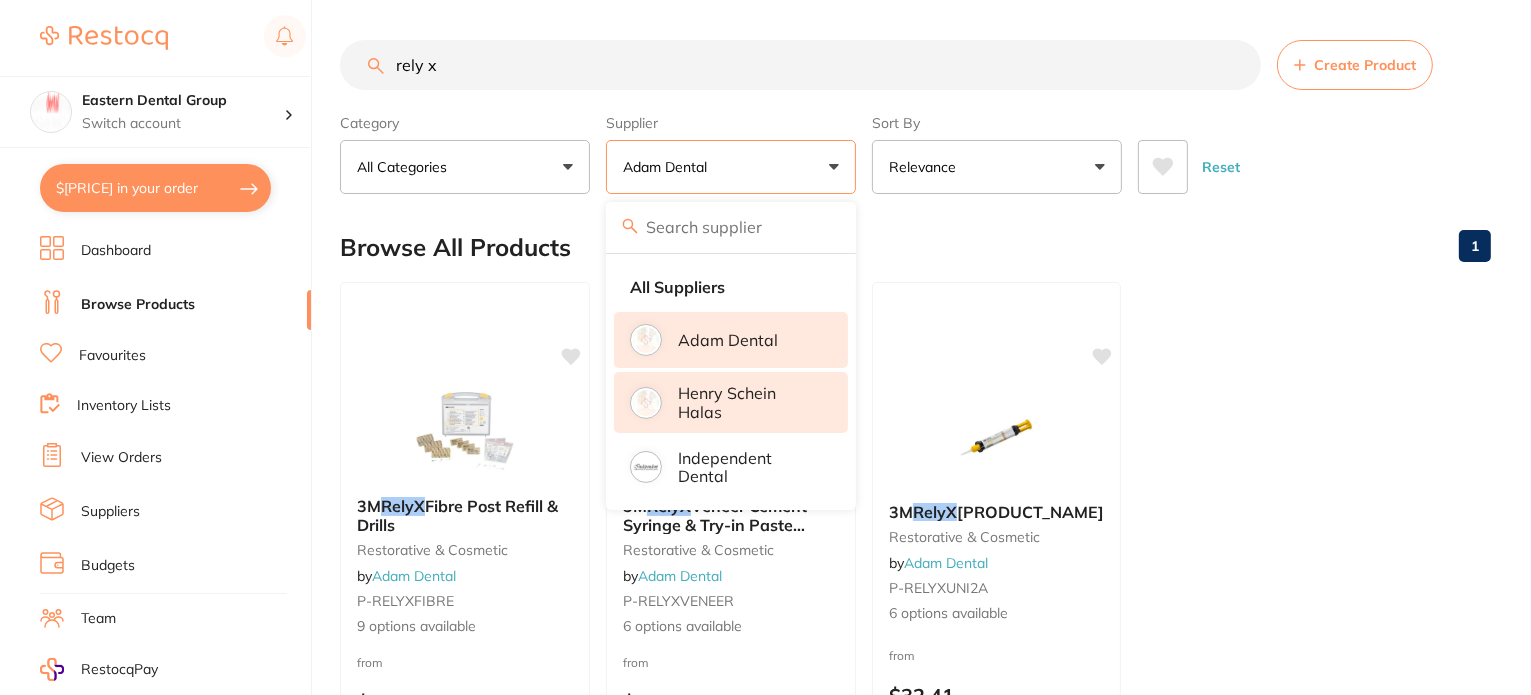click on "Henry Schein Halas" at bounding box center [749, 402] 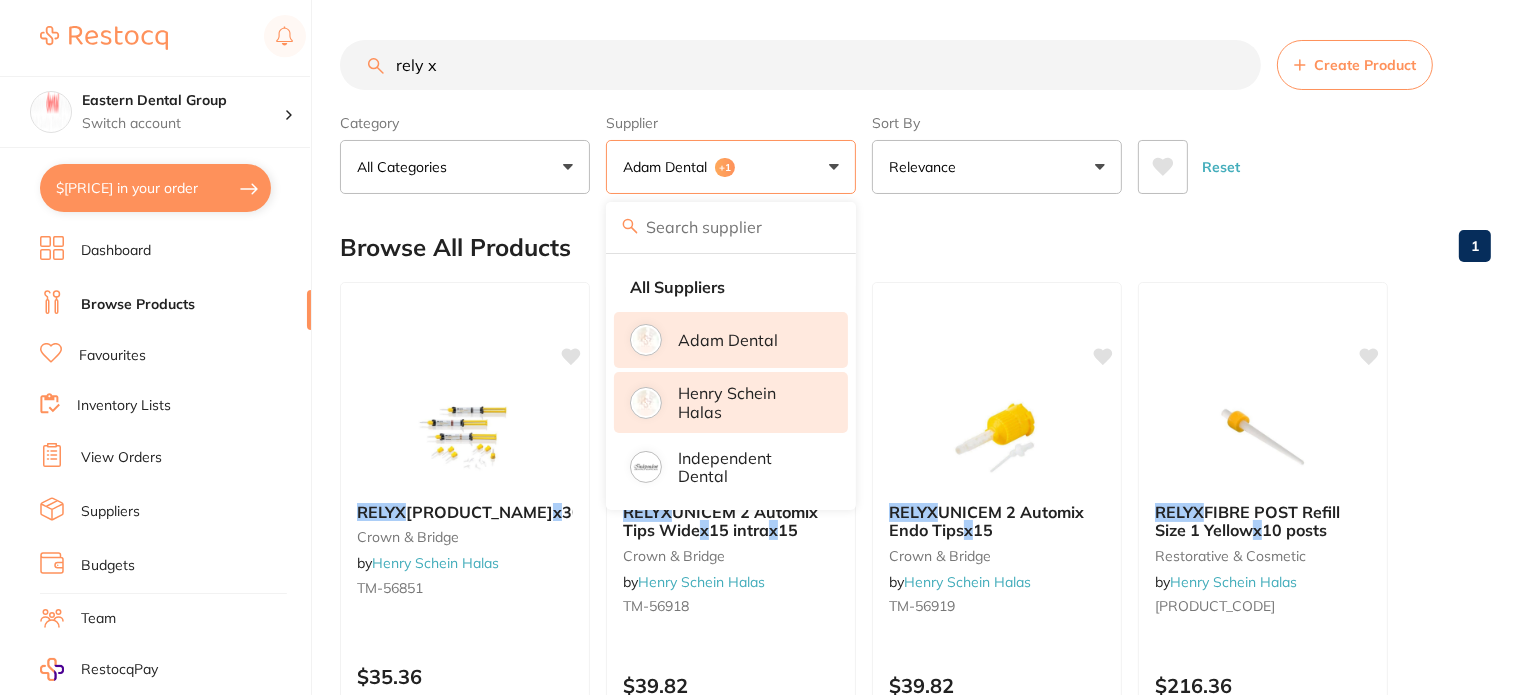 click on "[PRODUCT_NAME]         Create Product Category All Categories All Categories [CATEGORY_NAME] [CATEGORY_NAME] Clear Category   false    All Categories Category All Categories [CATEGORY_NAME] [CATEGORY_NAME] Supplier Adam Dental +1 All Suppliers Adam Dental Henry Schein Halas Independent Dental Clear Supplier   true    Adam Dental +1 Supplier Adam Dental Henry Schein Halas Independent Dental Sort By Relevance Highest Price Lowest Price On Sale Relevance Clear Sort By   false    Relevance Sort By Highest Price Lowest Price On Sale Relevance Reset Filters Reset Filter By Category All Categories All Categories [CATEGORY_NAME] [CATEGORY_NAME] Clear Filter By Category   false    All Categories Filter By Category All Categories [CATEGORY_NAME] [CATEGORY_NAME] Filter By Supplier Adam Dental +1 All Suppliers Adam Dental Henry Schein Halas Independent Dental Clear Filter By Supplier   false    Adam Dental +1 Filter By Supplier All Suppliers Adam Dental Henry Schein Halas Independent Dental Sort By Clear" at bounding box center [935, 1071] 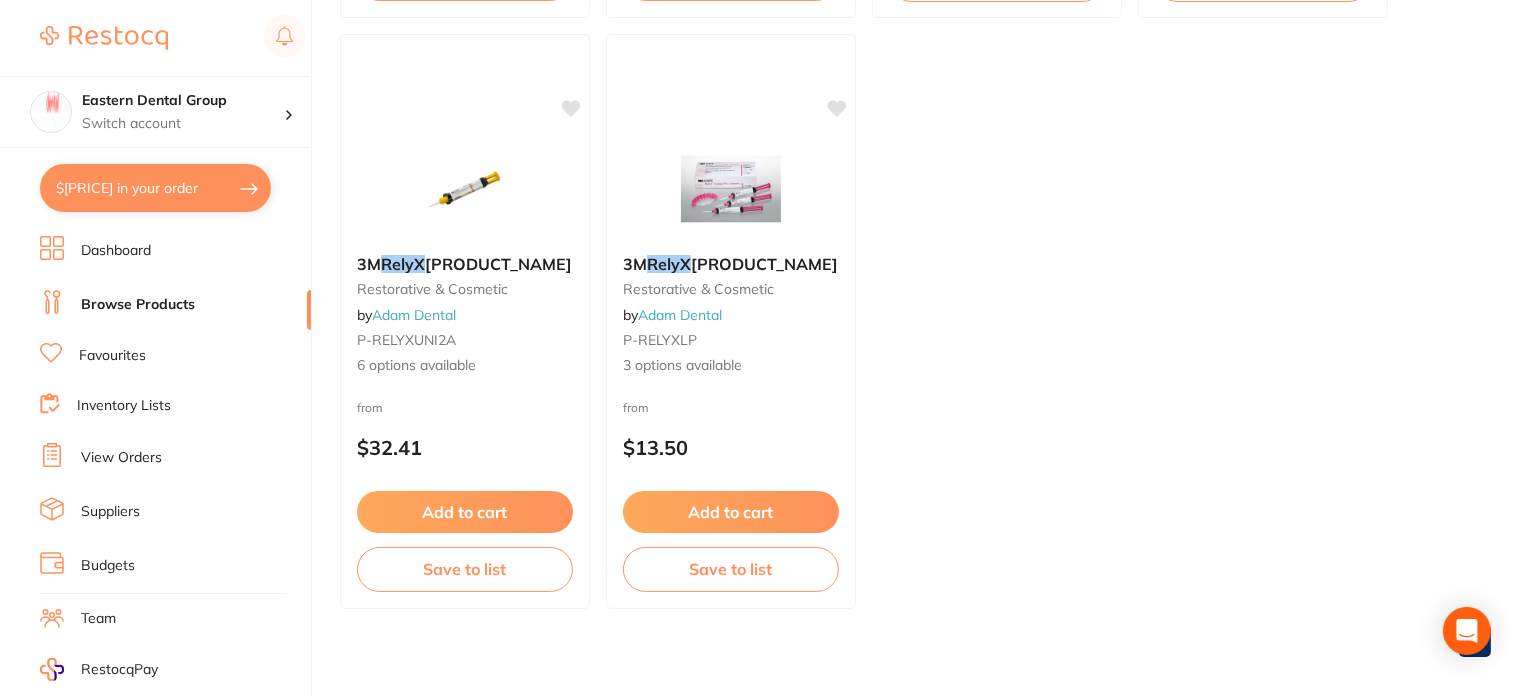 scroll, scrollTop: 1447, scrollLeft: 0, axis: vertical 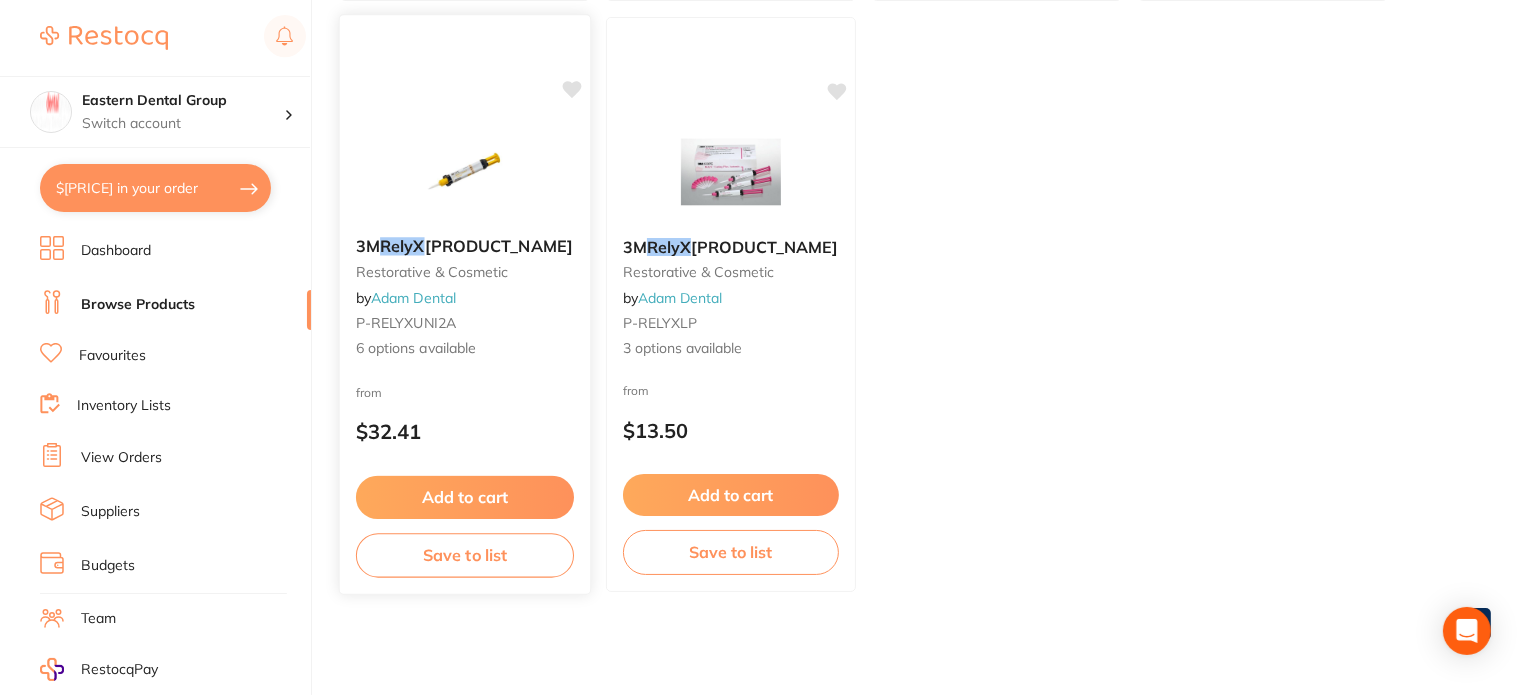 click on "[PRODUCT_NAME]" at bounding box center (499, 246) 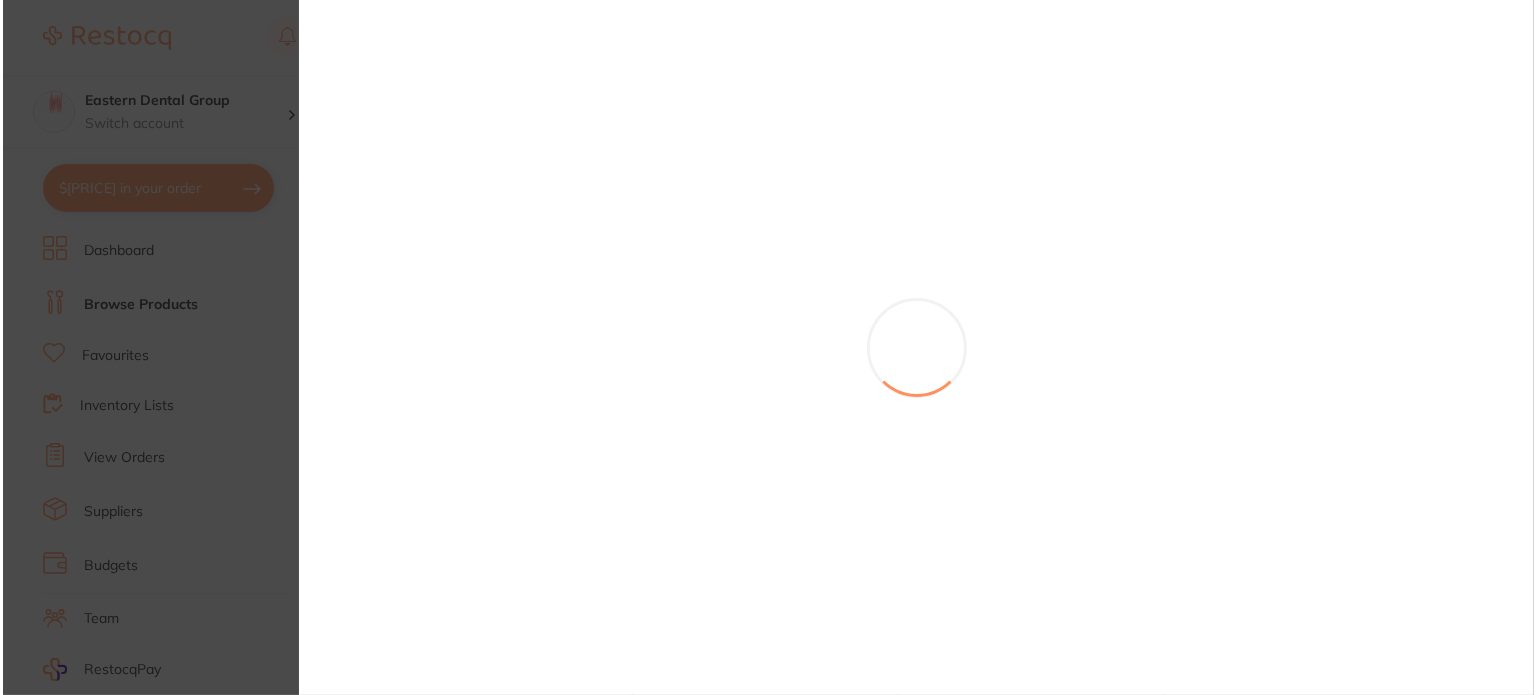 scroll, scrollTop: 0, scrollLeft: 0, axis: both 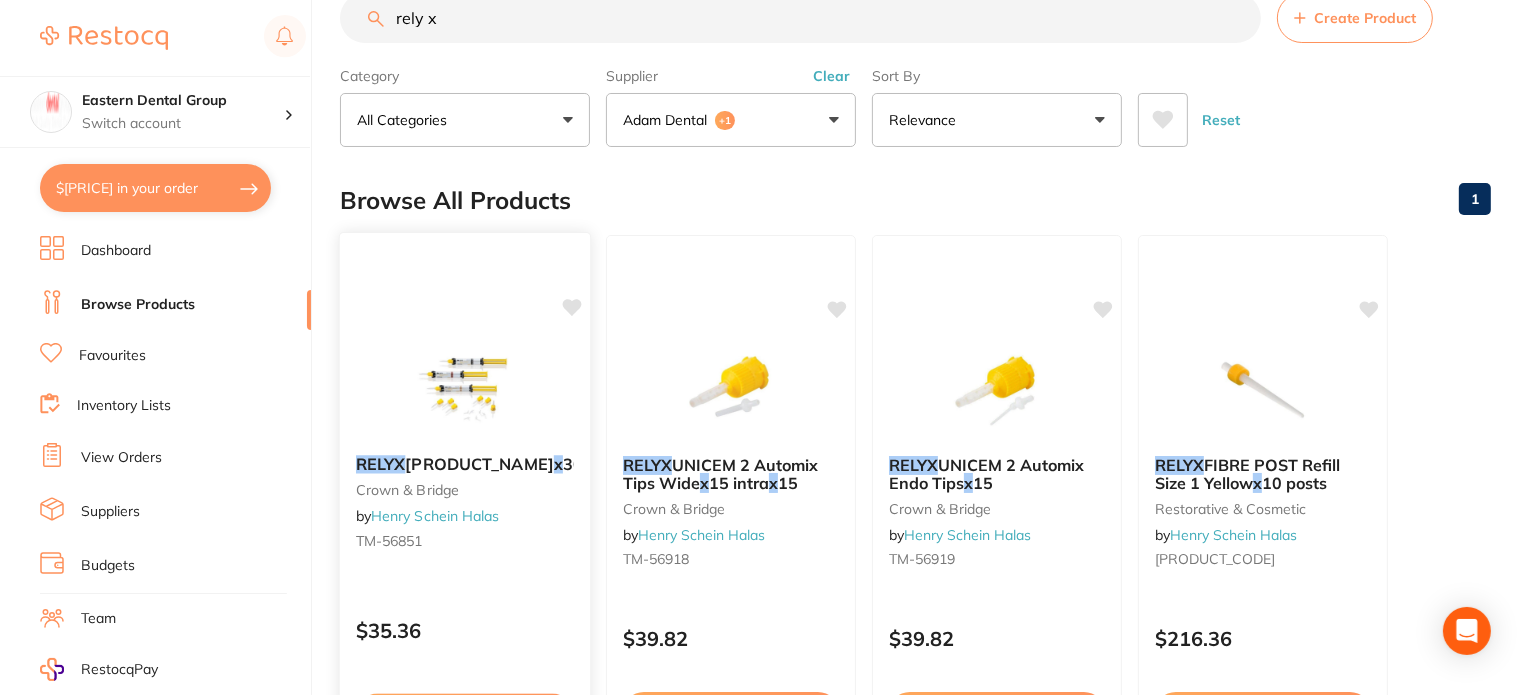 click on "[PRODUCT_NAME]" at bounding box center [479, 464] 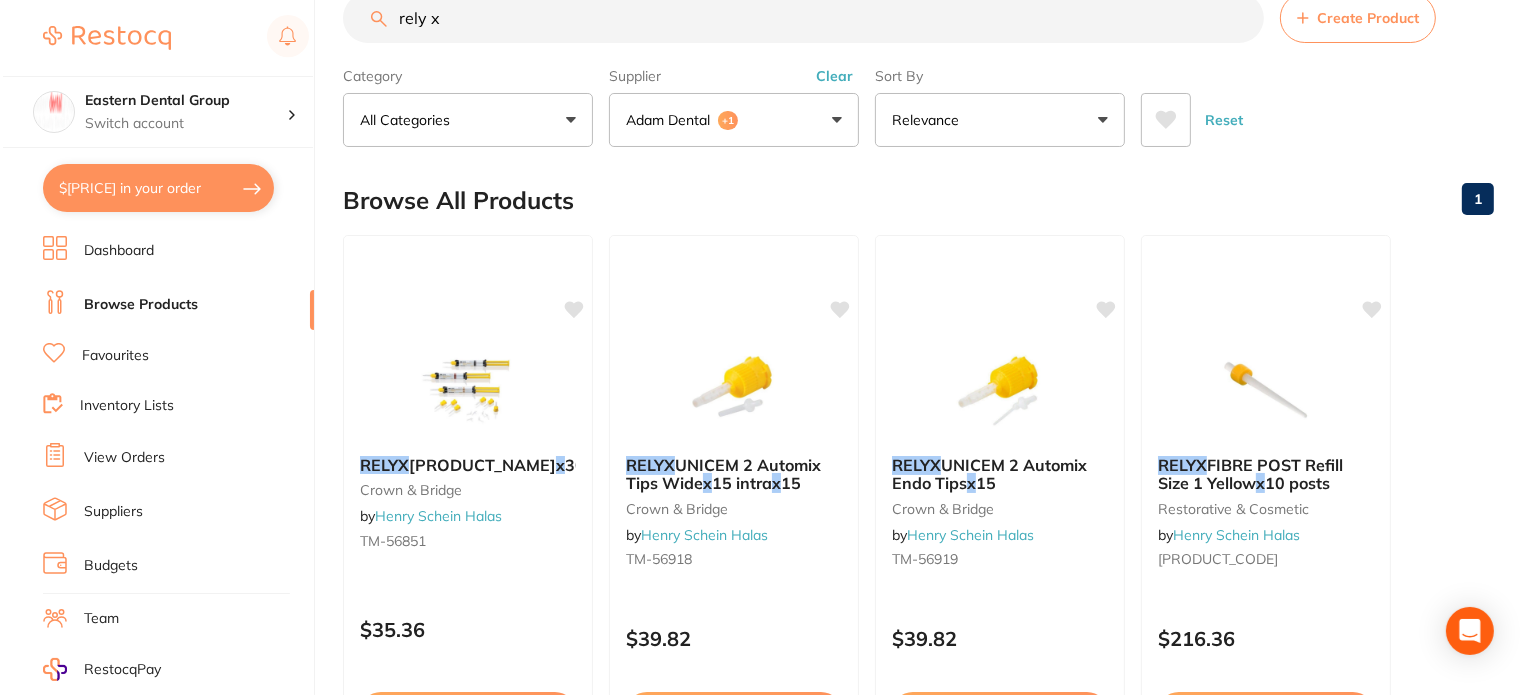scroll, scrollTop: 0, scrollLeft: 0, axis: both 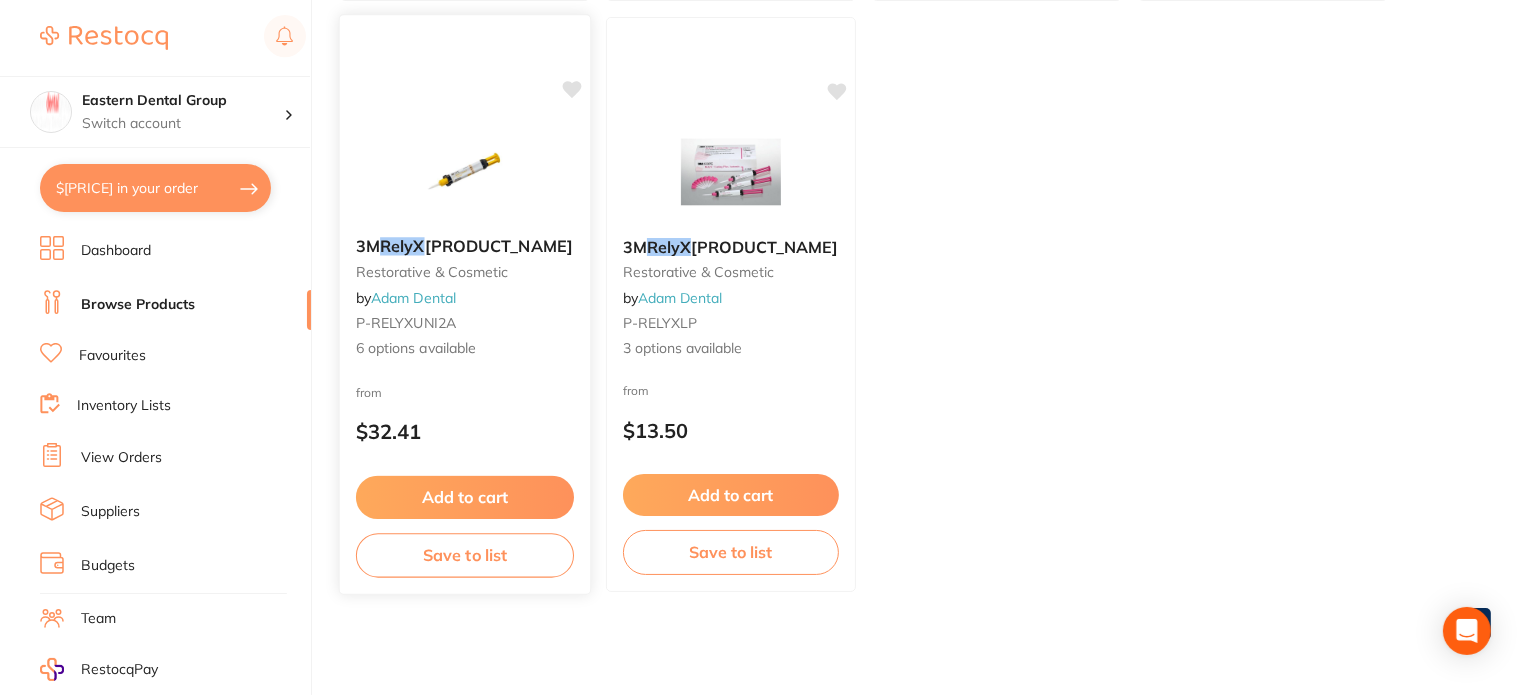 click on "[PRODUCT_NAME]" at bounding box center (499, 246) 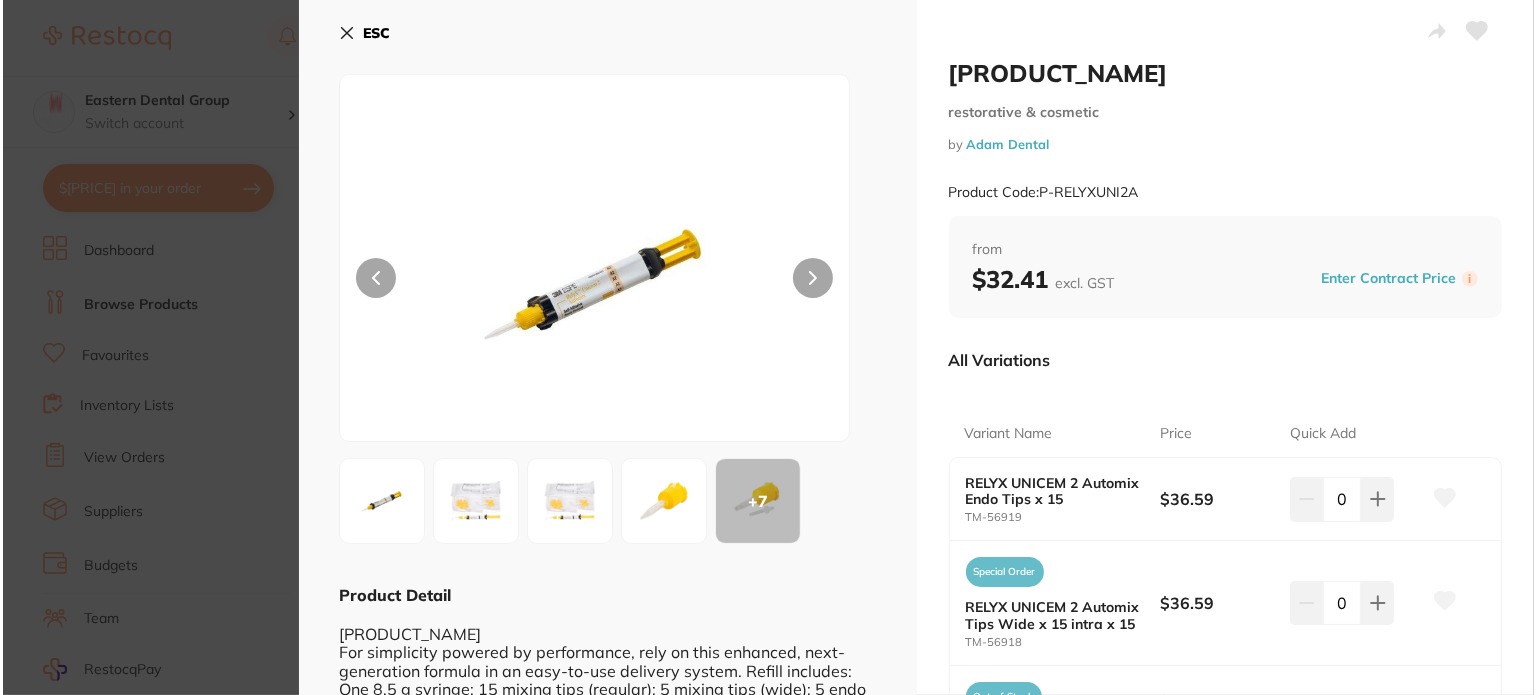 scroll, scrollTop: 0, scrollLeft: 0, axis: both 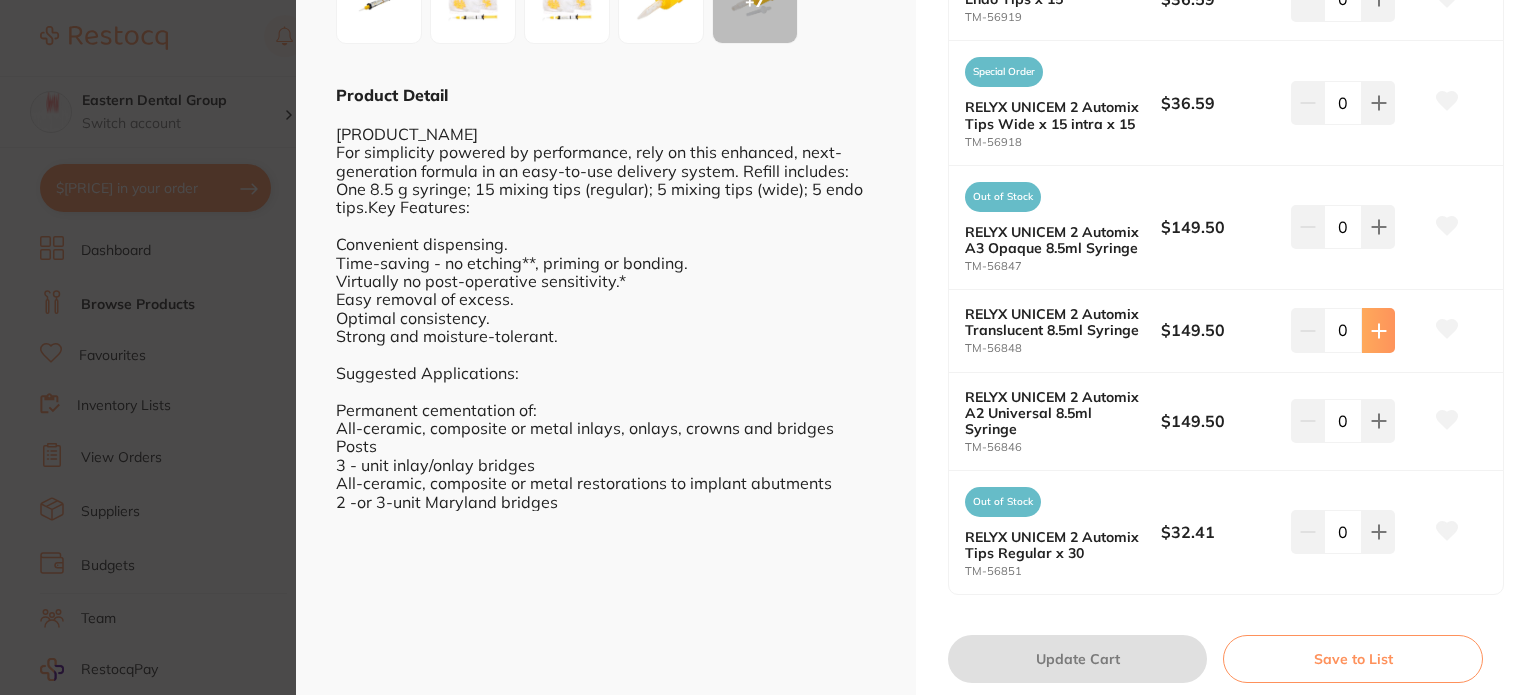 click 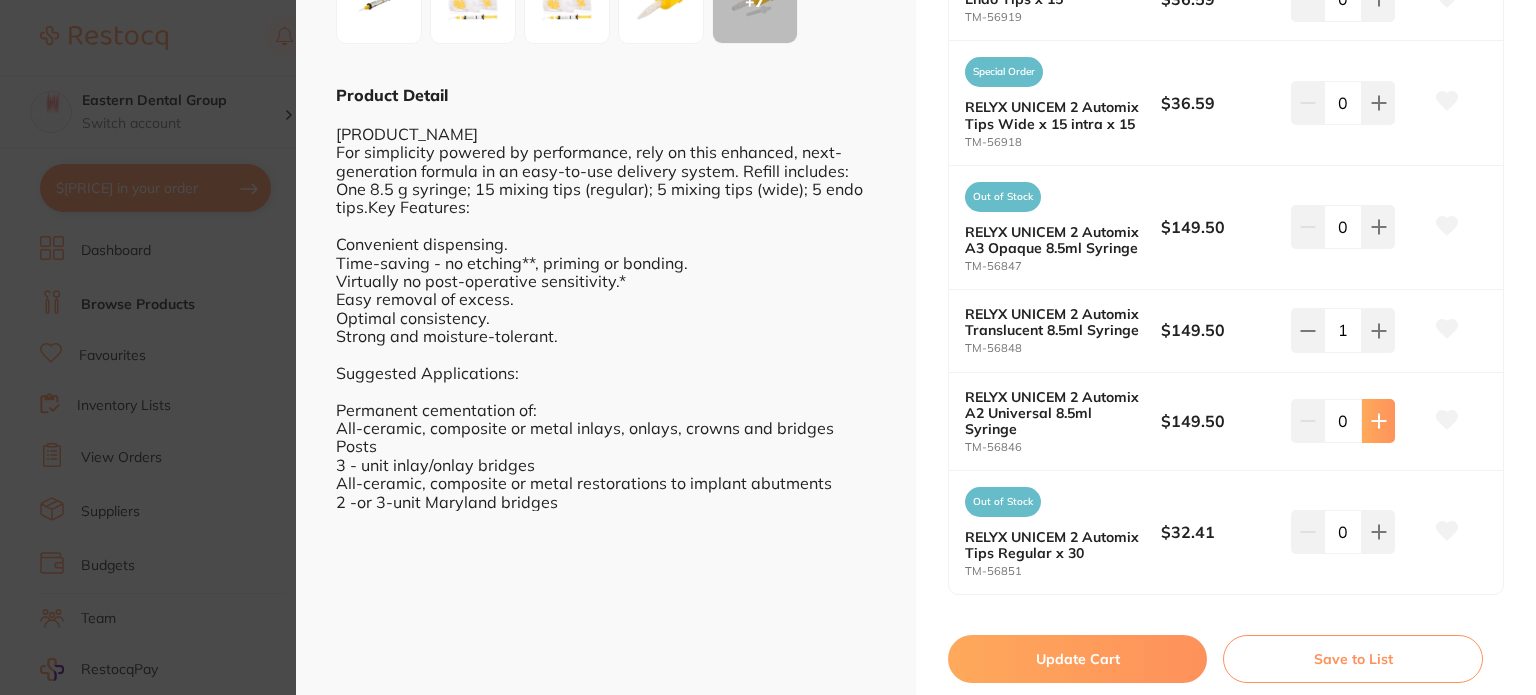 click 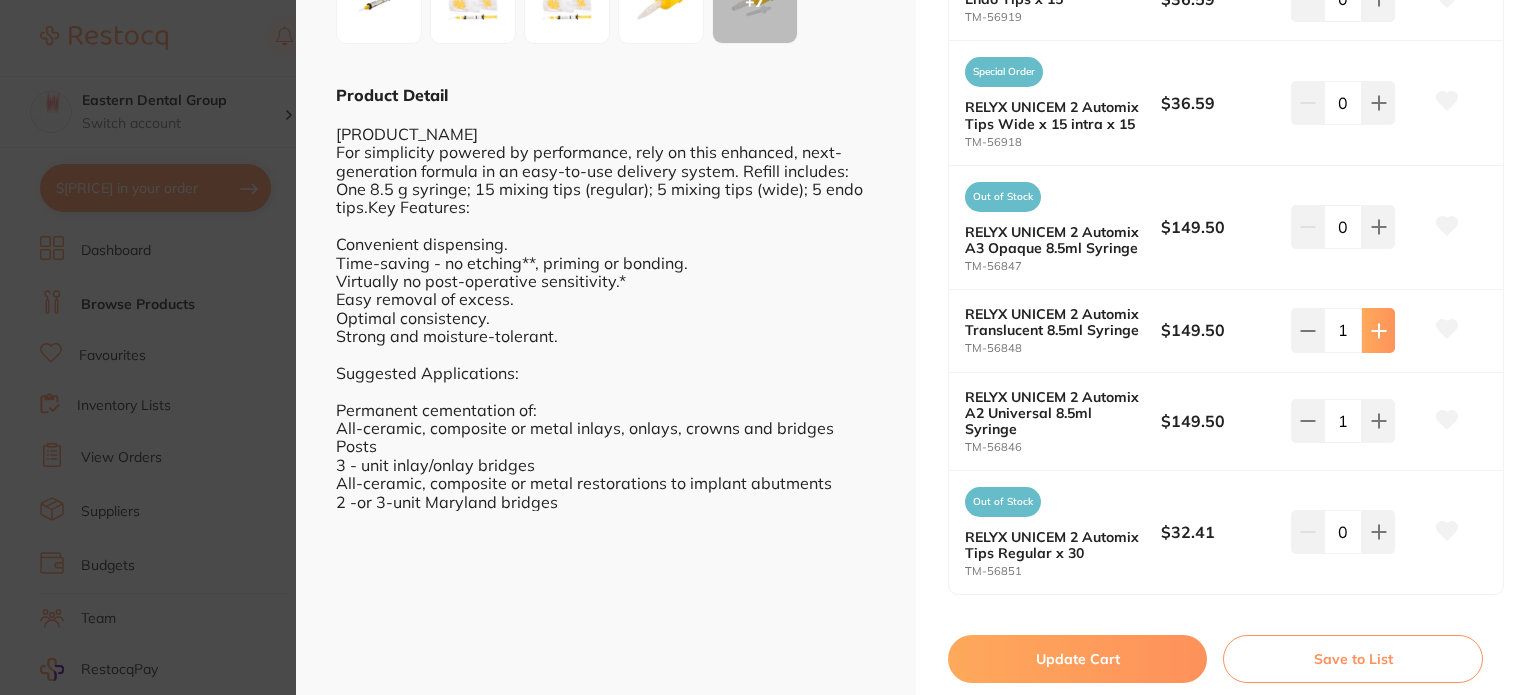 click at bounding box center [1378, -1] 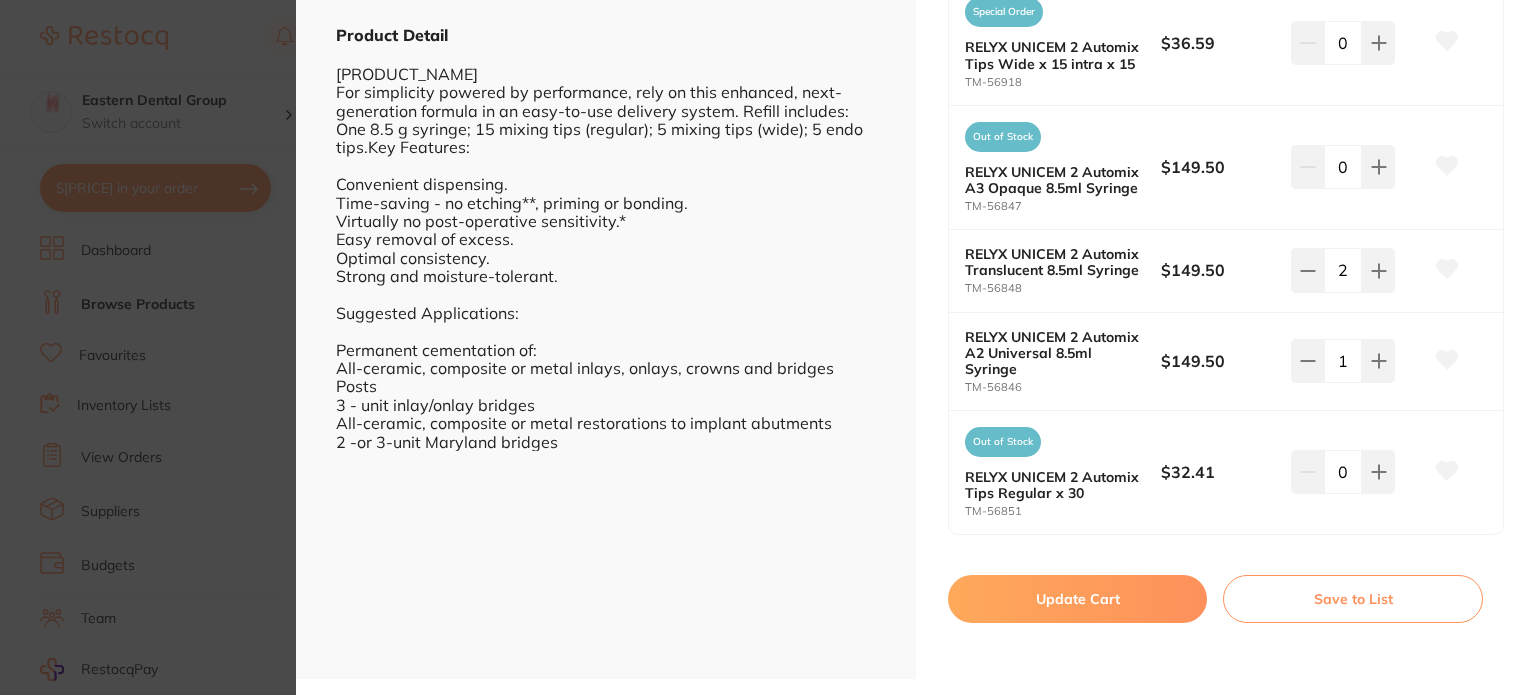 scroll, scrollTop: 592, scrollLeft: 0, axis: vertical 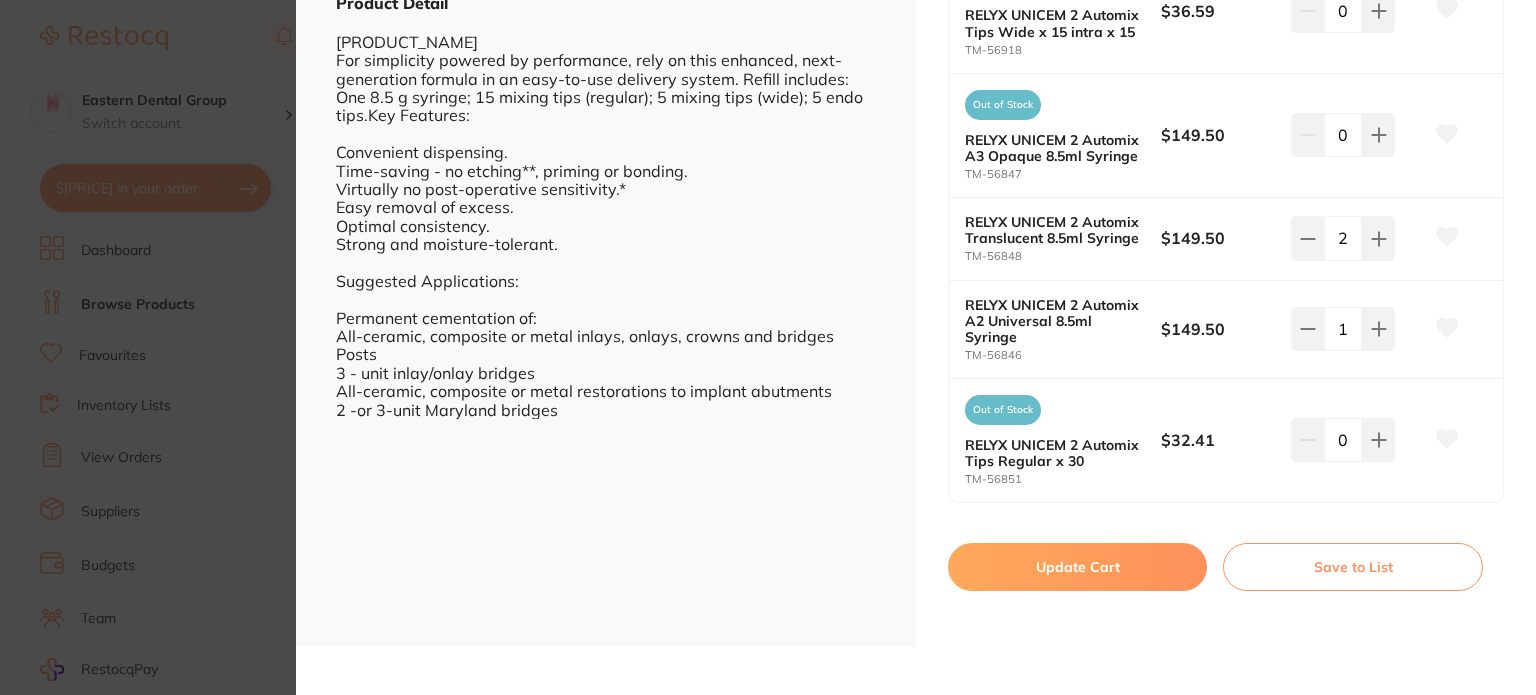 click on "Update Cart" at bounding box center [1077, 567] 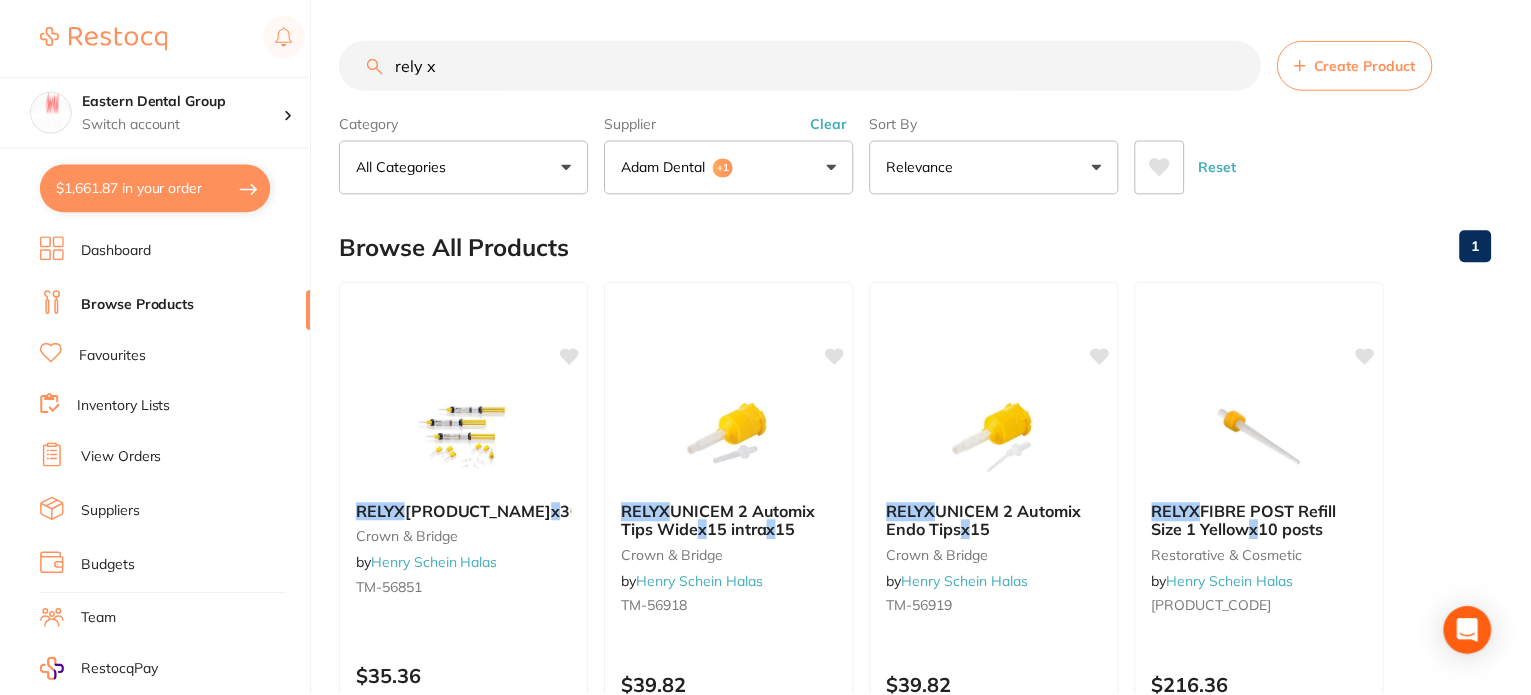 scroll, scrollTop: 1447, scrollLeft: 0, axis: vertical 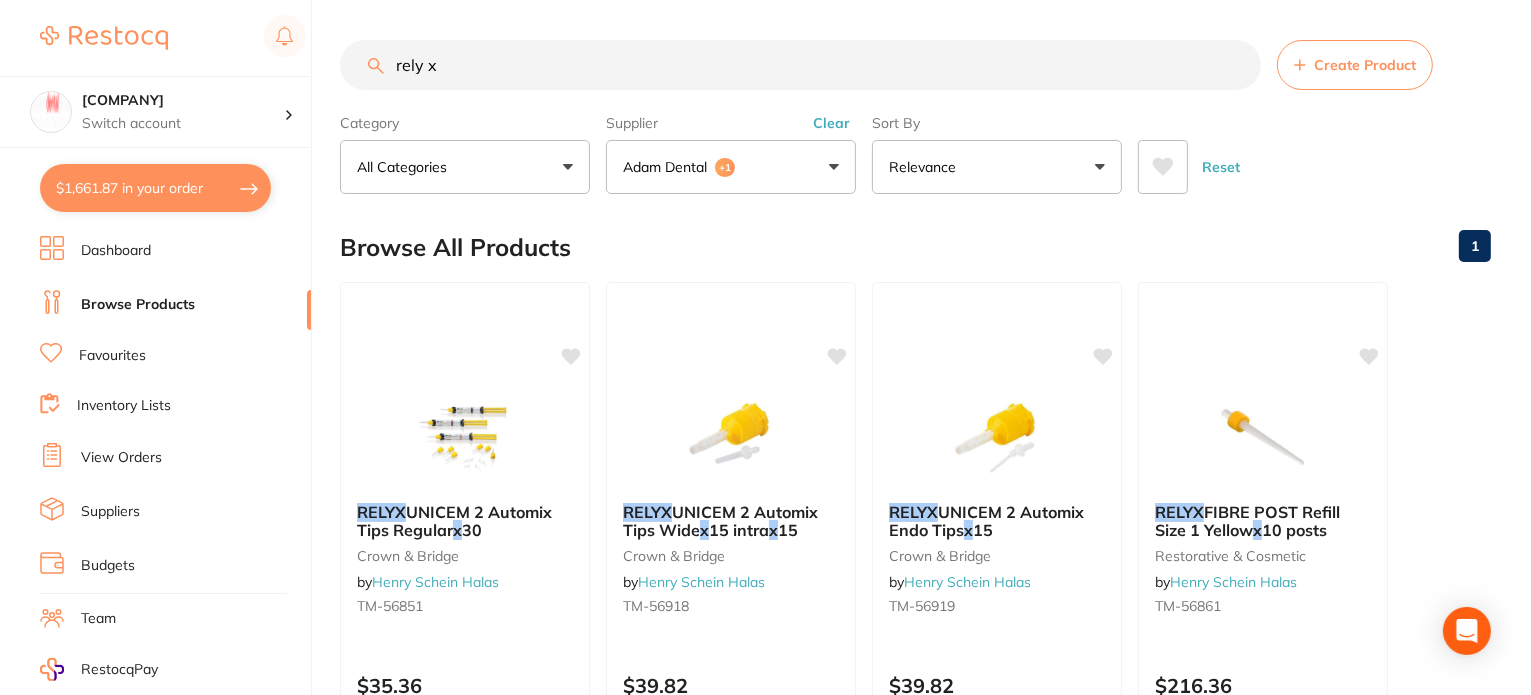 click on "$1,661.87 [COMPANY] Switch account [COMPANY] $1,661.87   in your order Dashboard Browse Products Favourites Inventory Lists View Orders Suppliers Budgets Team RestocqPay Rewards Subscriptions Account Support Log Out rely x         Create Product Category All Categories All Categories crown   bridge restorative   cosmetic Clear Category   false    All Categories Category All Categories crown   bridge restorative   cosmetic Supplier Adam Dental +1 All Suppliers Adam Dental Henry Schein Halas Independent Dental Clear Supplier   false    Adam Dental +1 Supplier Adam Dental Henry Schein Halas Independent Dental Sort By Relevance Highest Price Lowest Price On Sale Relevance Clear Sort By   false    Relevance Sort By Highest Price Lowest Price On Sale Relevance Reset Filters Reset Filter By Category All Categories All Categories crown   bridge restorative   cosmetic Clear Filter By Category   false    All Categories Filter By Category All Categories crown   bridge restorative   cosmetic +1" at bounding box center [765, 347] 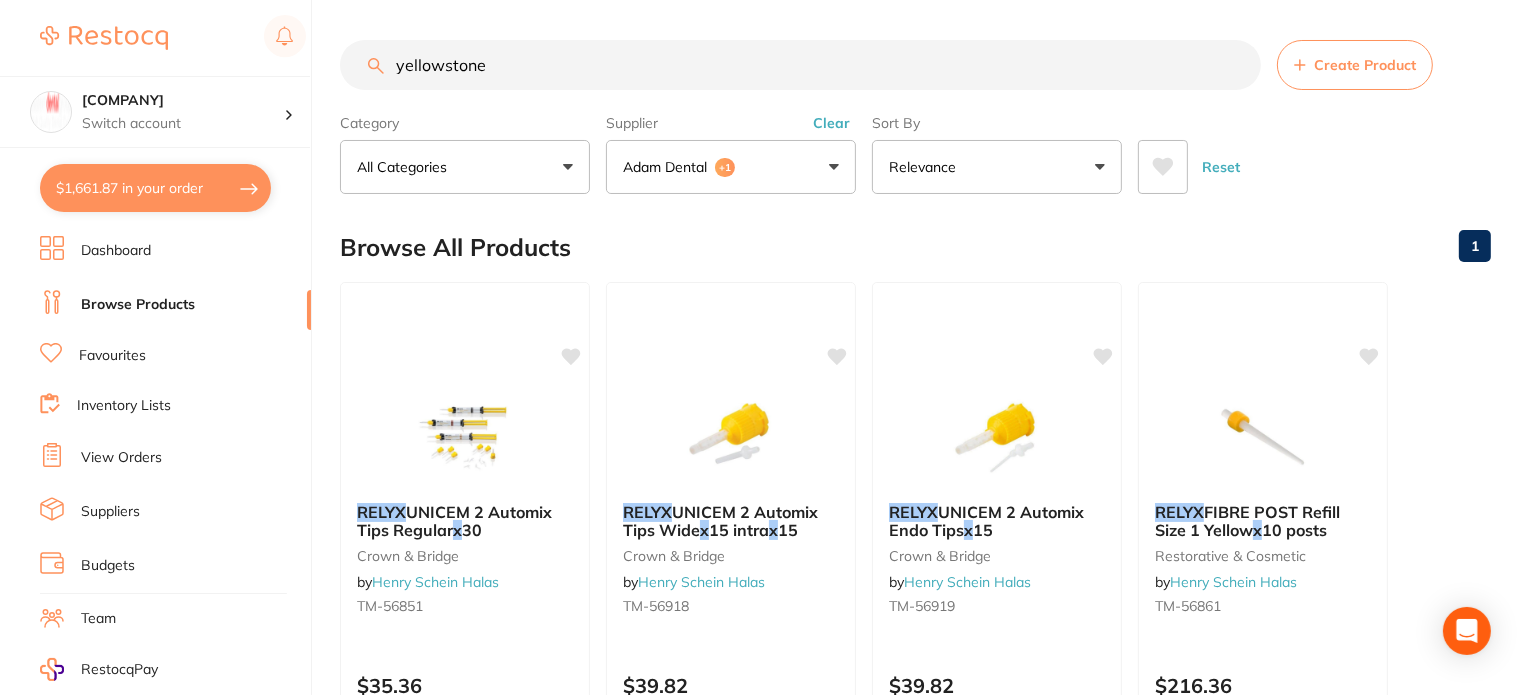 type on "yellowstone" 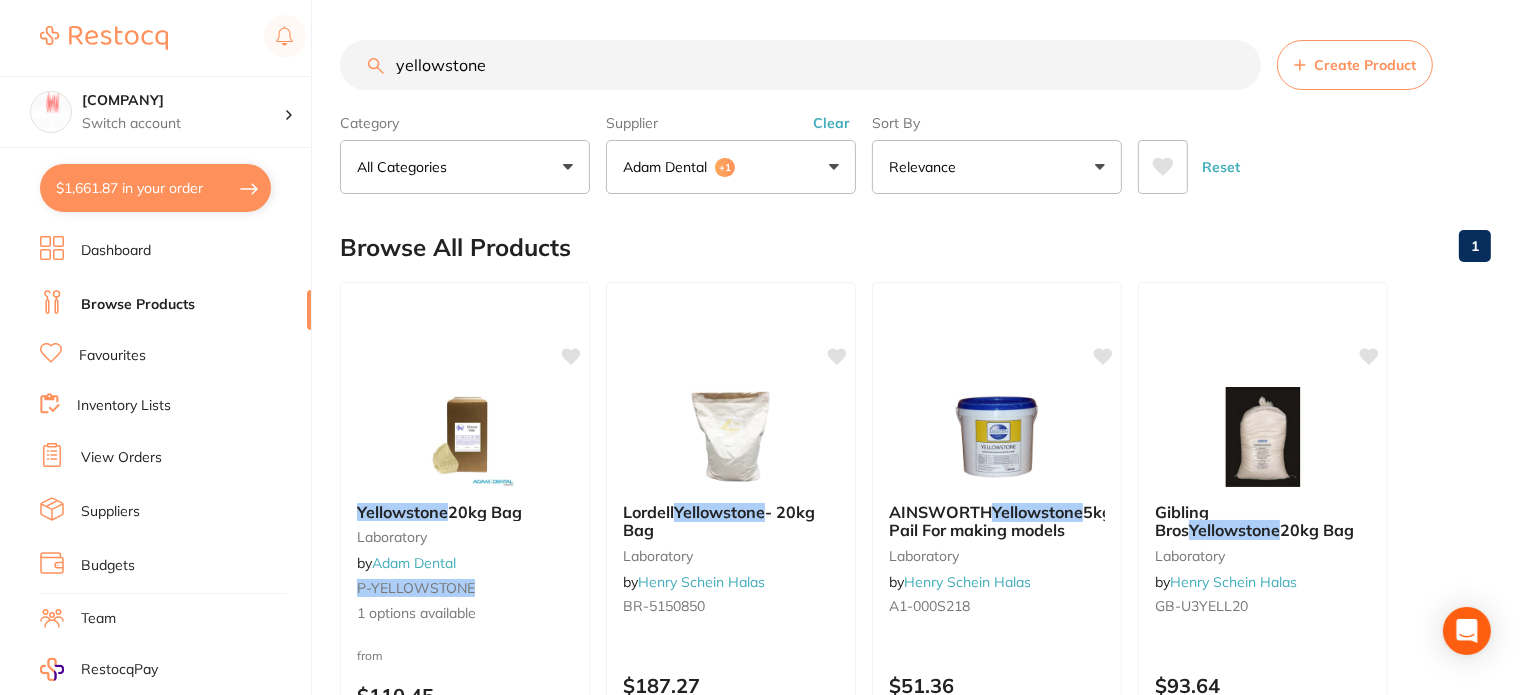 click on "$1,661.87   in your order" at bounding box center (155, 188) 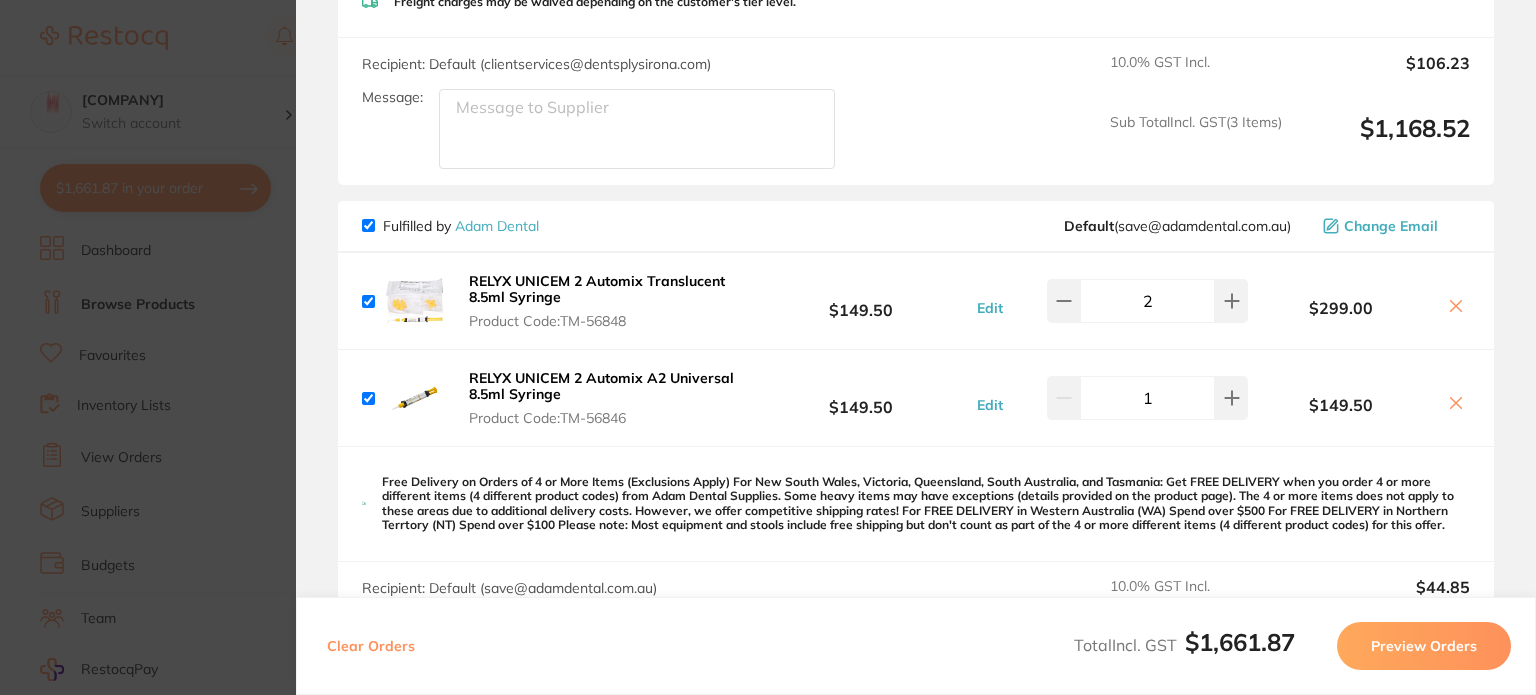 scroll, scrollTop: 600, scrollLeft: 0, axis: vertical 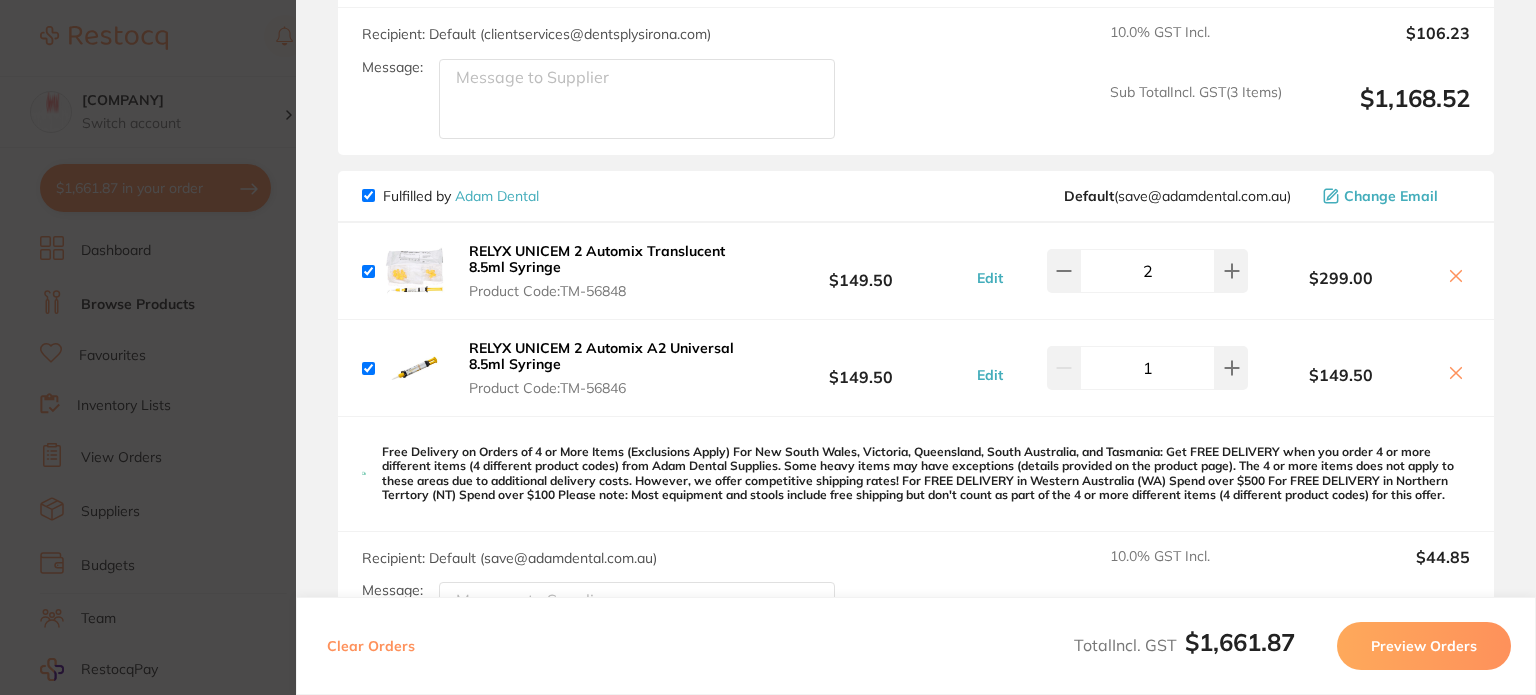 click 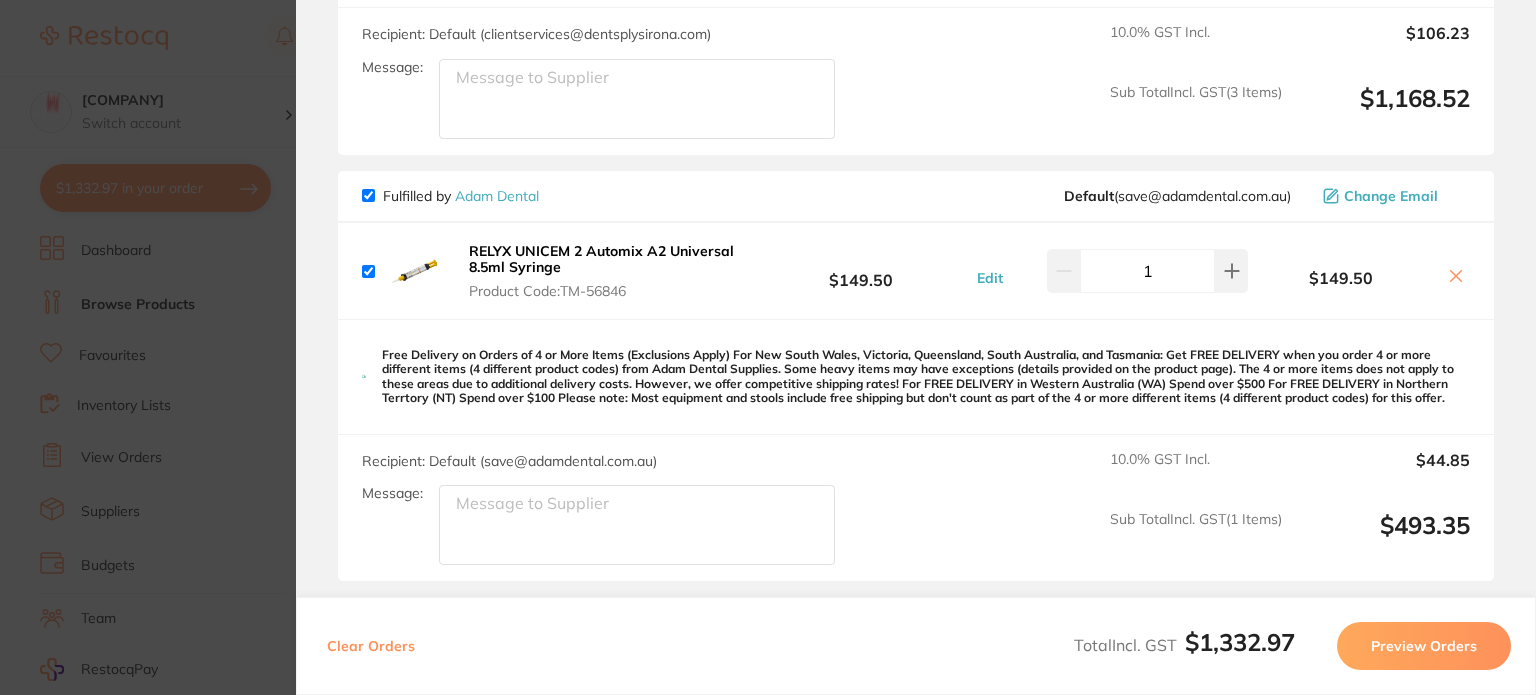 click 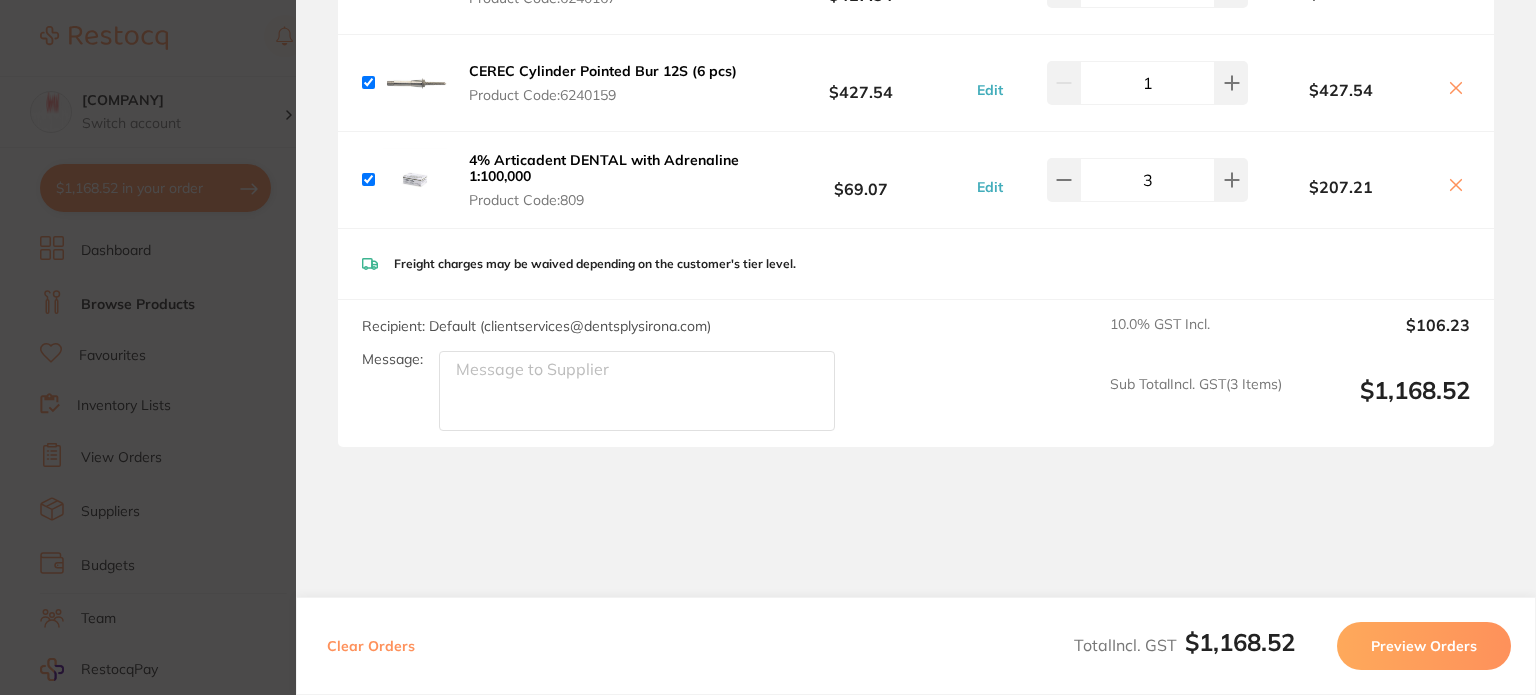 checkbox on "true" 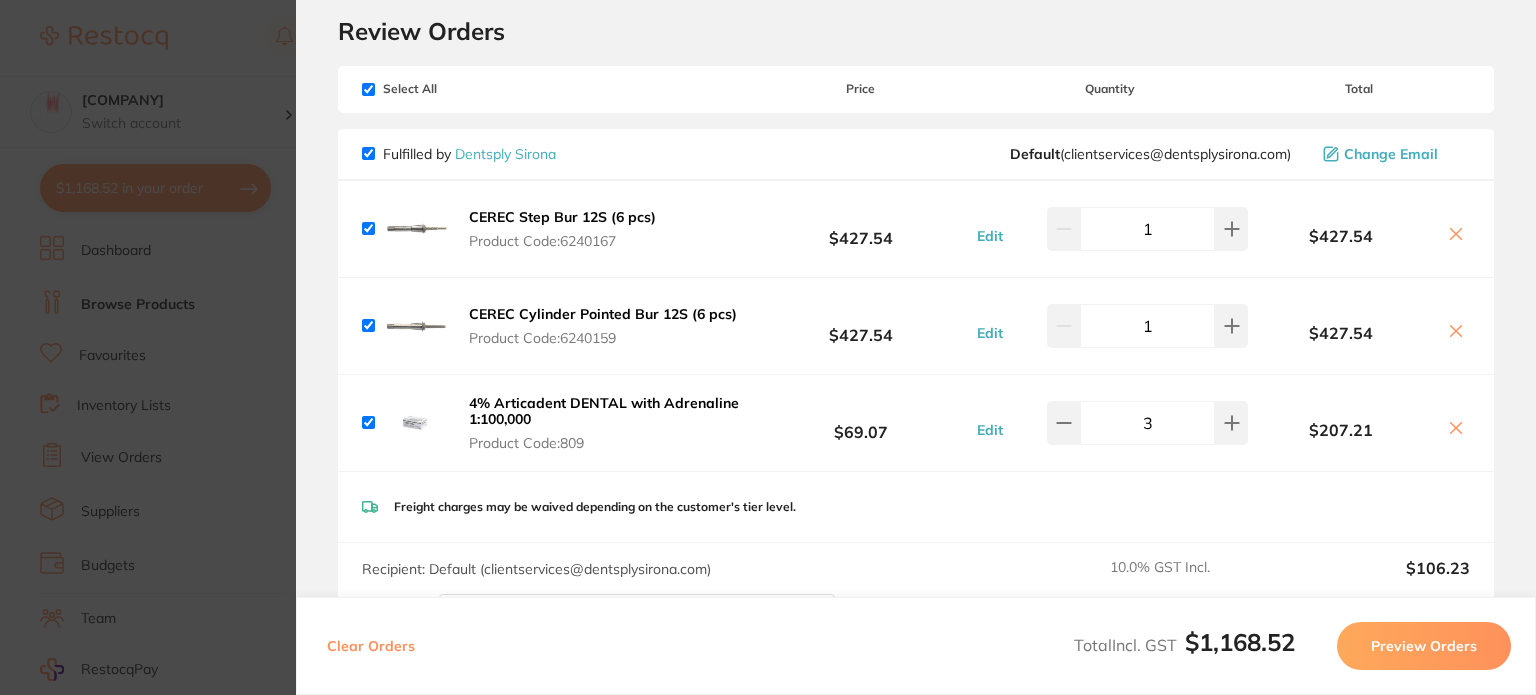 scroll, scrollTop: 100, scrollLeft: 0, axis: vertical 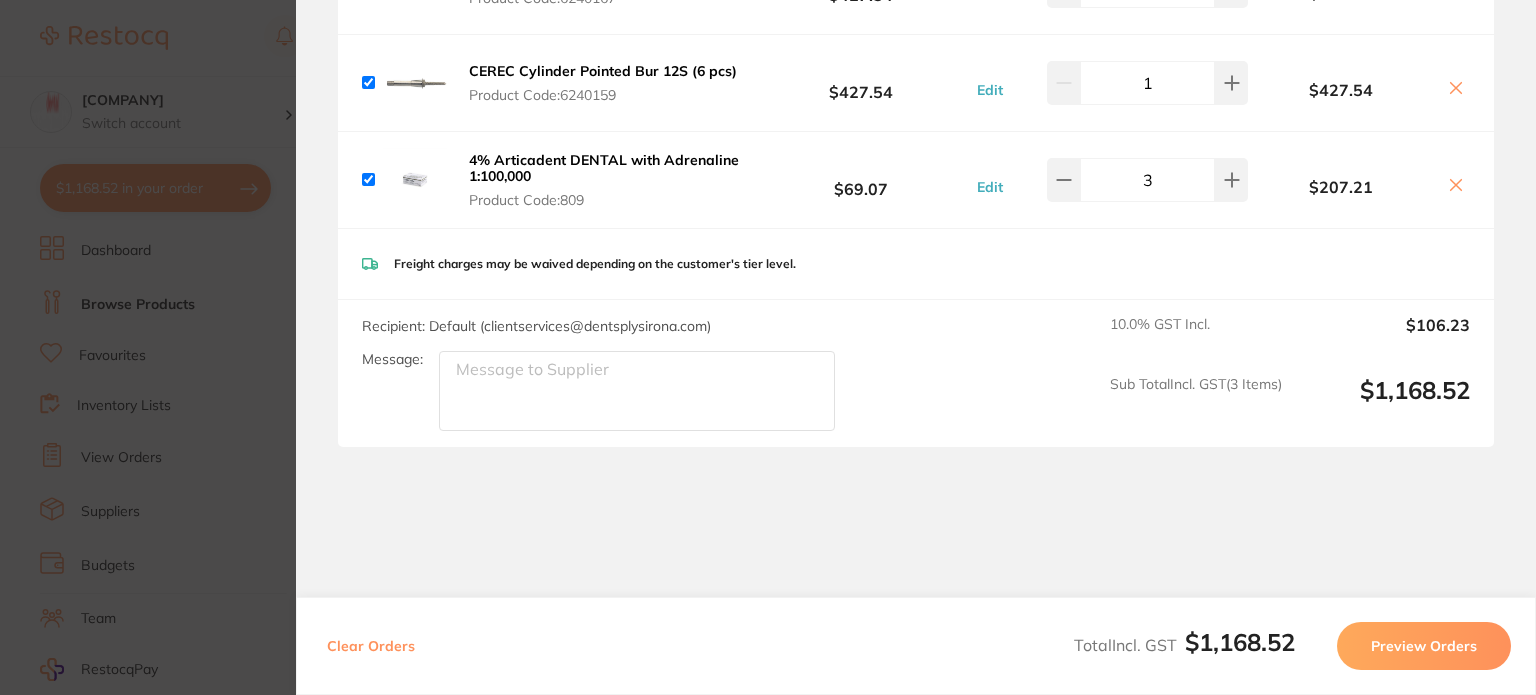 click on "Preview Orders" at bounding box center (1424, 646) 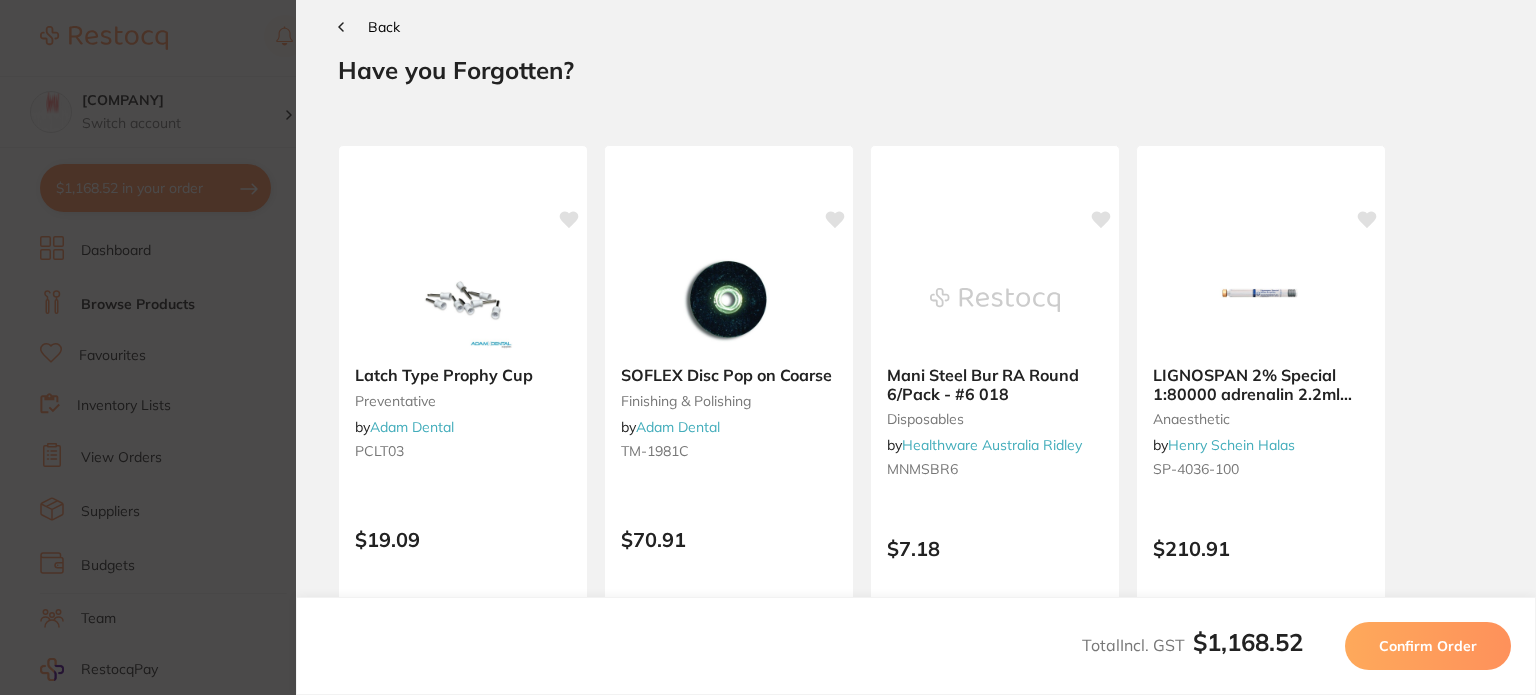 scroll, scrollTop: 0, scrollLeft: 0, axis: both 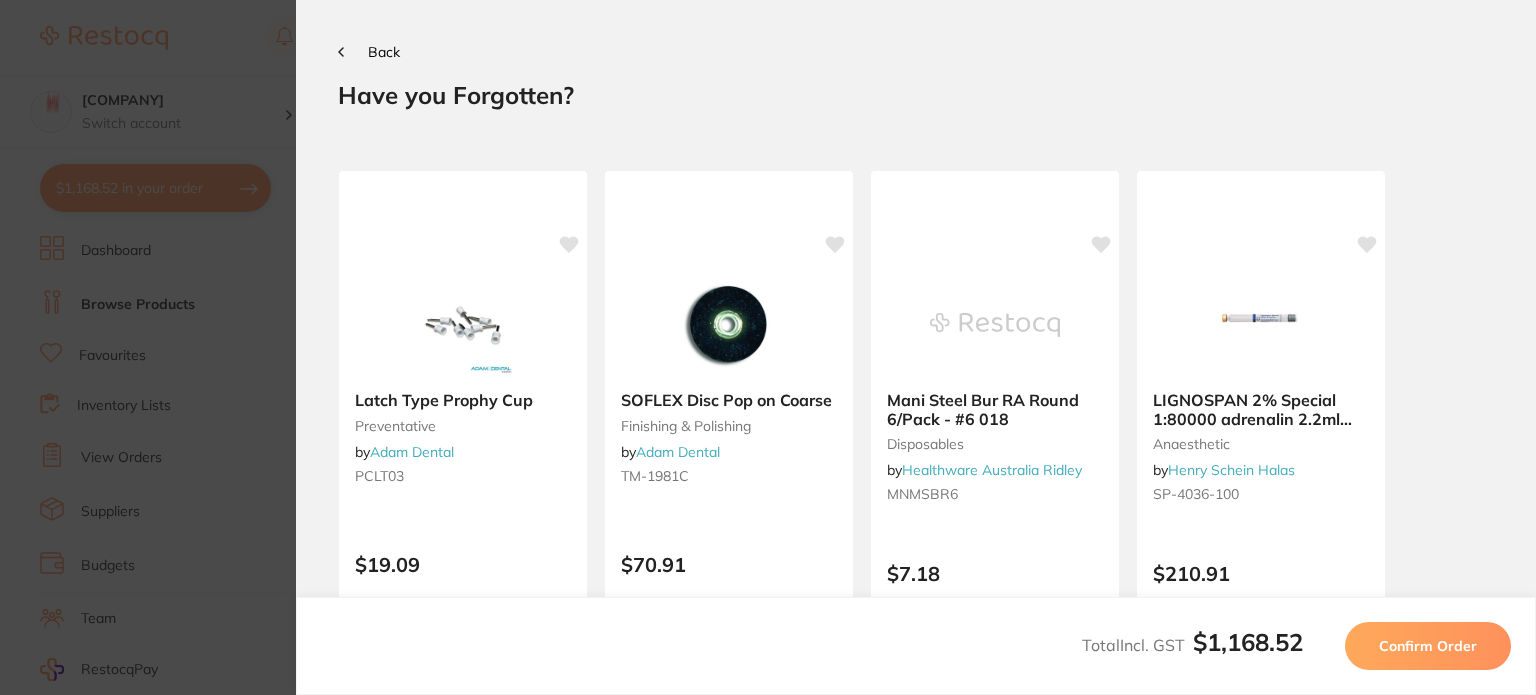 click on "Confirm Order" at bounding box center (1428, 646) 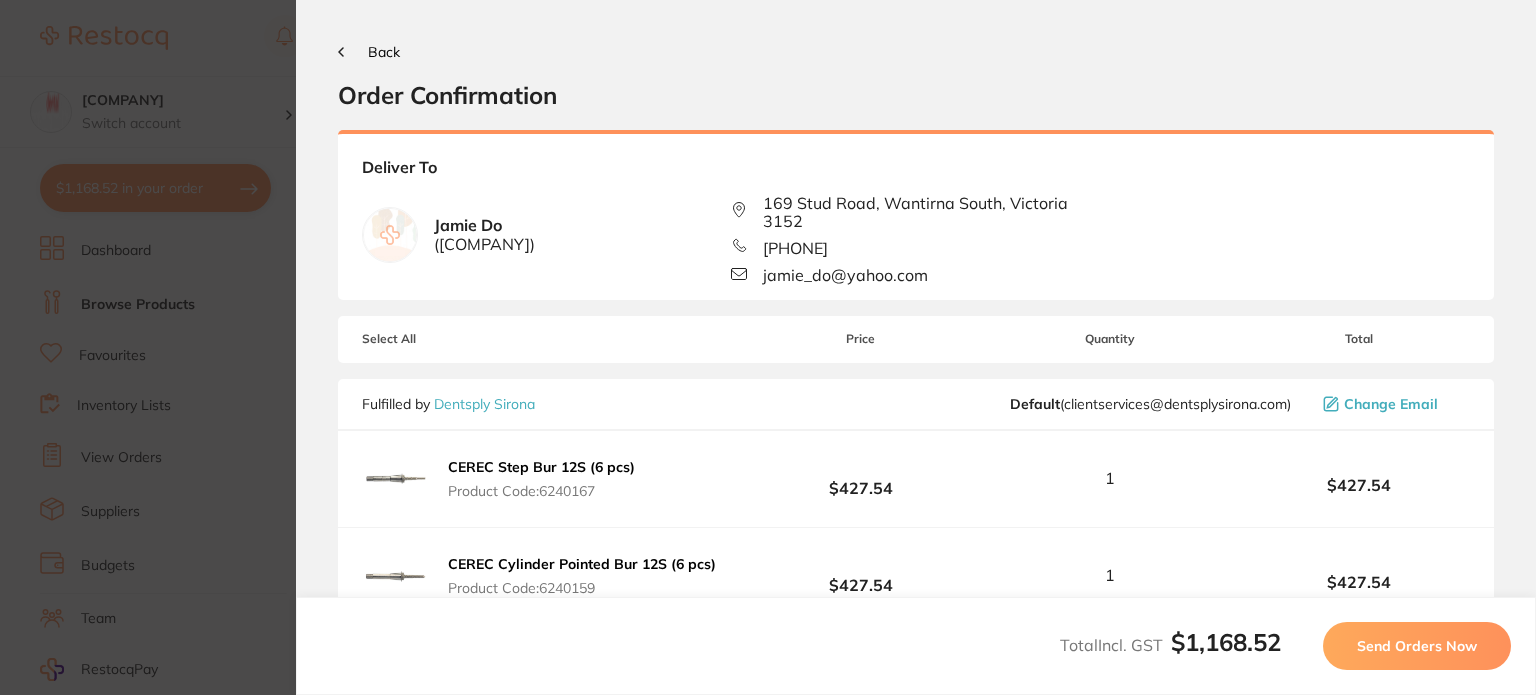 click on "Send Orders Now" at bounding box center (1417, 646) 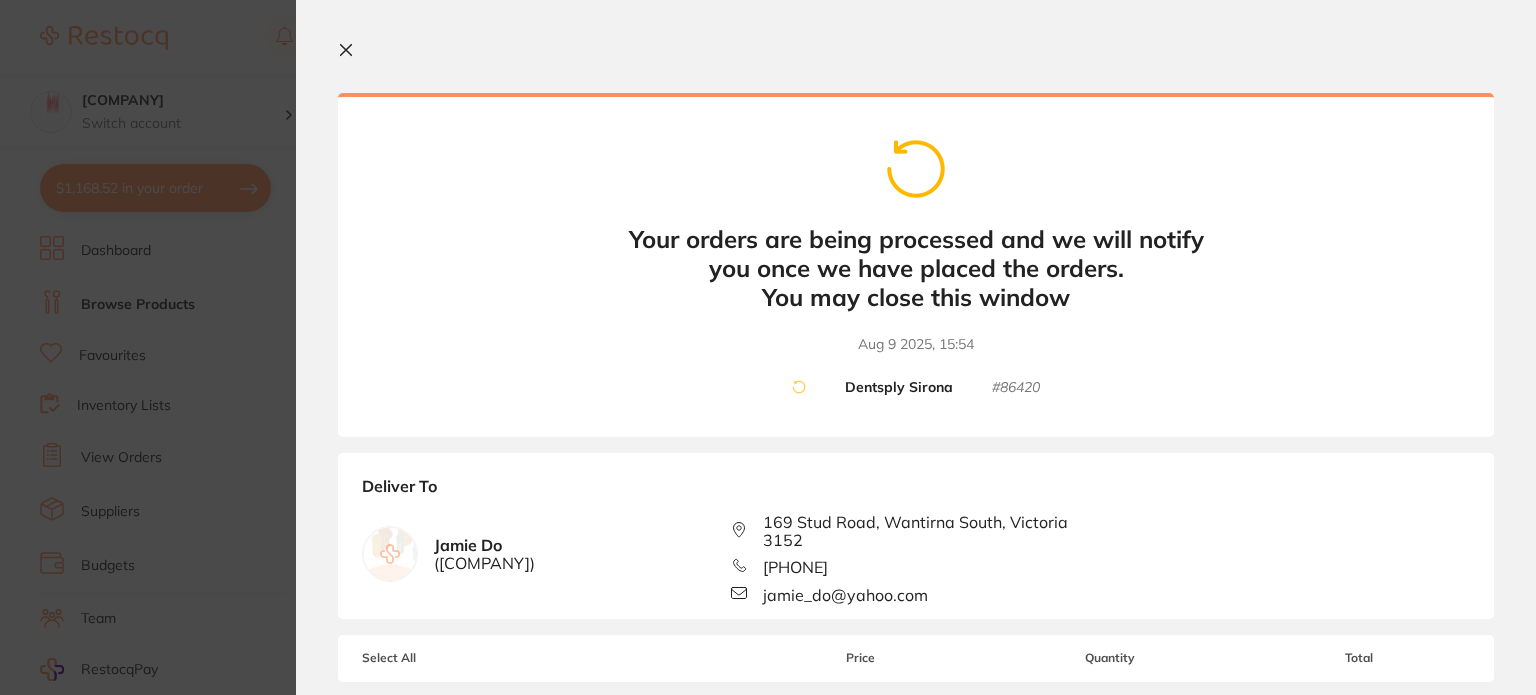 scroll, scrollTop: 0, scrollLeft: 0, axis: both 